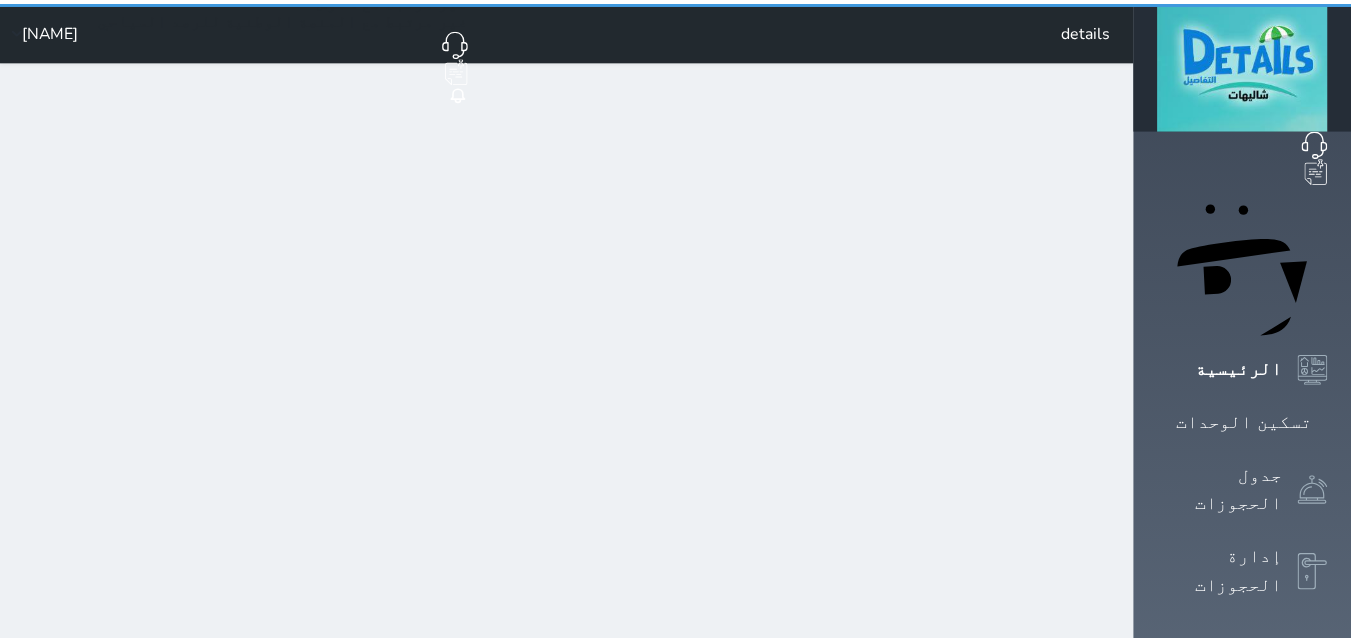 scroll, scrollTop: 0, scrollLeft: 0, axis: both 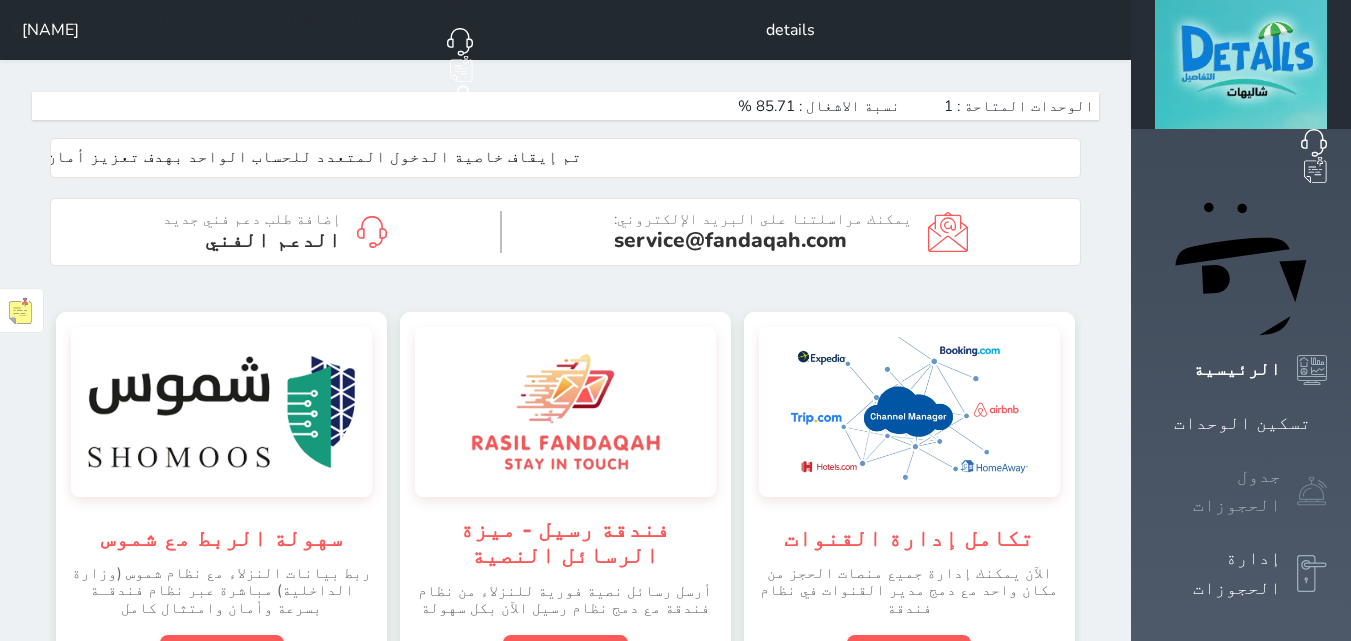 drag, startPoint x: 1310, startPoint y: 282, endPoint x: 1291, endPoint y: 288, distance: 19.924858 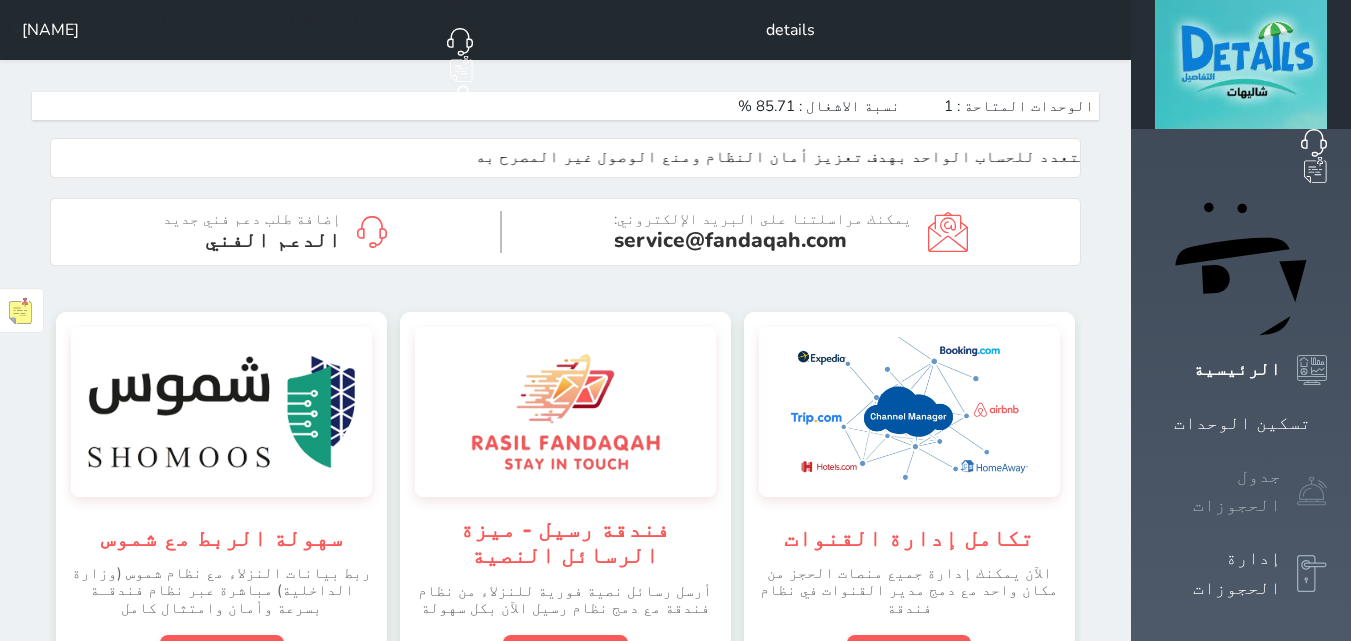 click at bounding box center [1312, 491] 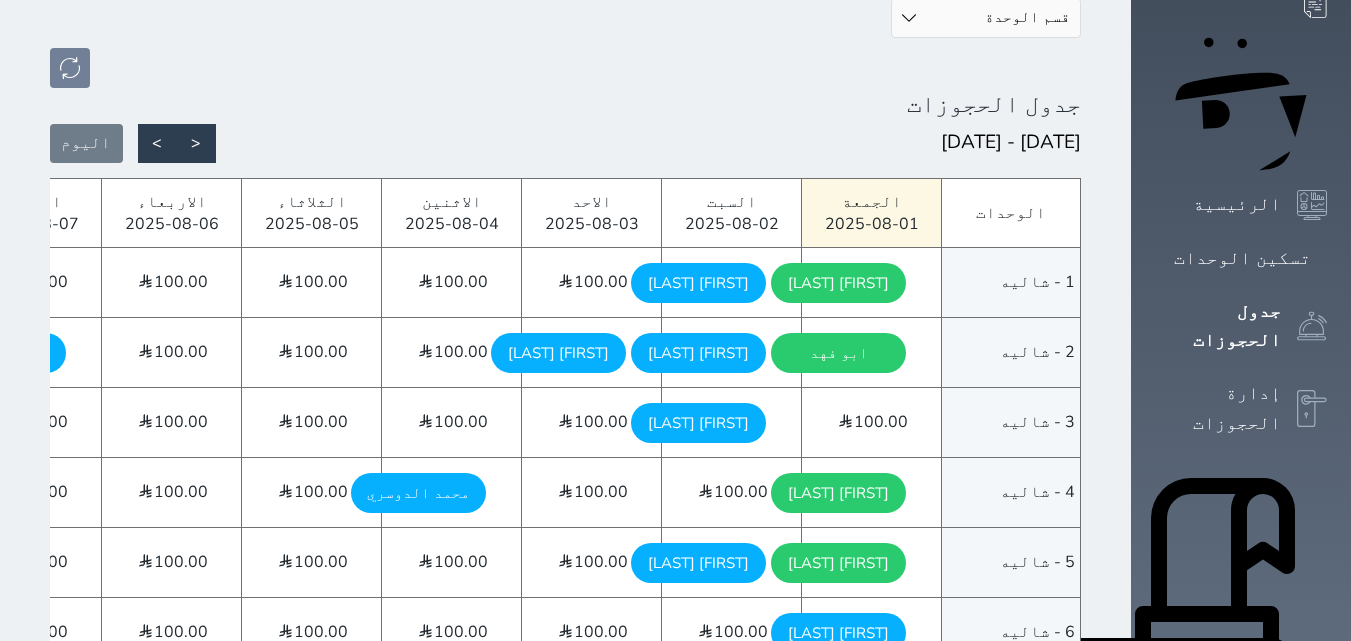 scroll, scrollTop: 200, scrollLeft: 0, axis: vertical 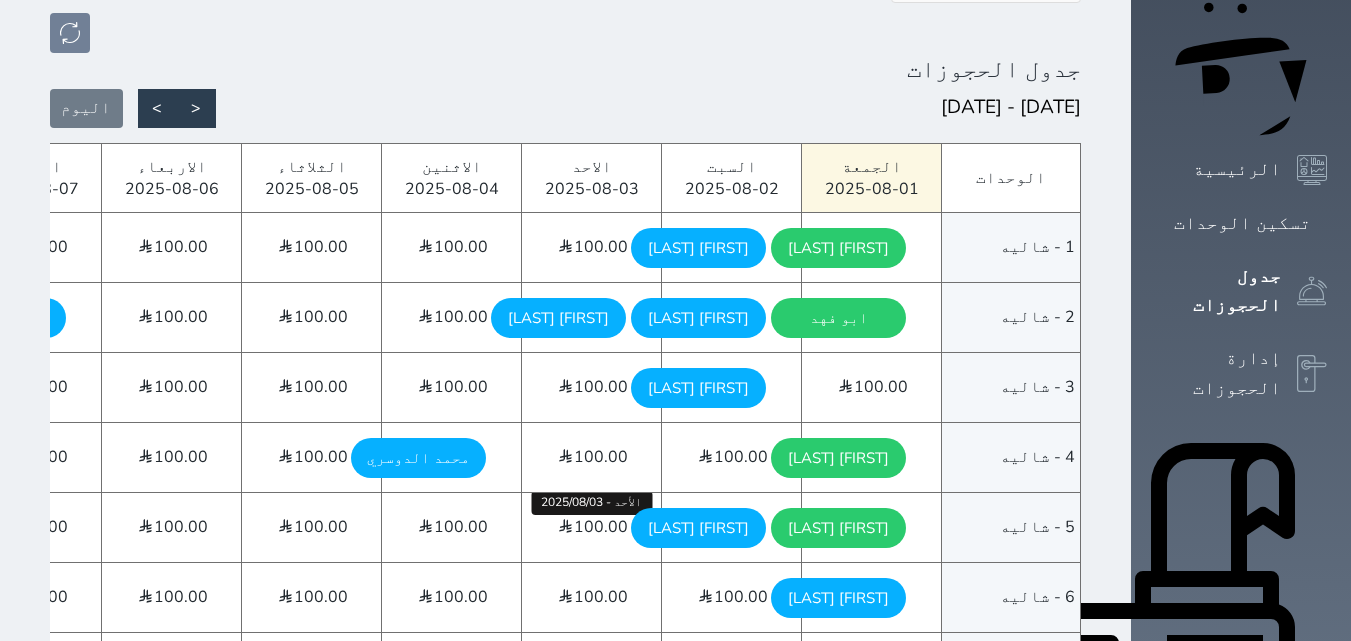 click on "100.00" at bounding box center [601, 527] 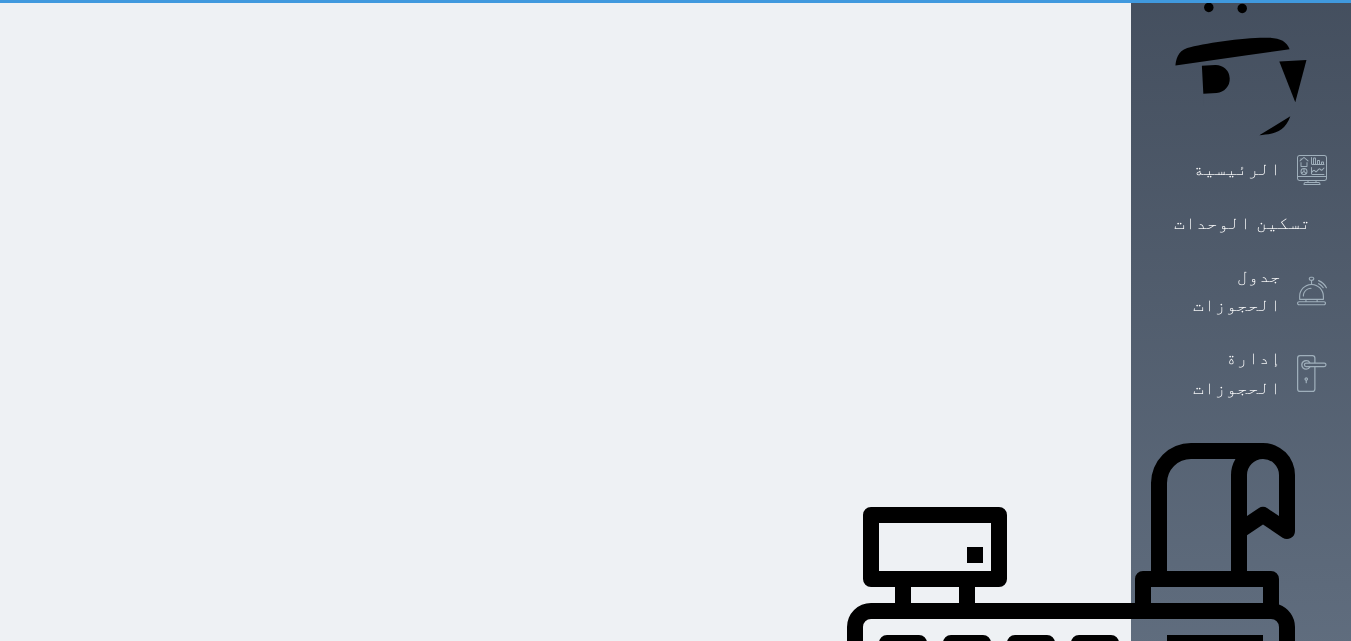 scroll, scrollTop: 0, scrollLeft: 0, axis: both 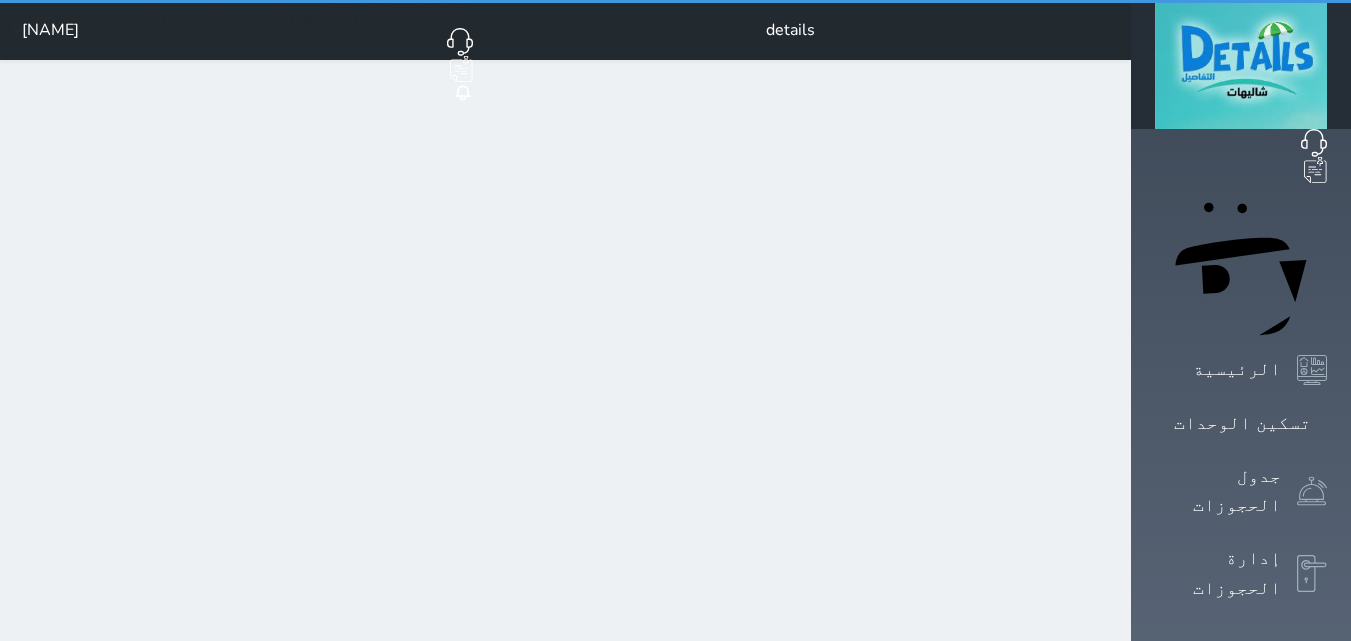 select on "1" 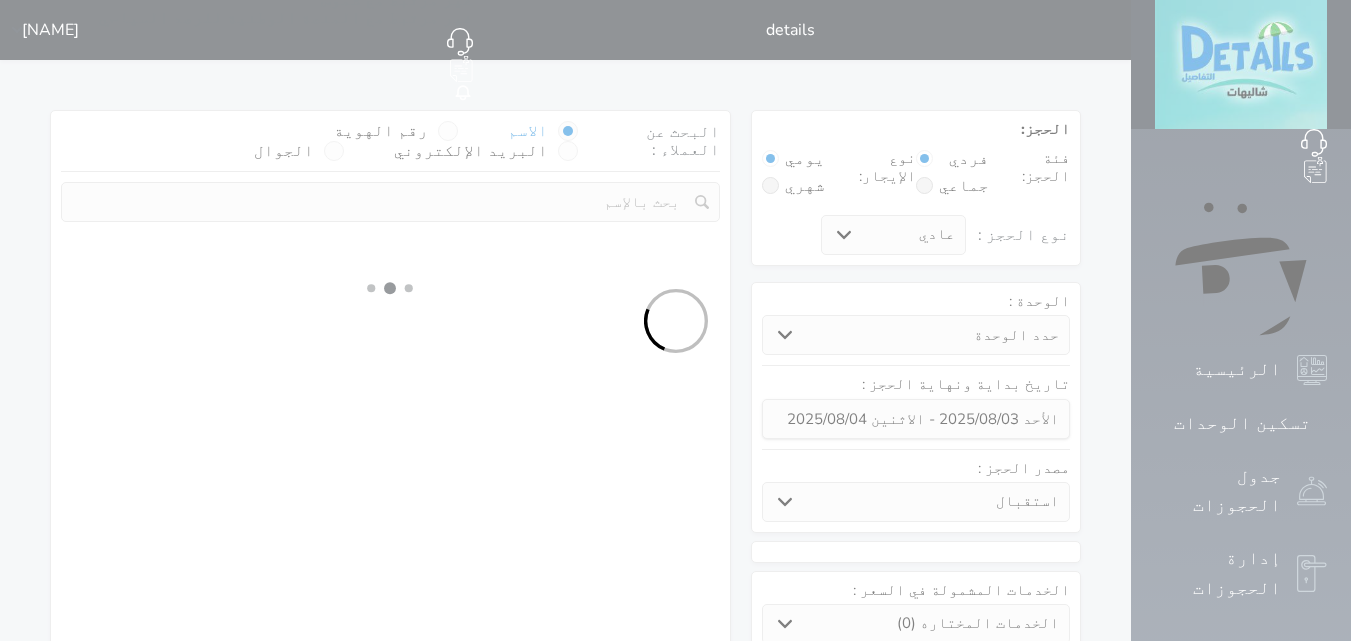 select 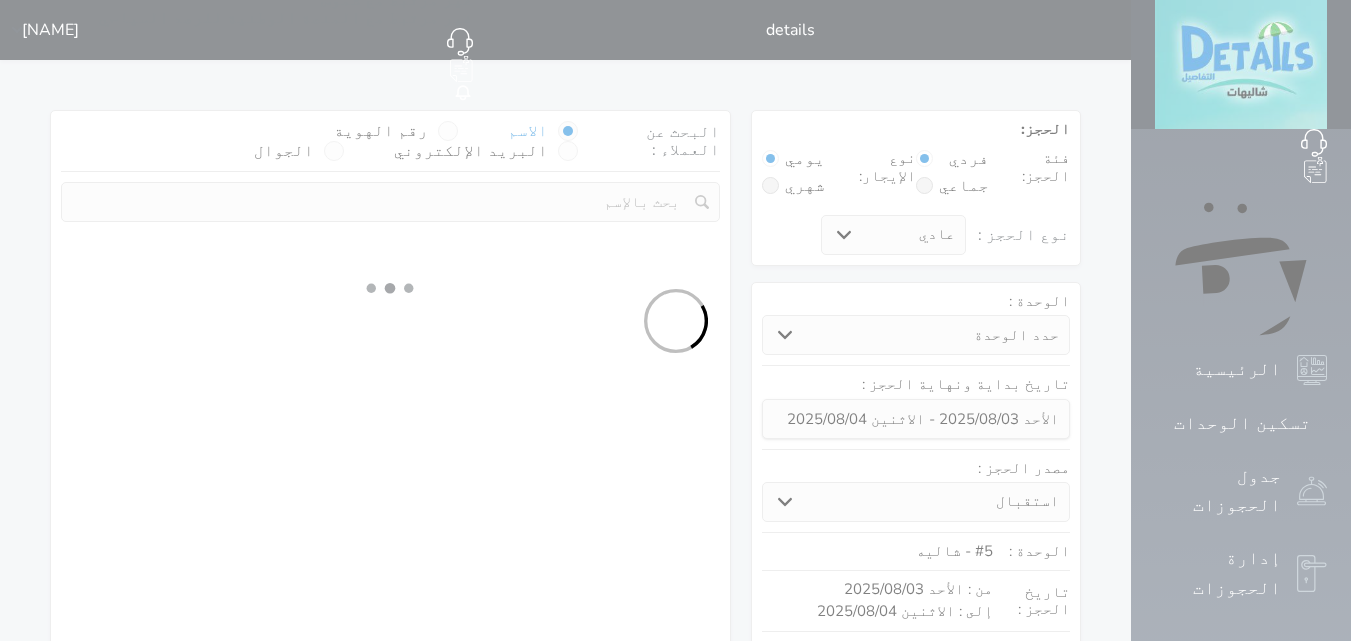 select on "1" 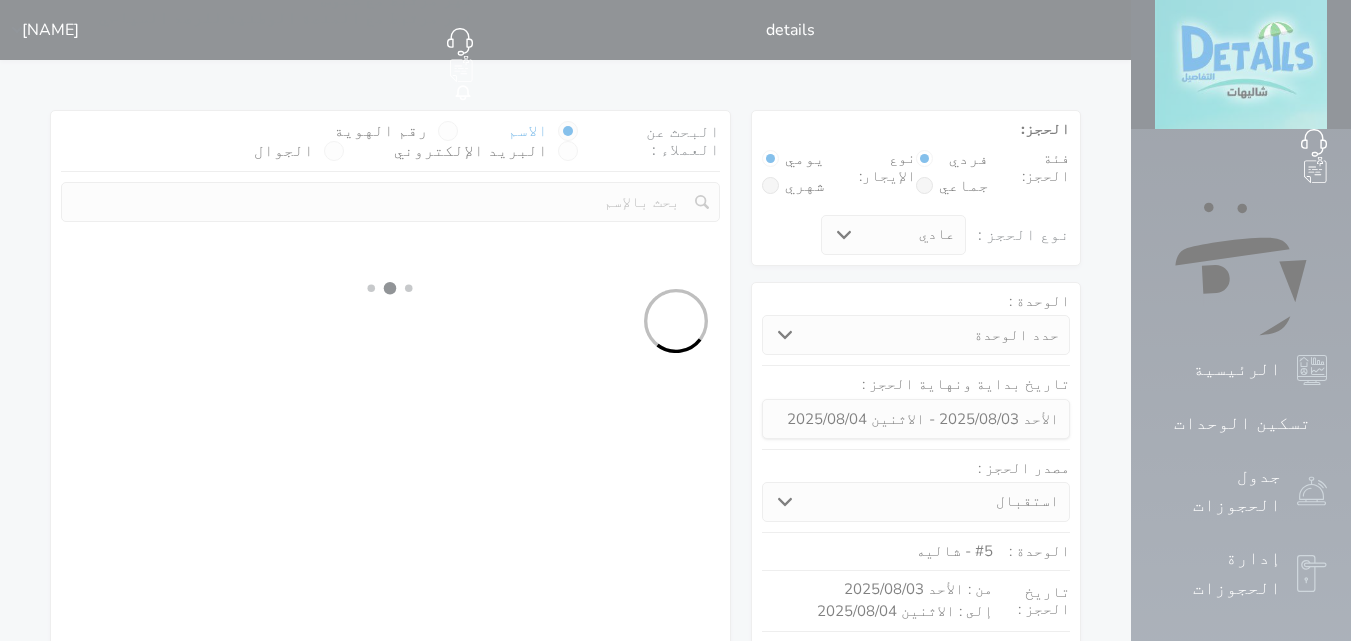 select on "113" 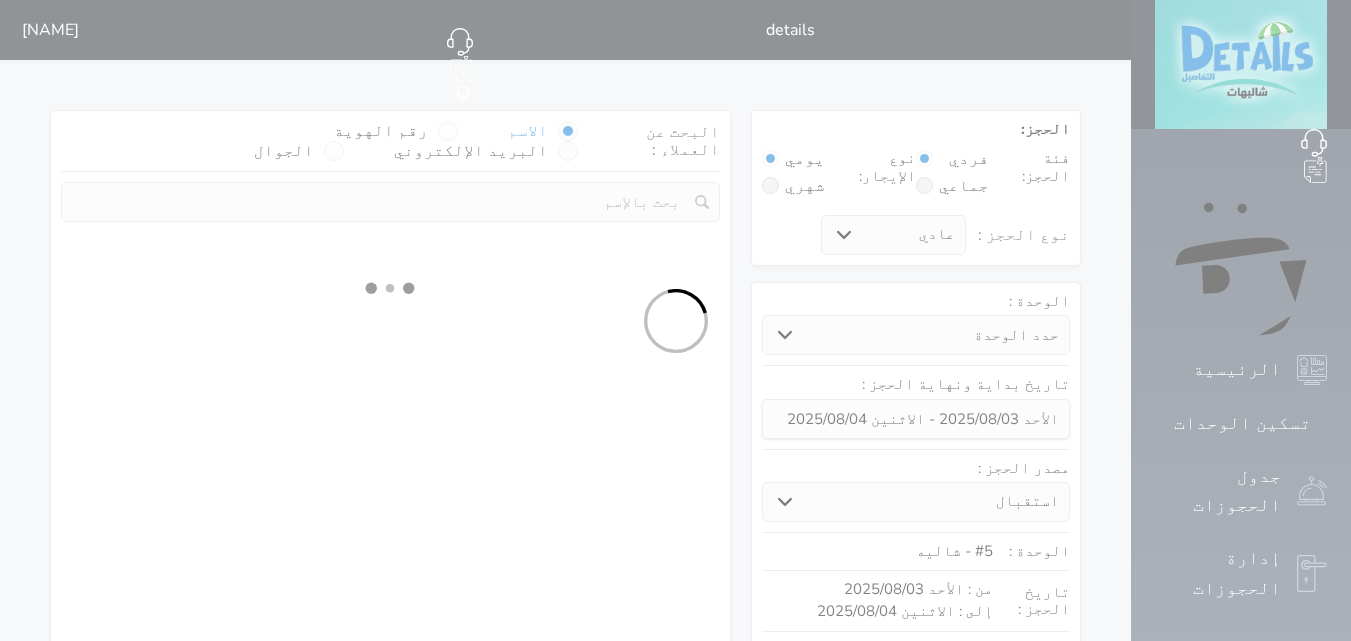 select on "1" 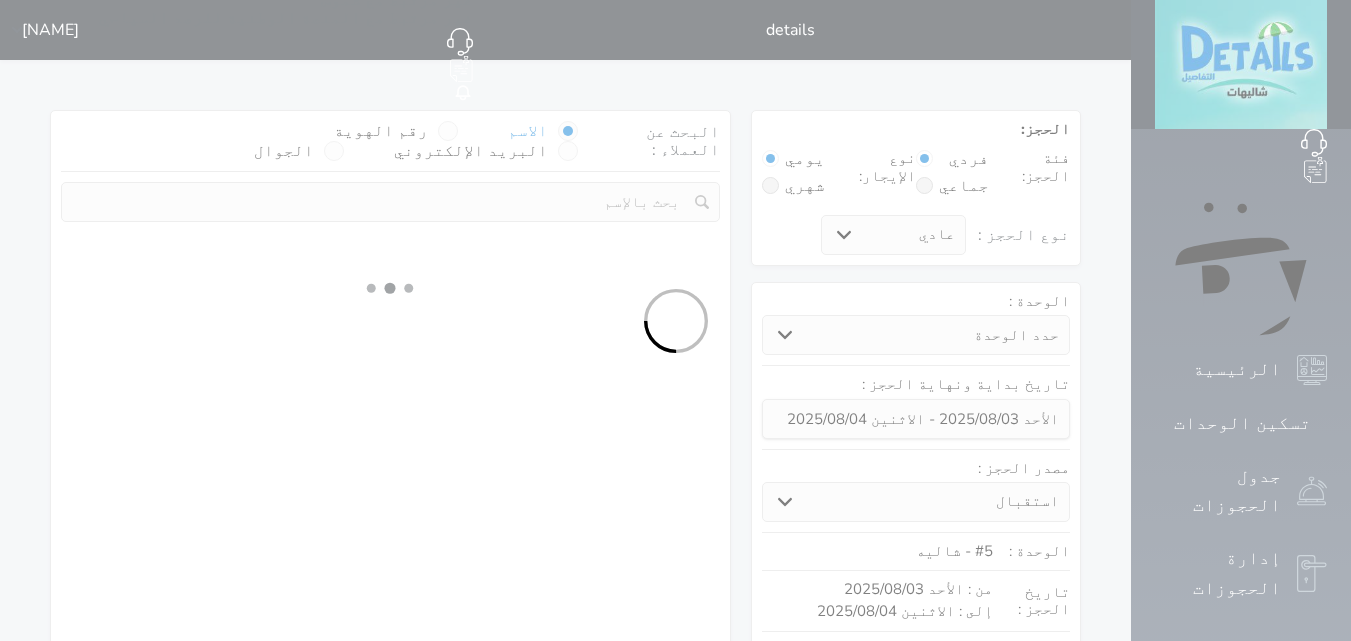 select 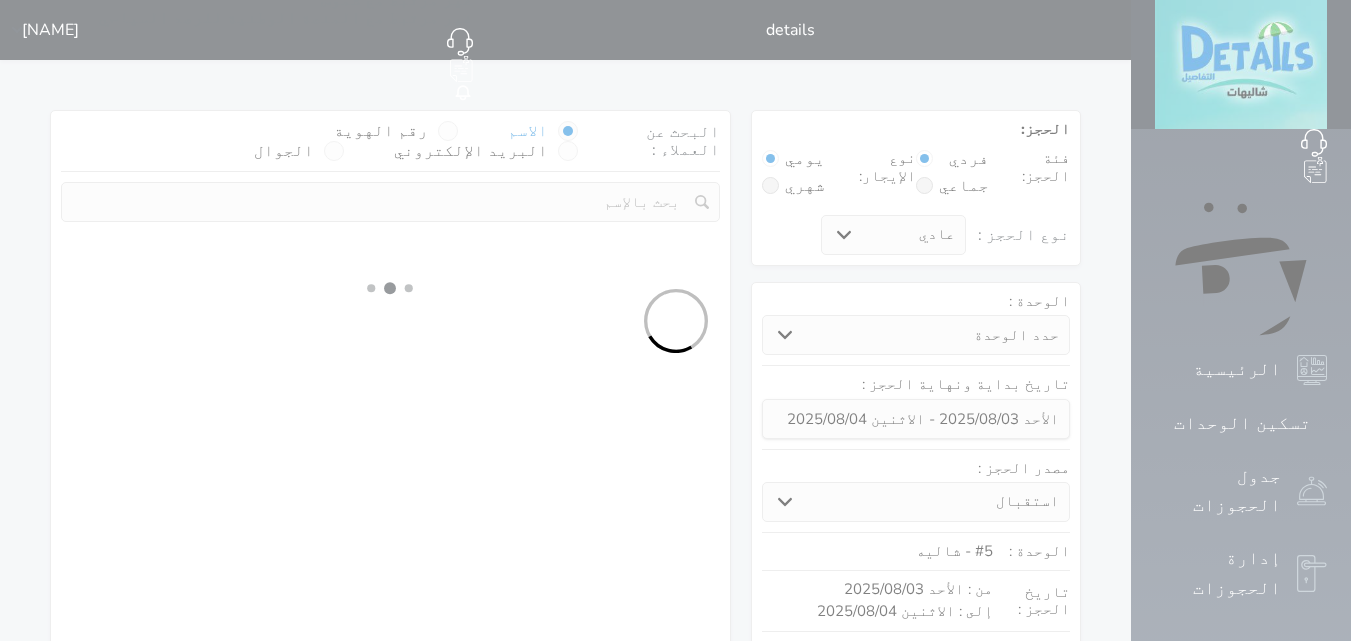 select on "7" 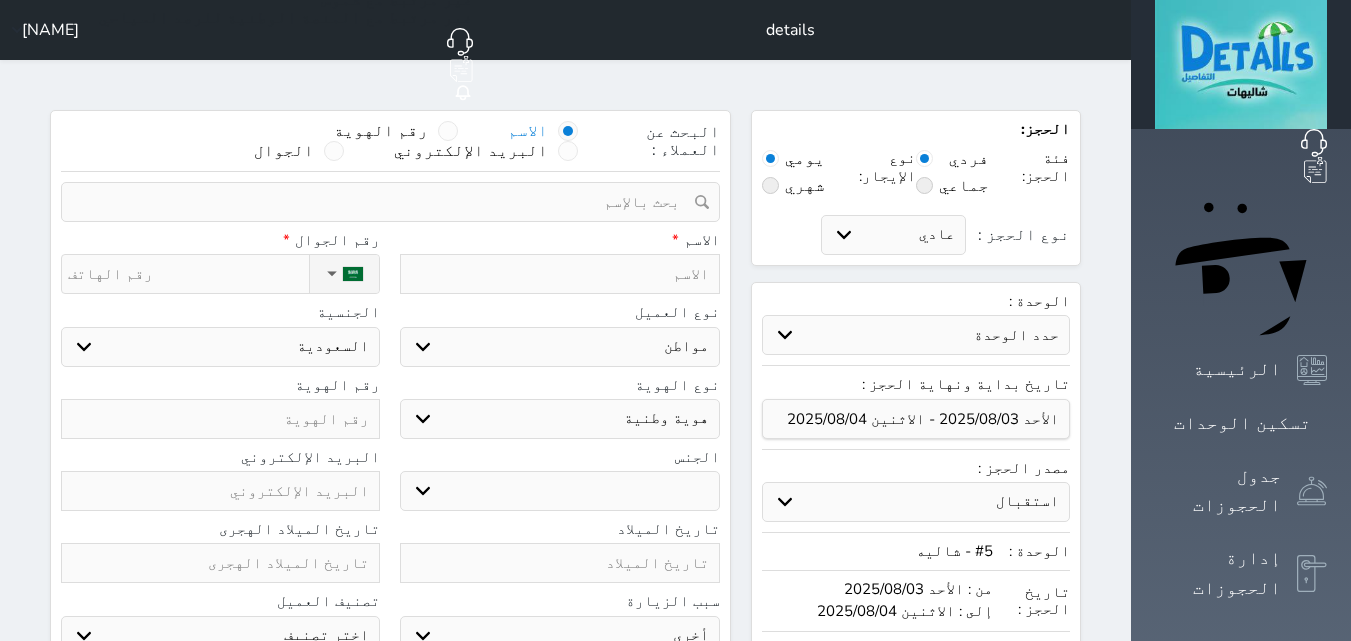 click at bounding box center (559, 274) 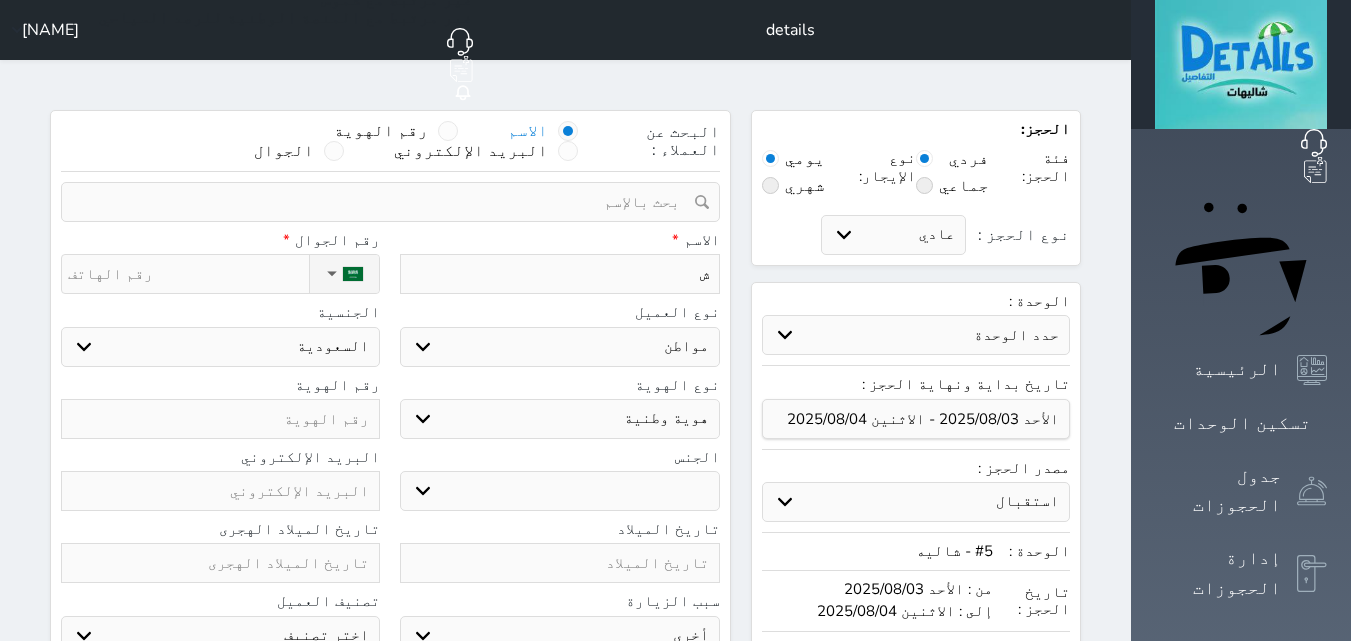type on "شم" 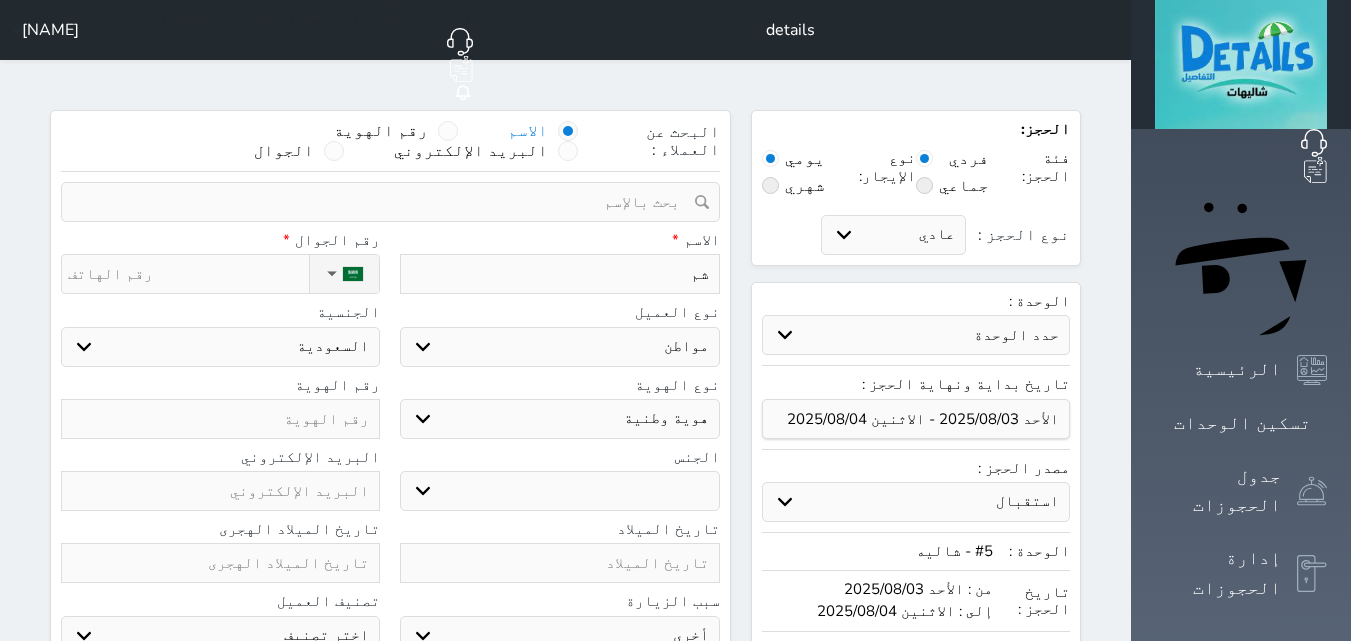 type on "شمع" 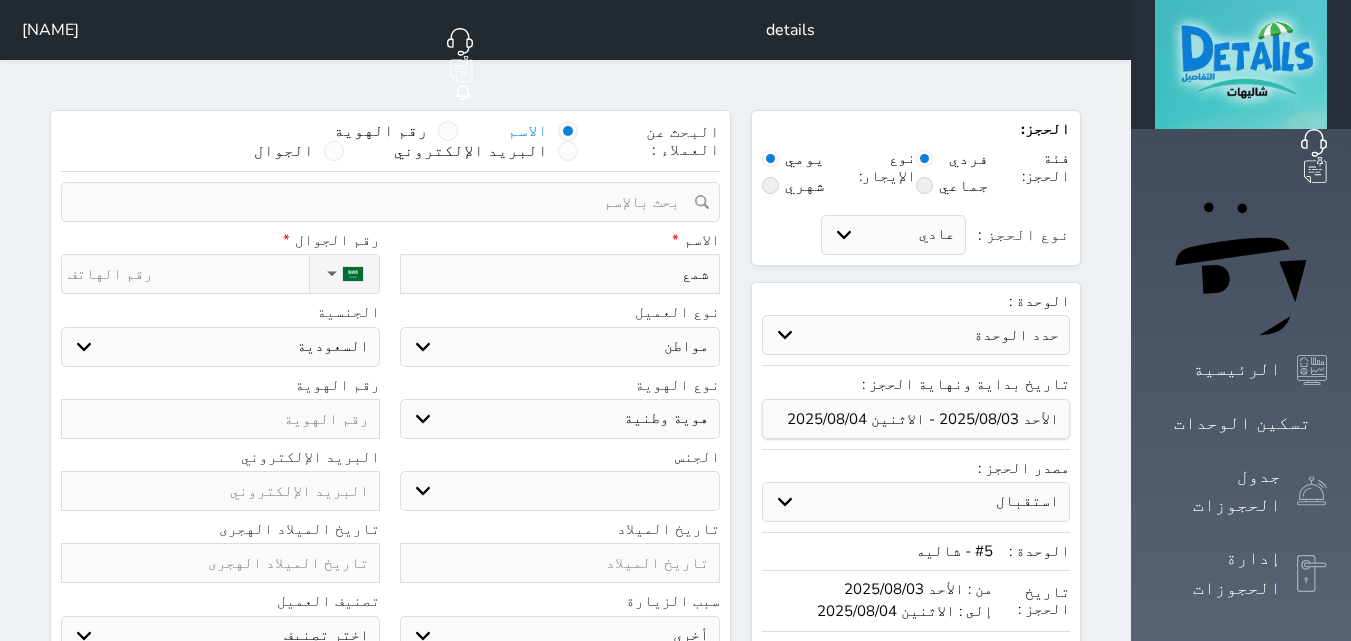 type on "شمعه" 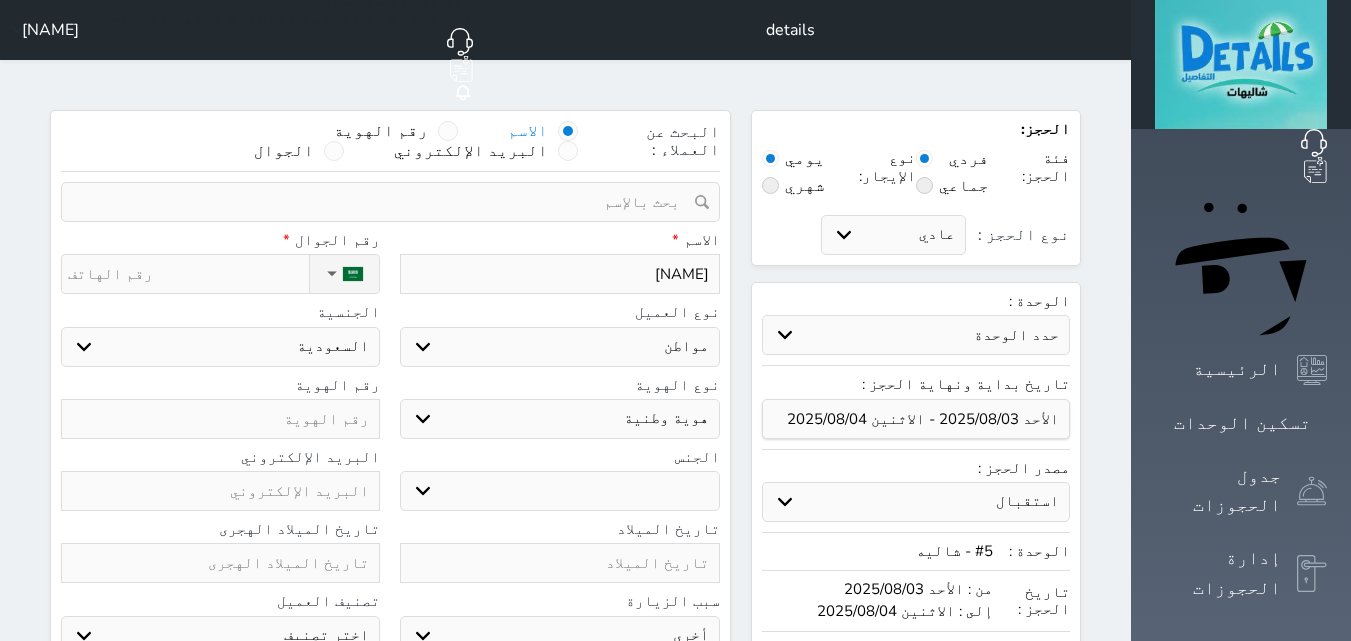 type on "شمعه" 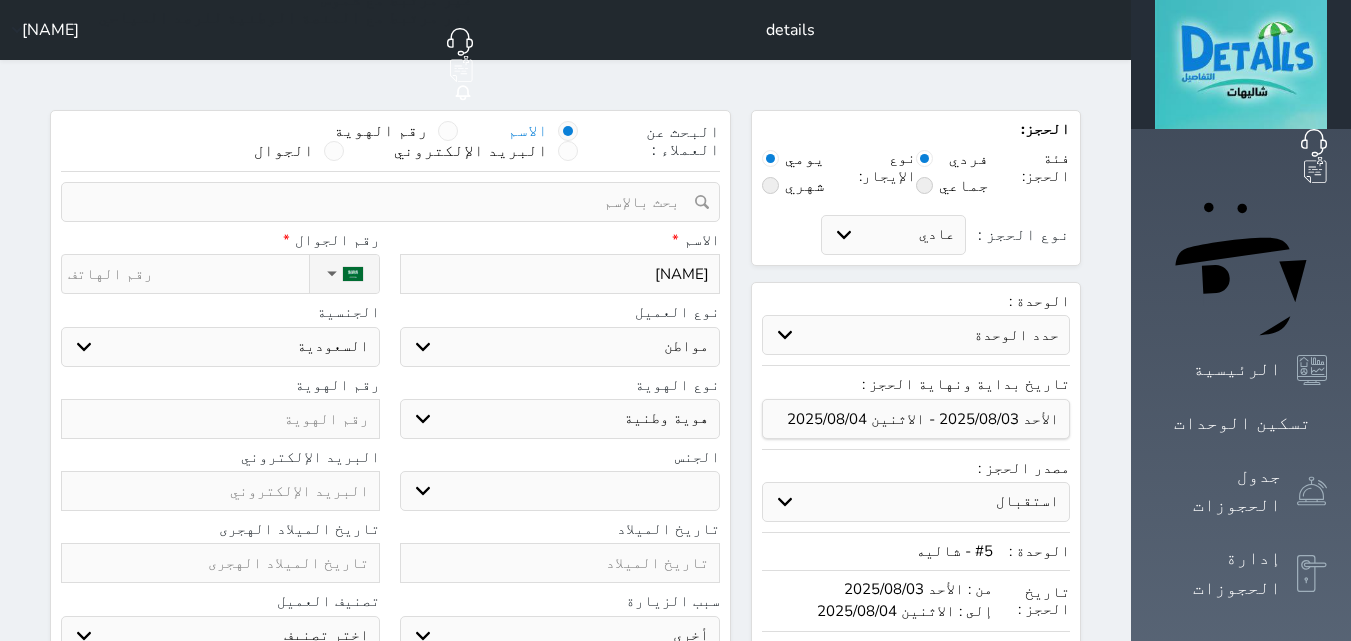 type on "شمعه ه" 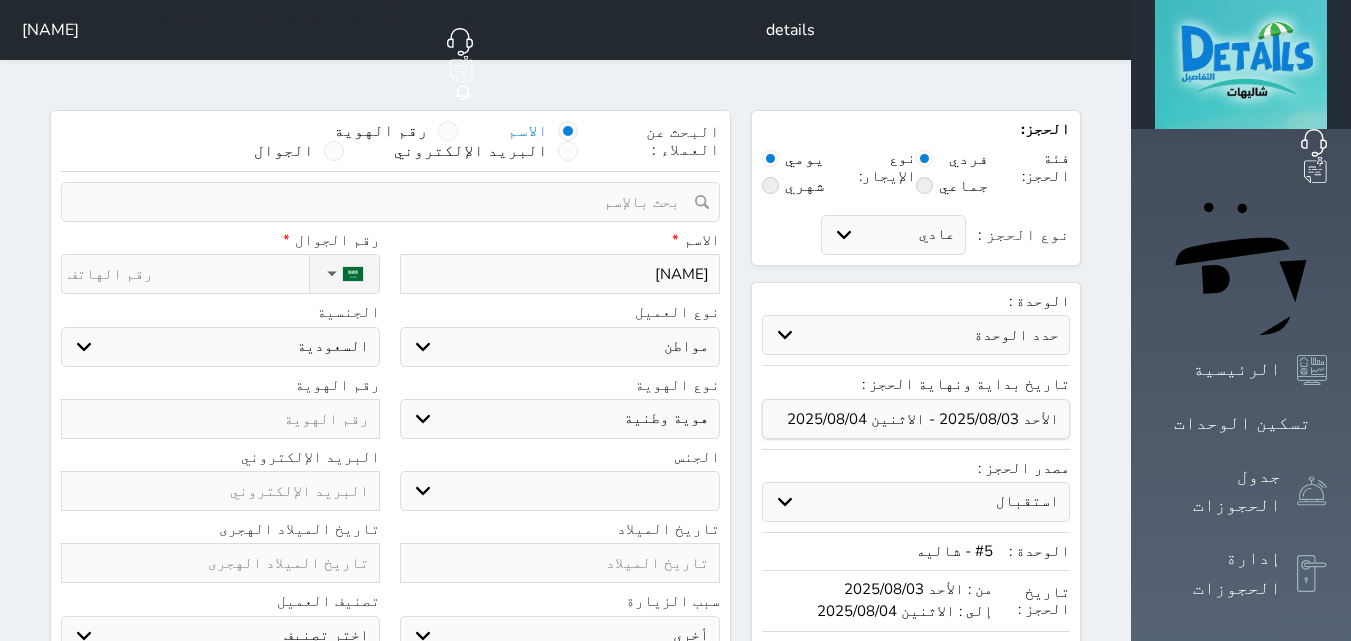 type on "شمعه هزا" 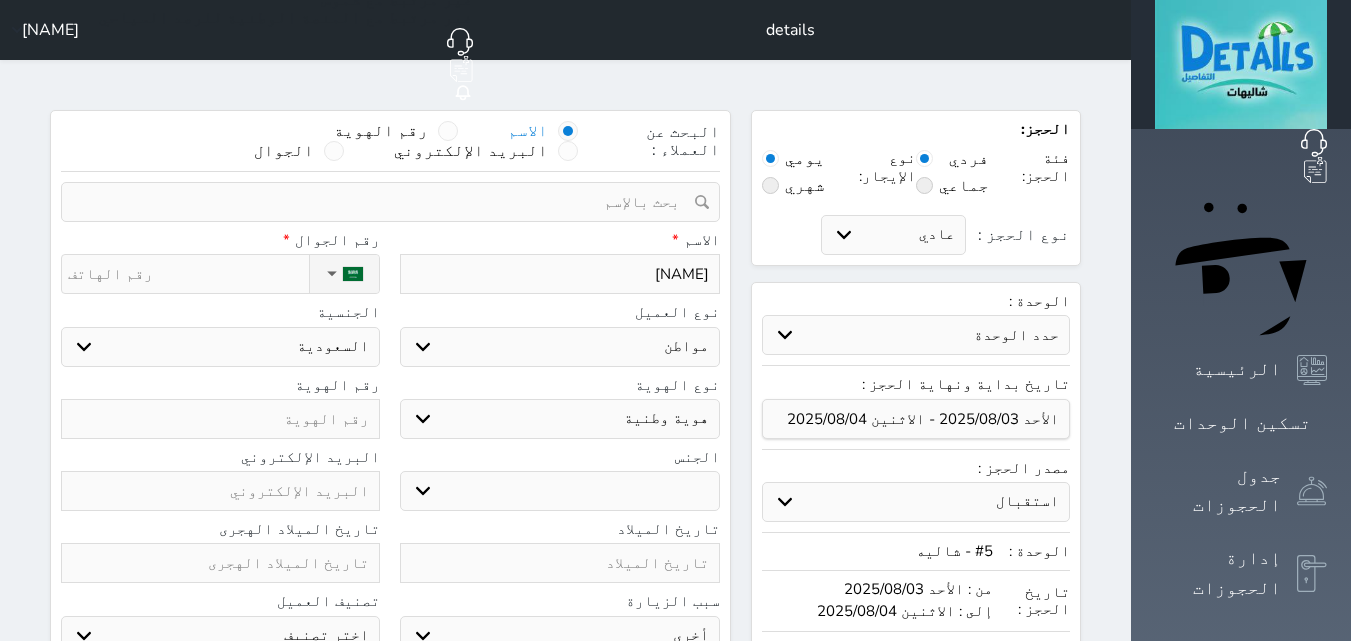 type on "شمعه هزاز" 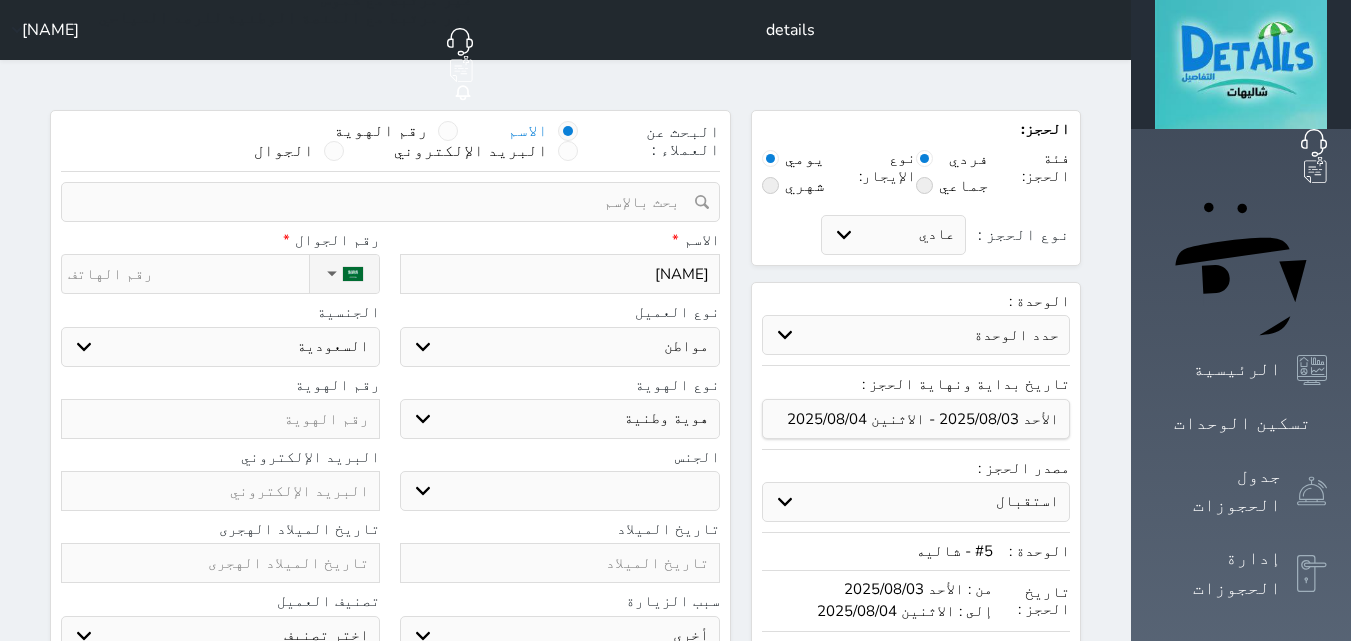 type on "[FIRST] [LAST]" 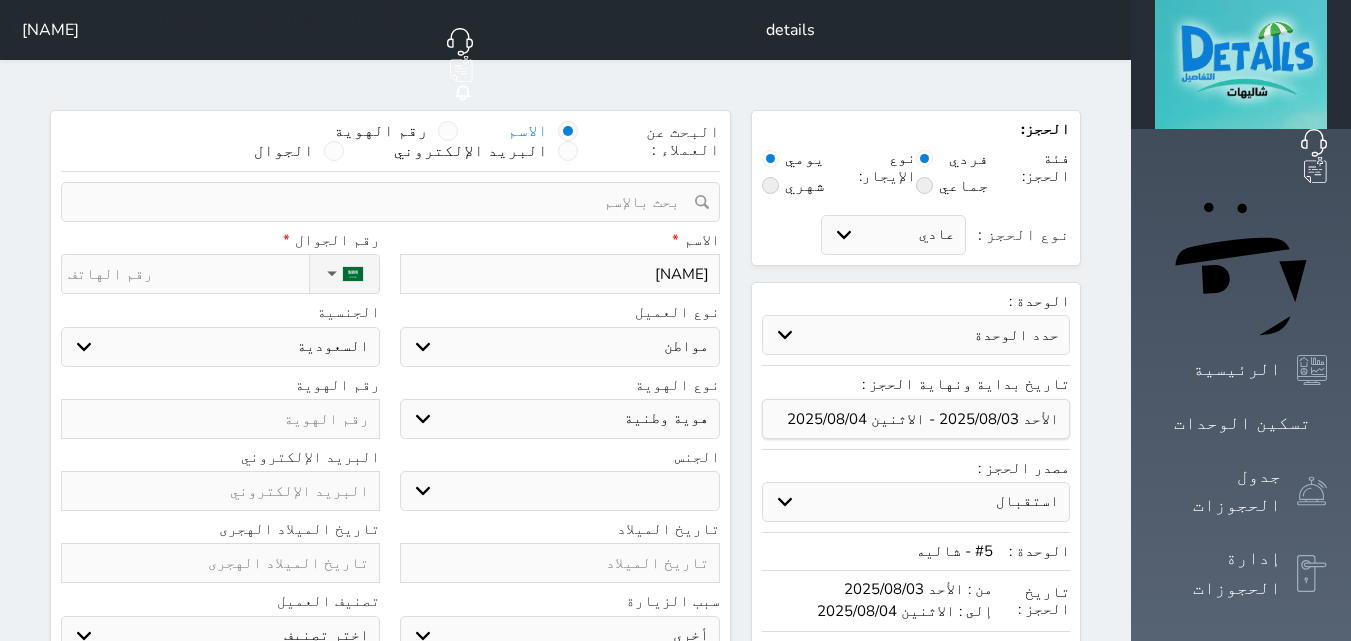 type on "[FIRST] [LAST]" 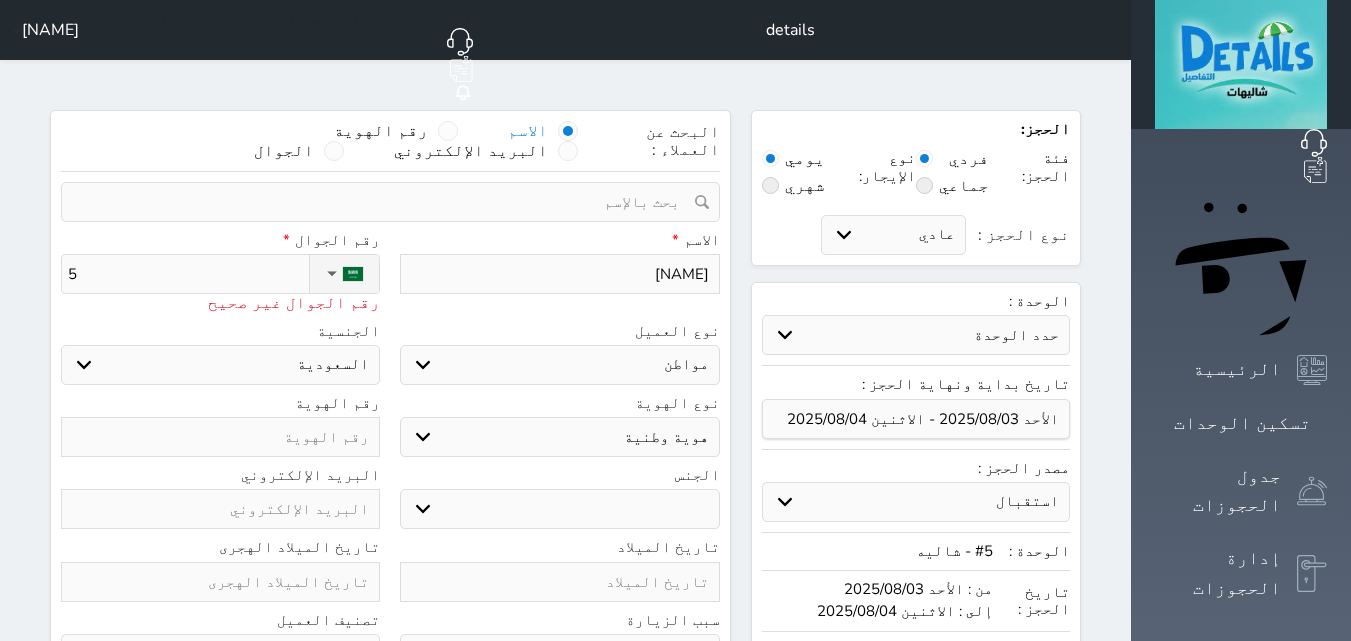type on "50" 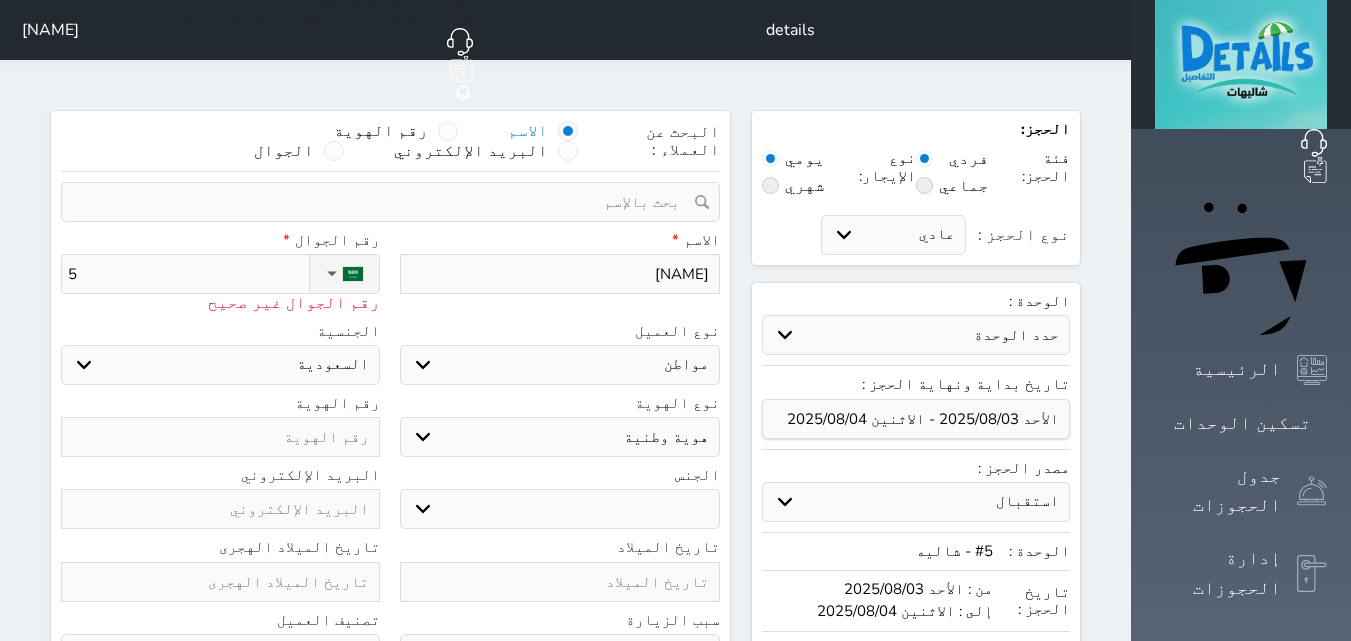select 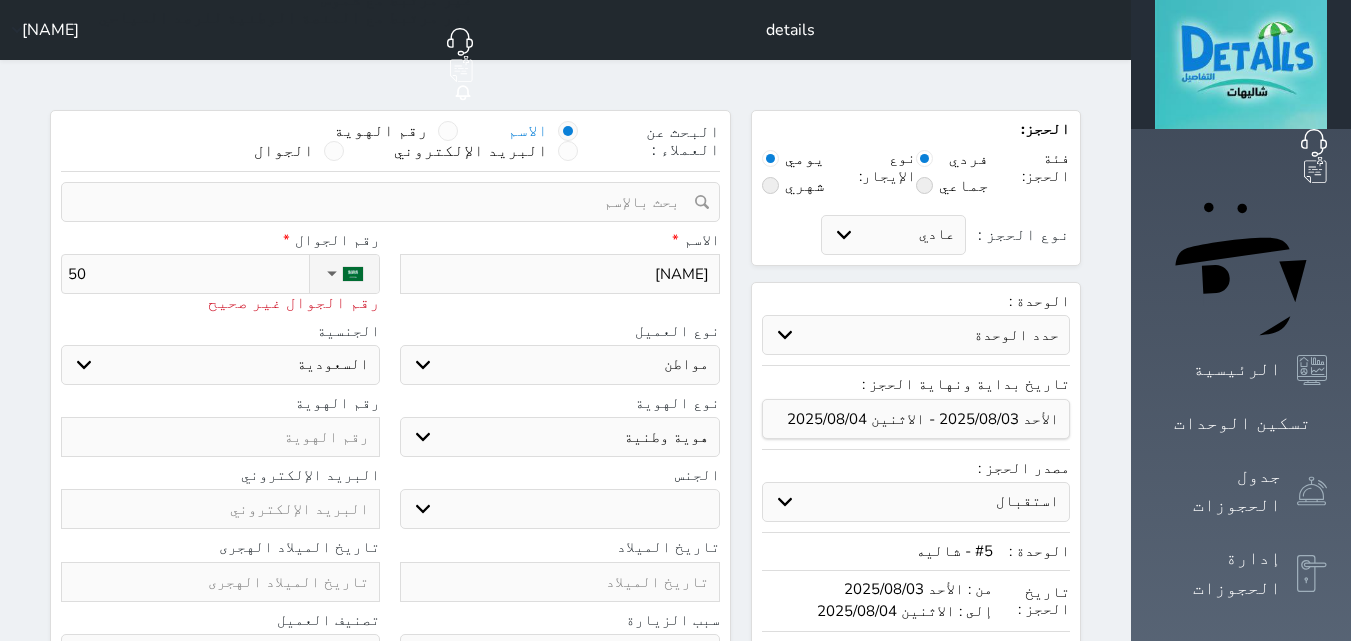type on "501" 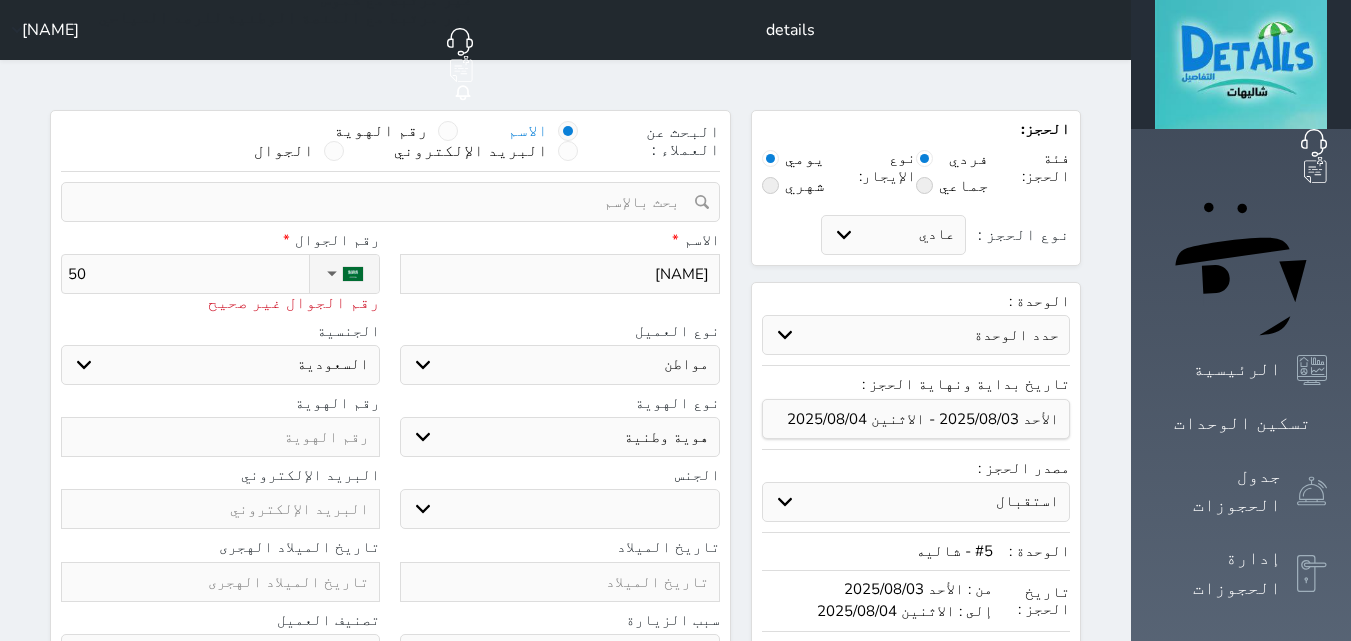 select 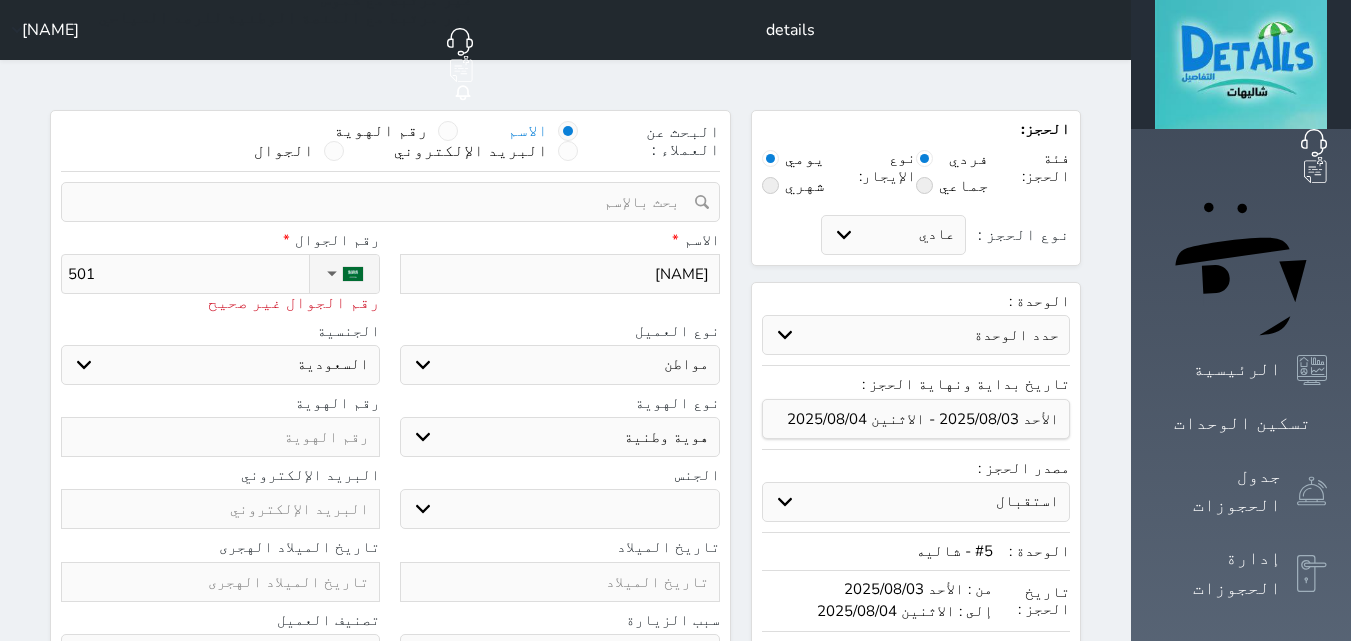 type on "5011" 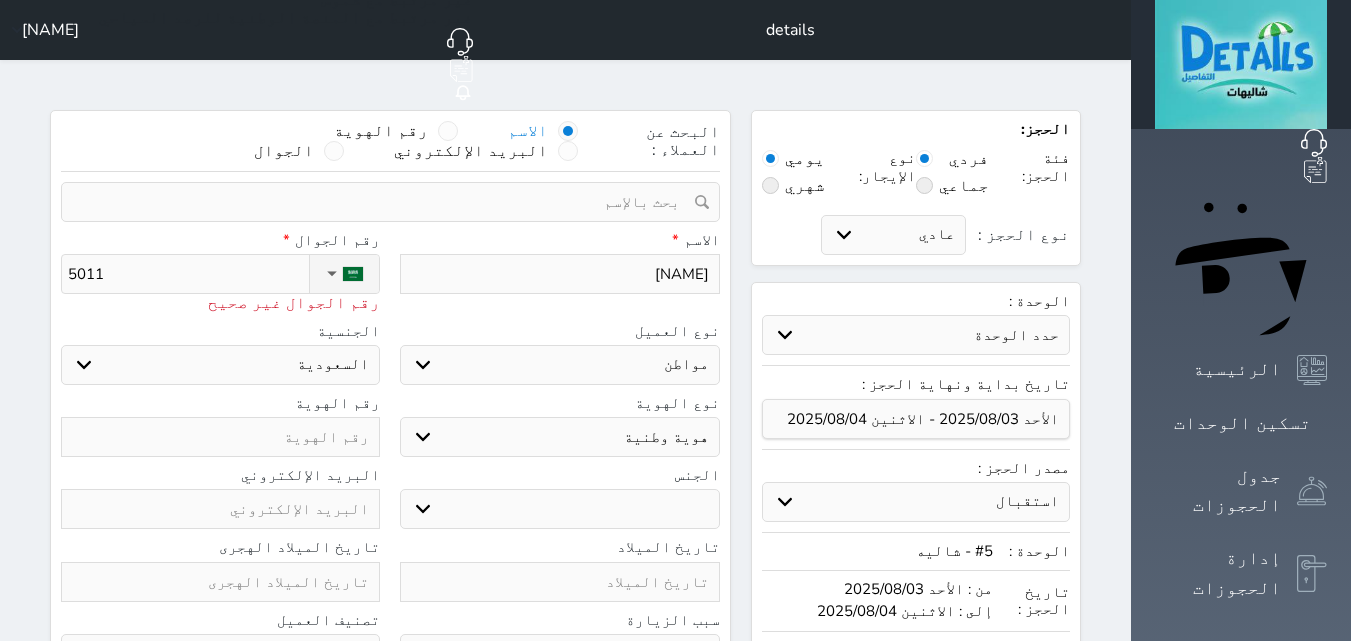 type on "50117" 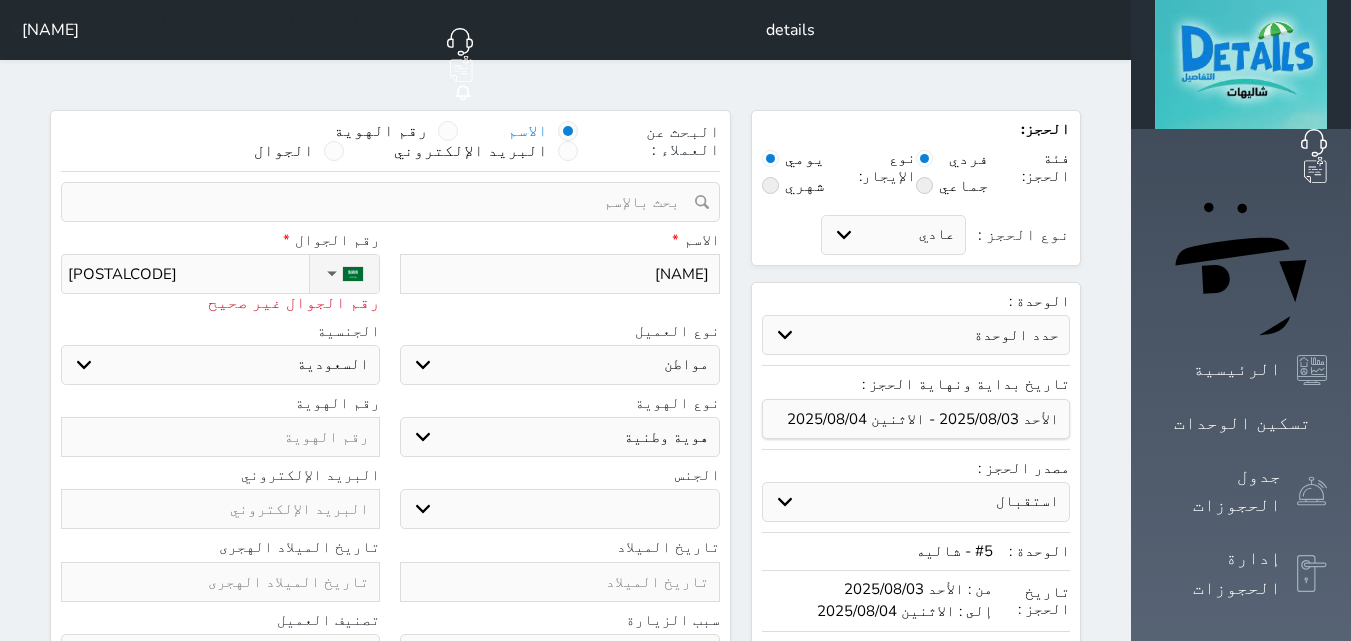 type on "501172" 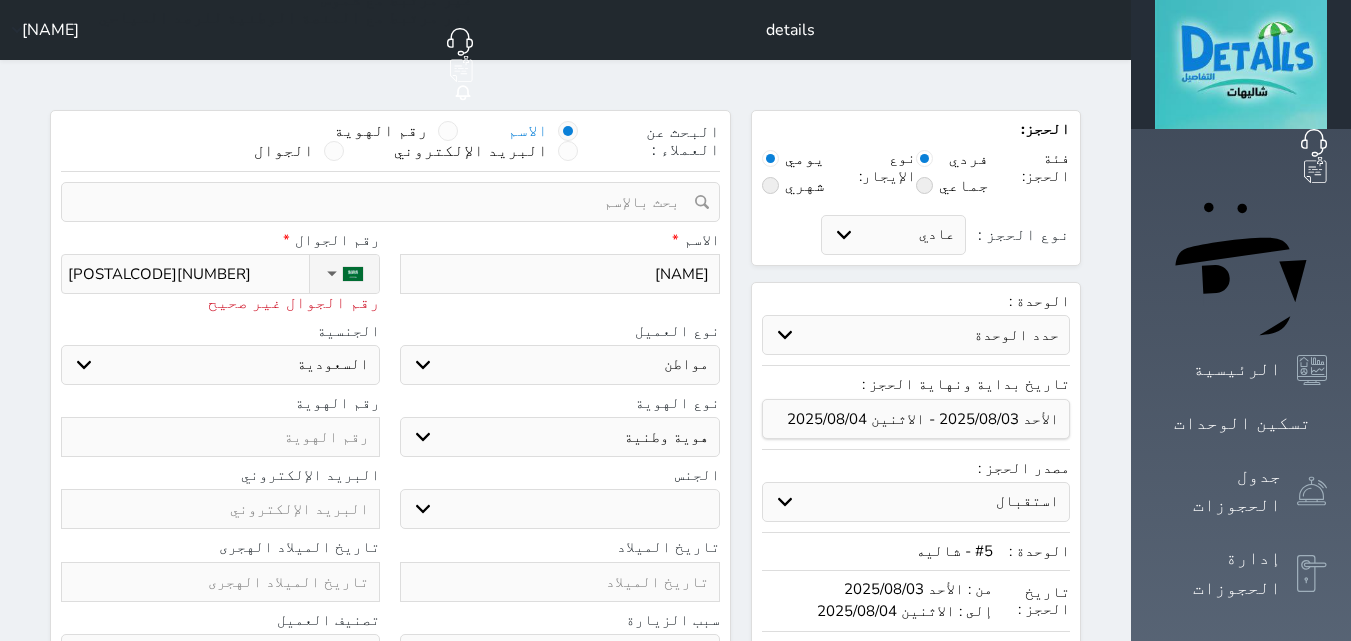 type on "5011723" 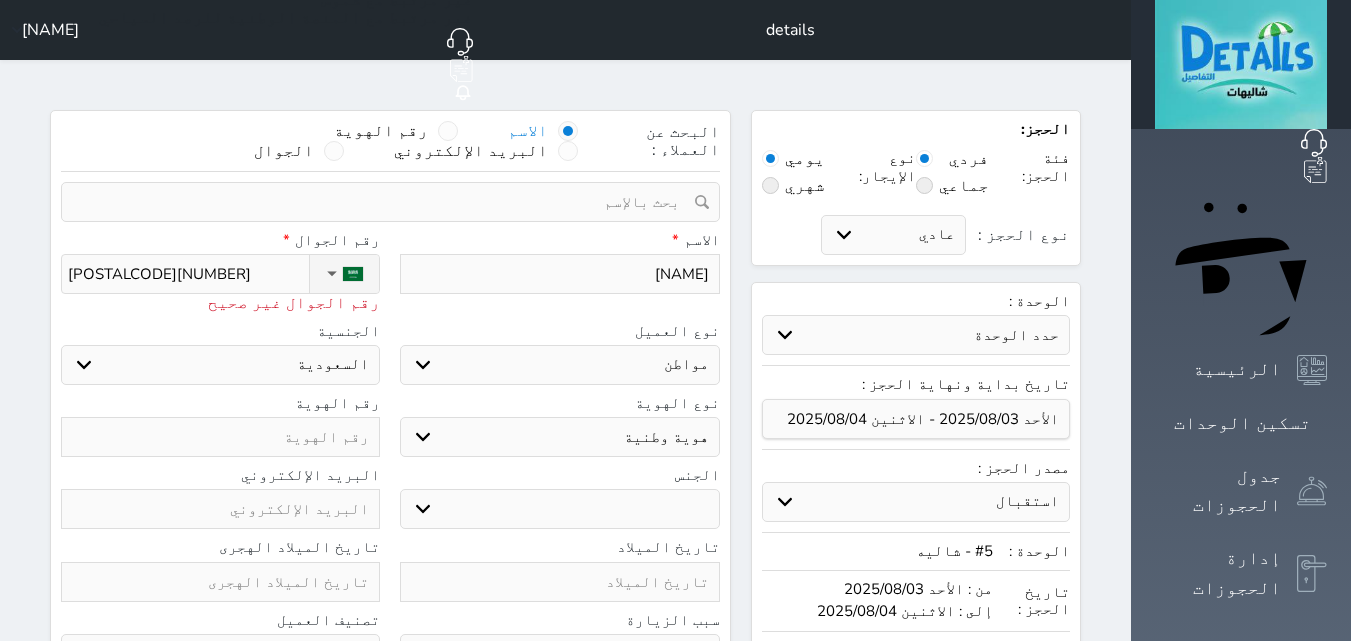 select 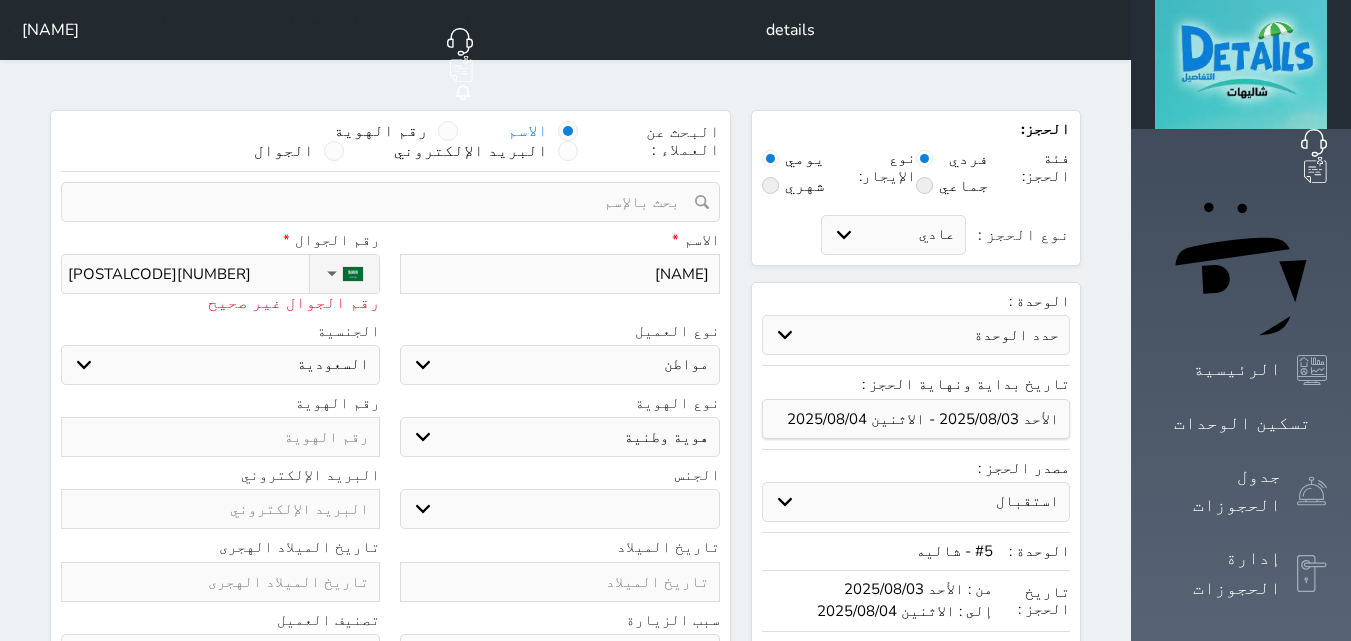 type on "50117237" 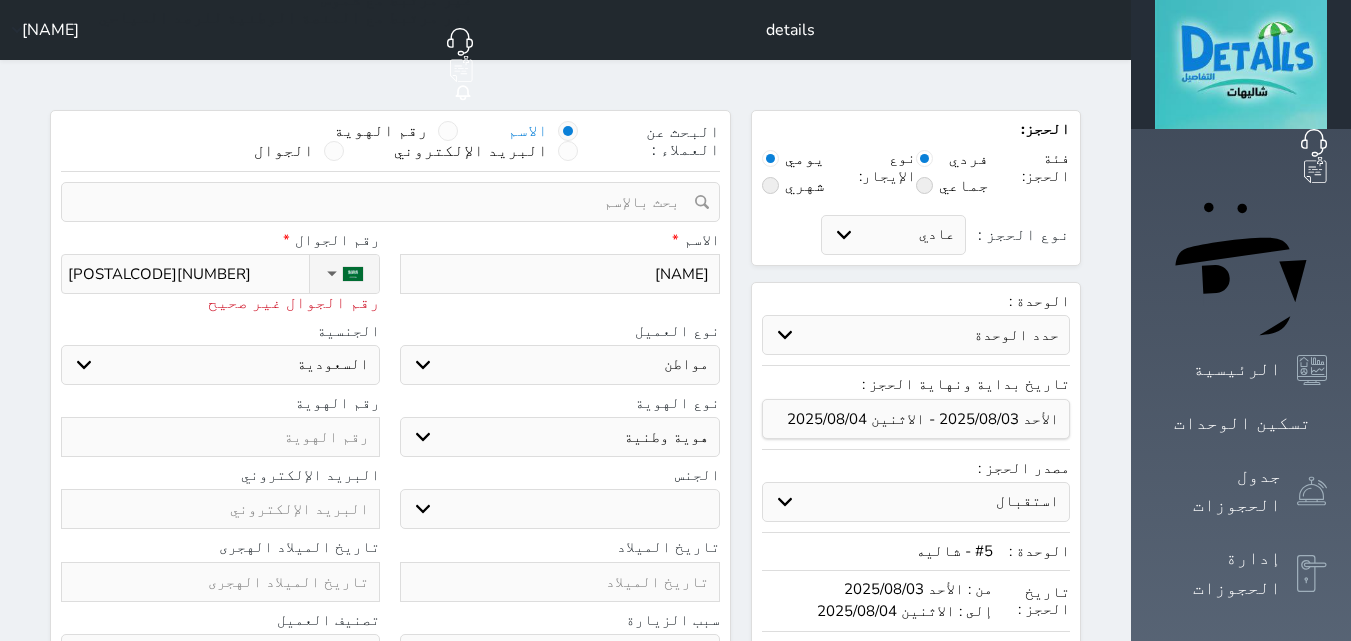 select 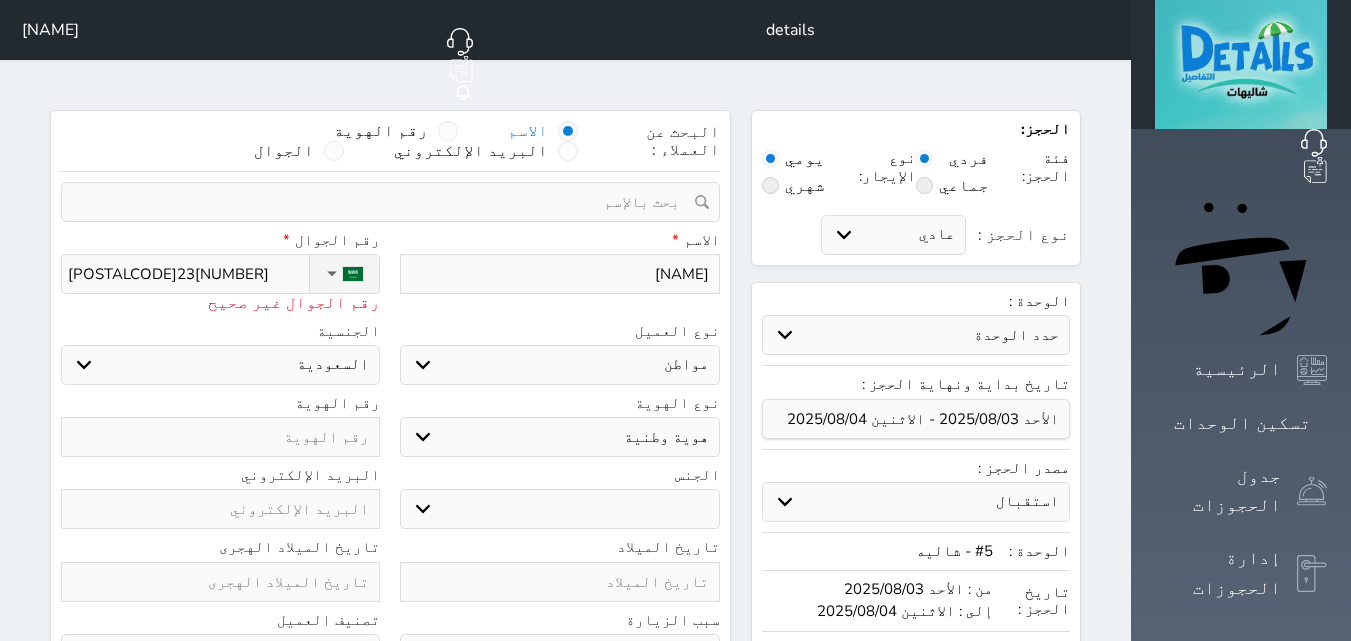 type on "+966 50 117 2374" 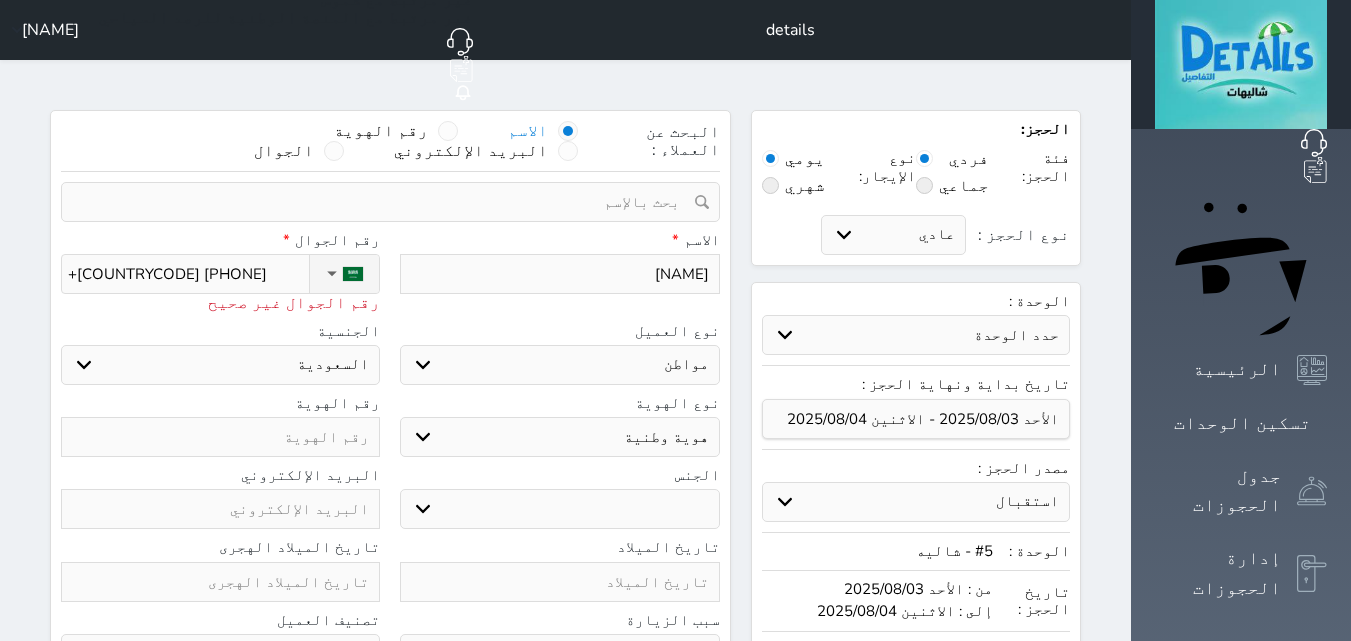 select 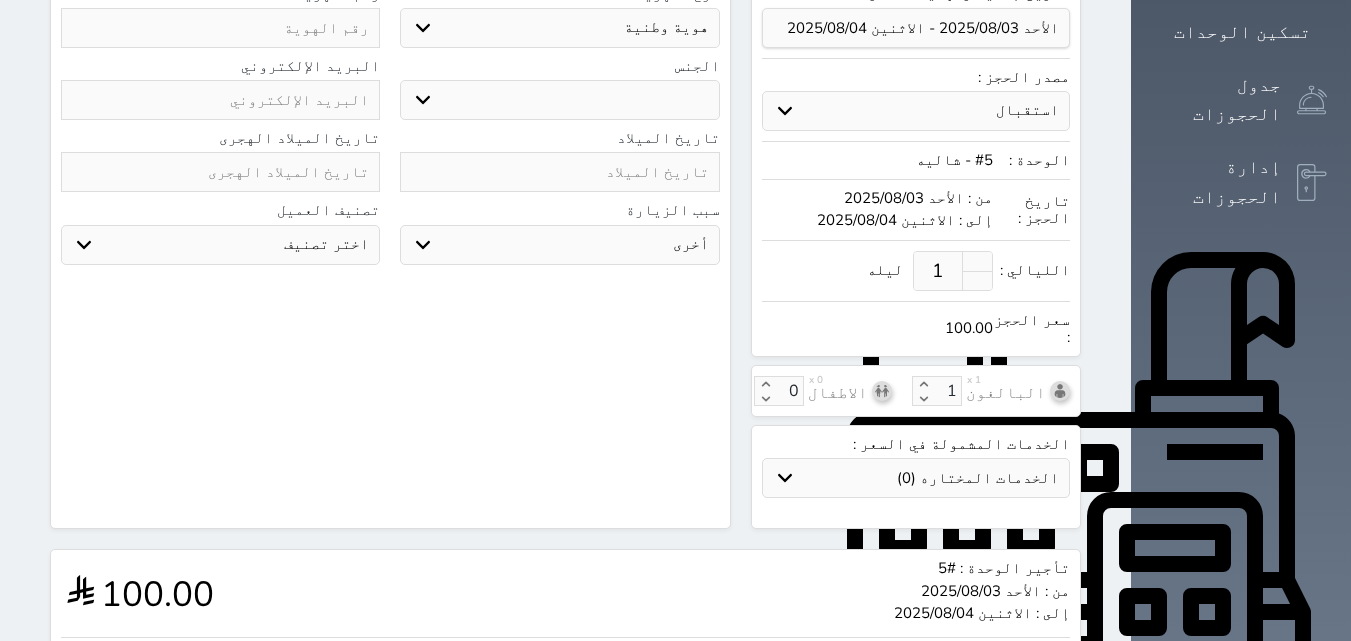 scroll, scrollTop: 504, scrollLeft: 0, axis: vertical 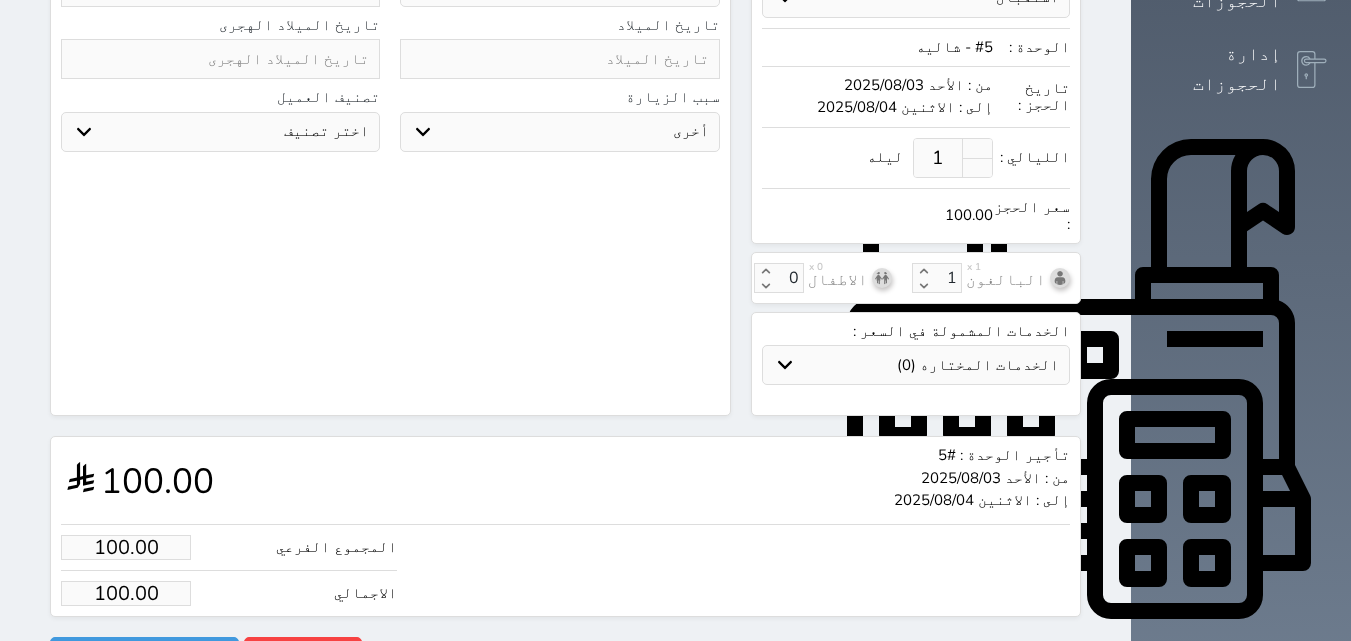 type on "+966 50 117 2374" 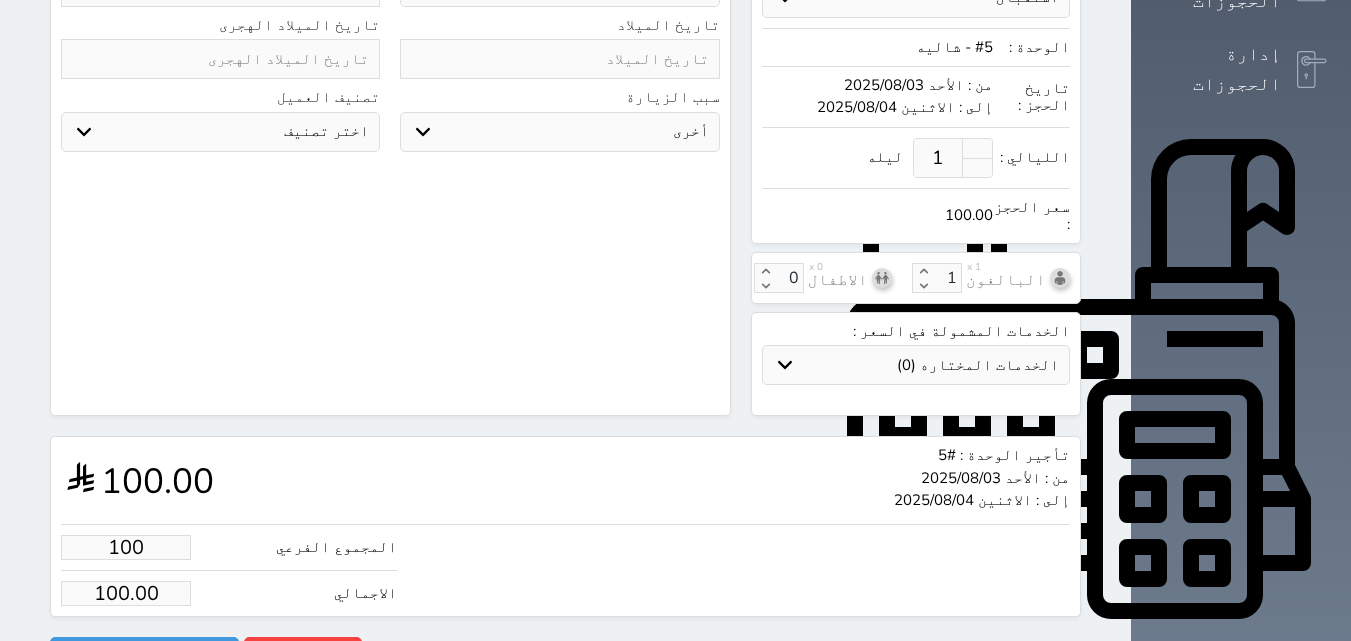 click on "100" at bounding box center [126, 547] 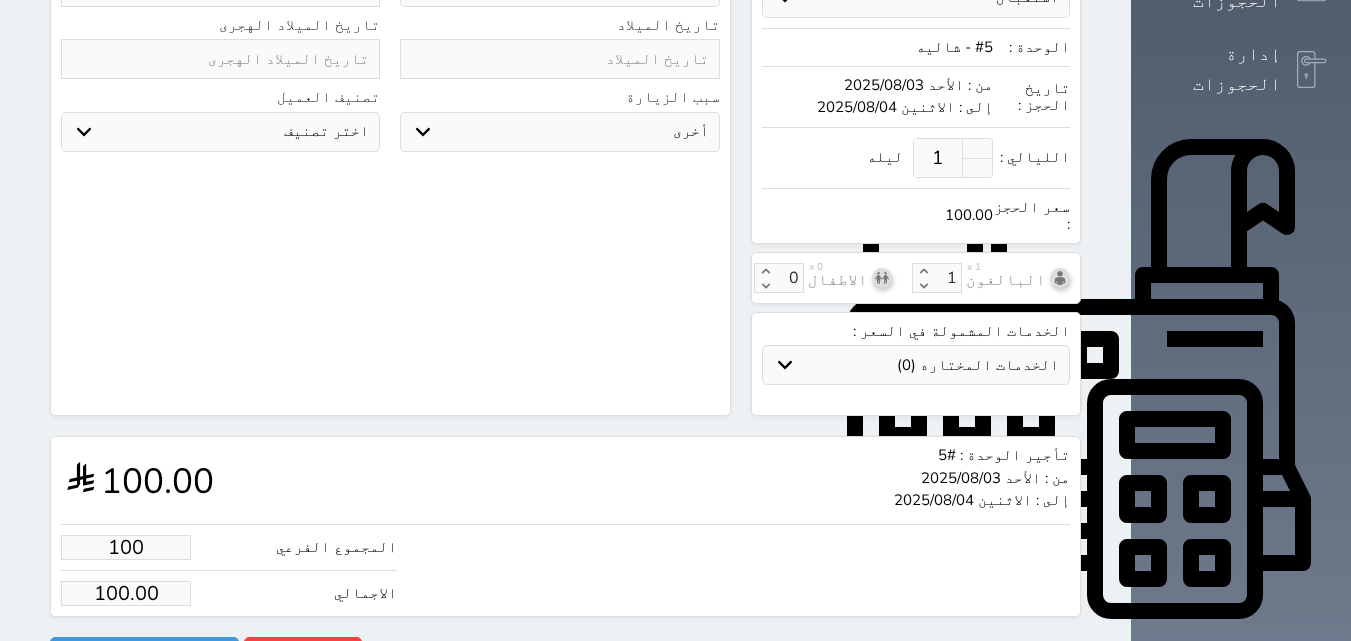type on "10.00" 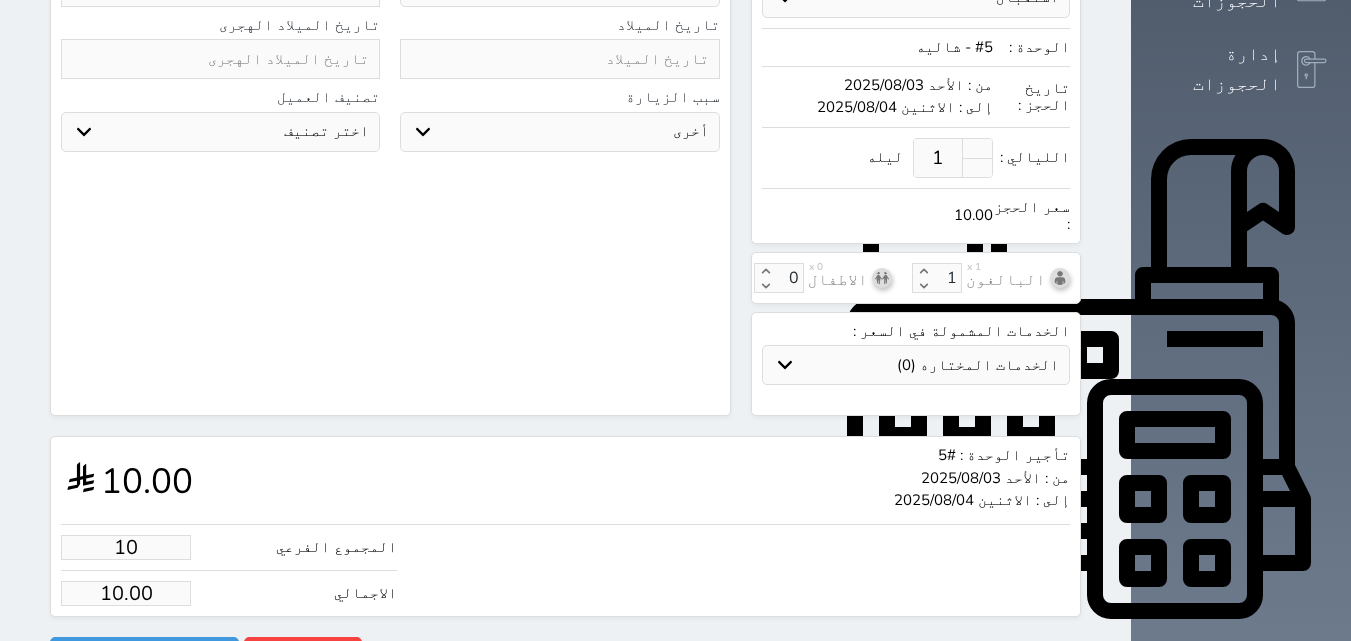 type on "1" 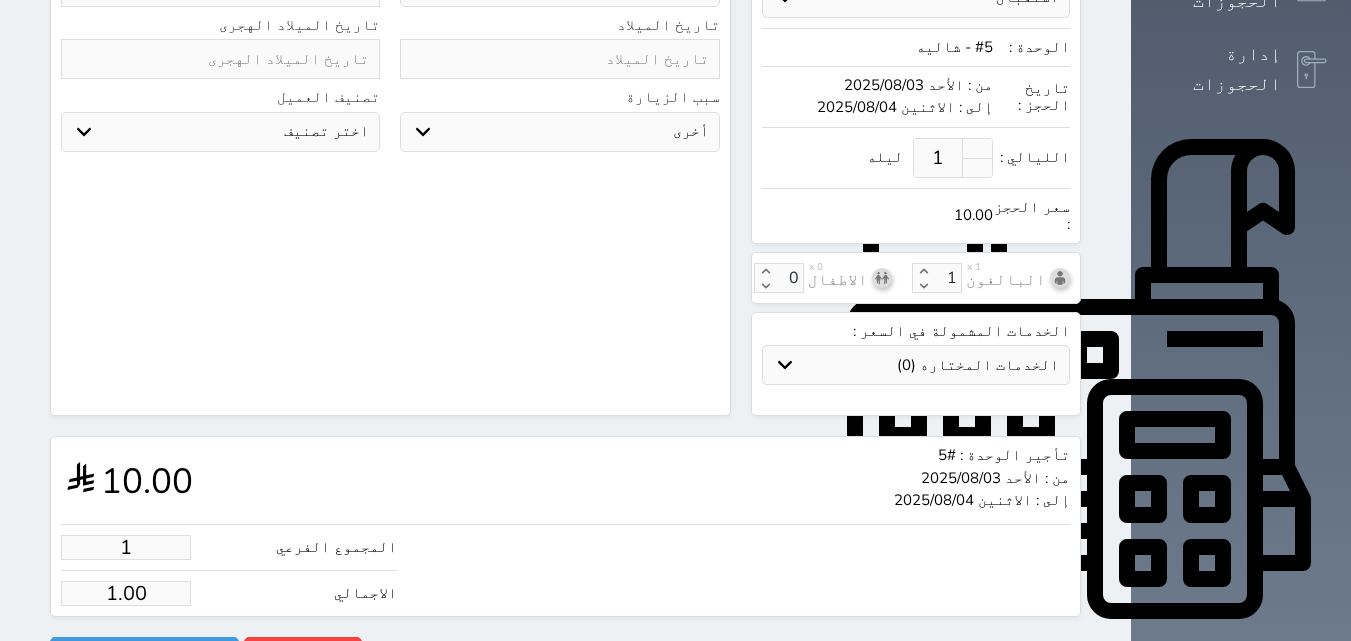 type 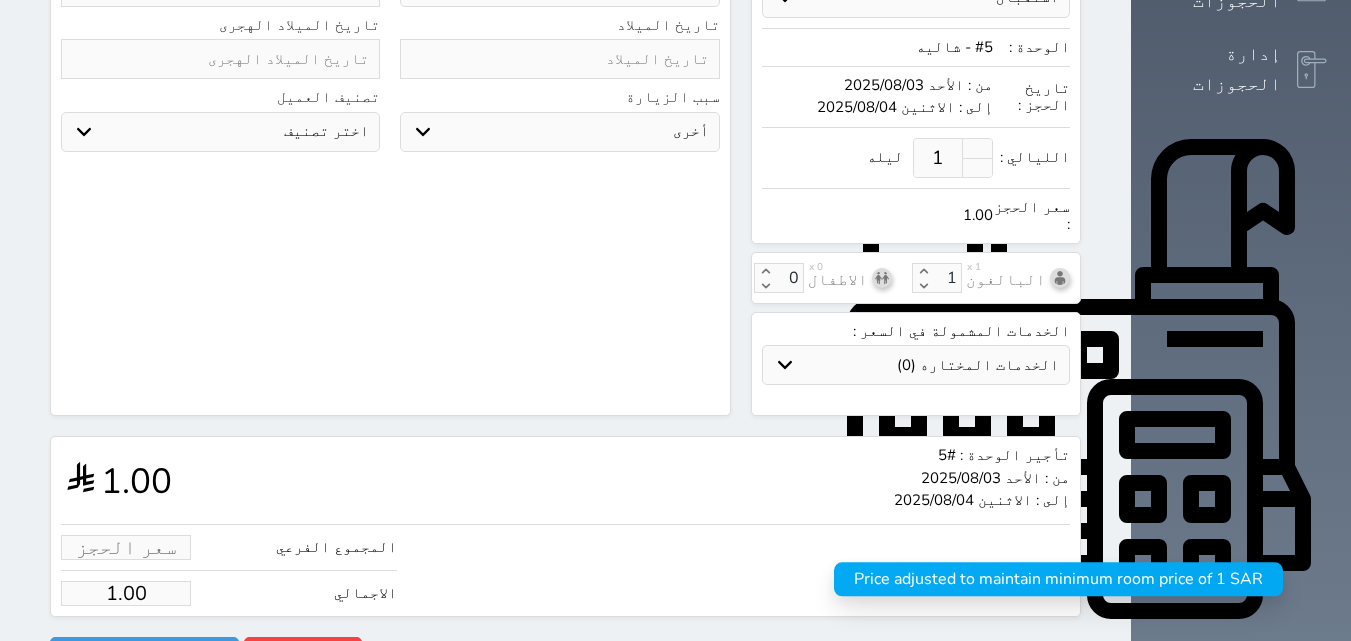 type on "4" 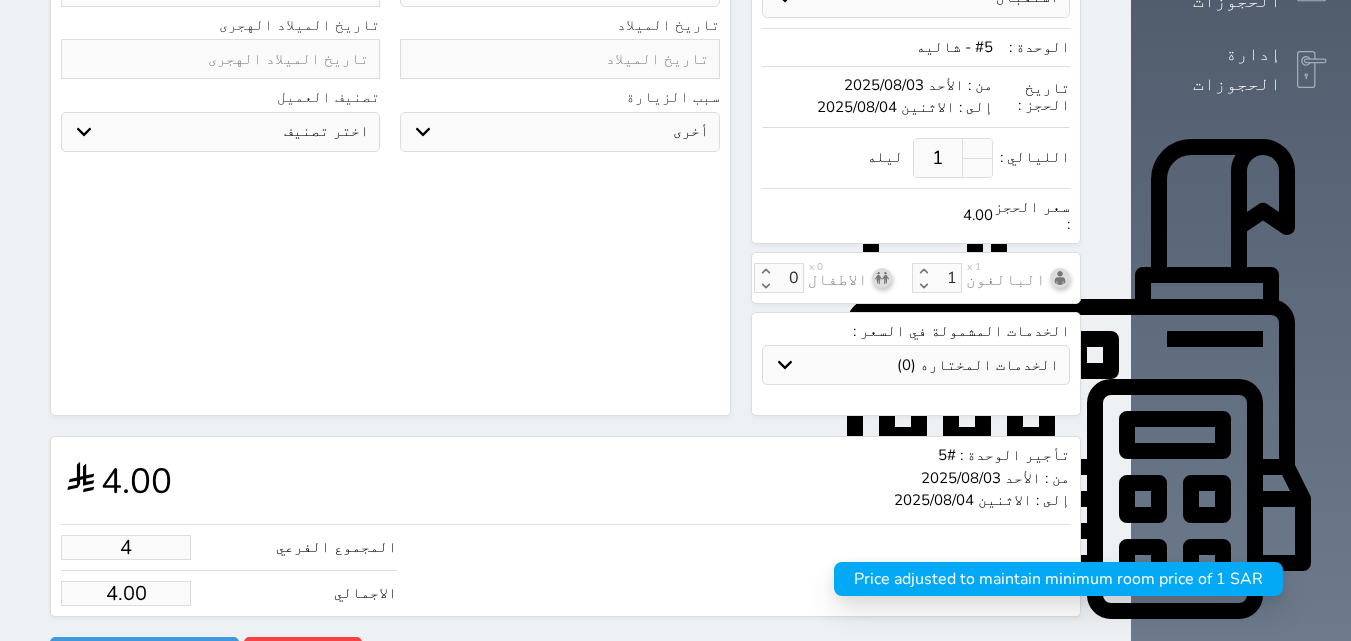 type on "45" 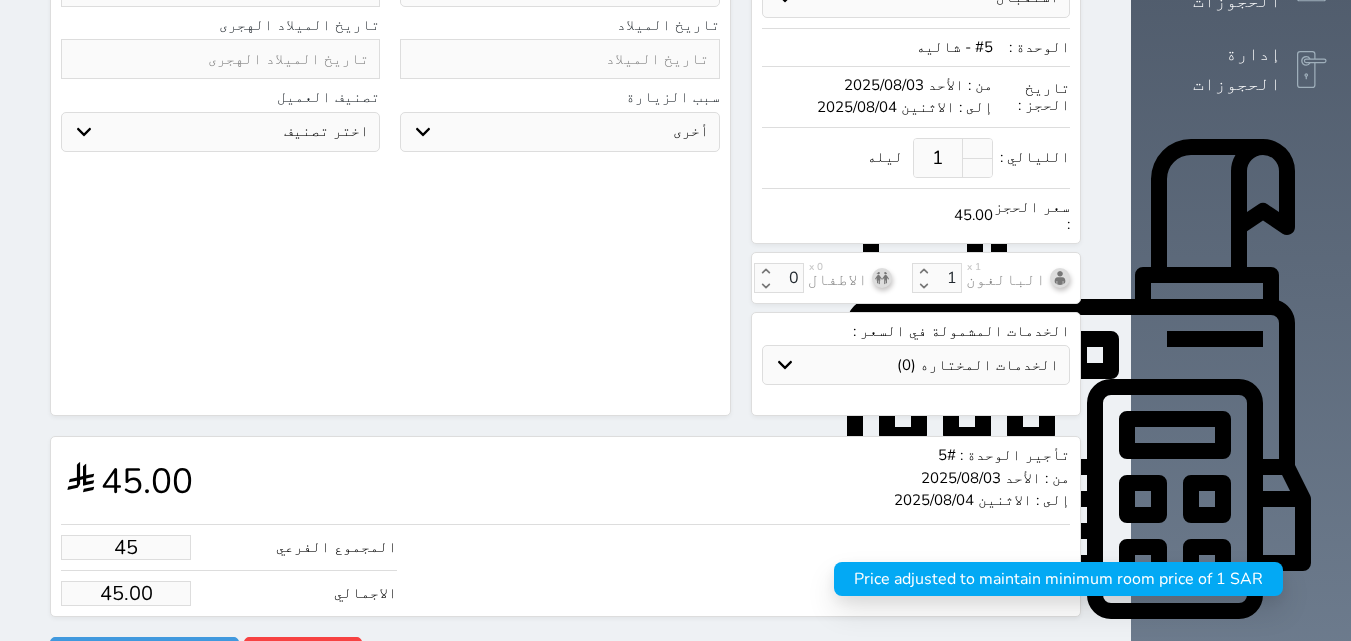 type on "450" 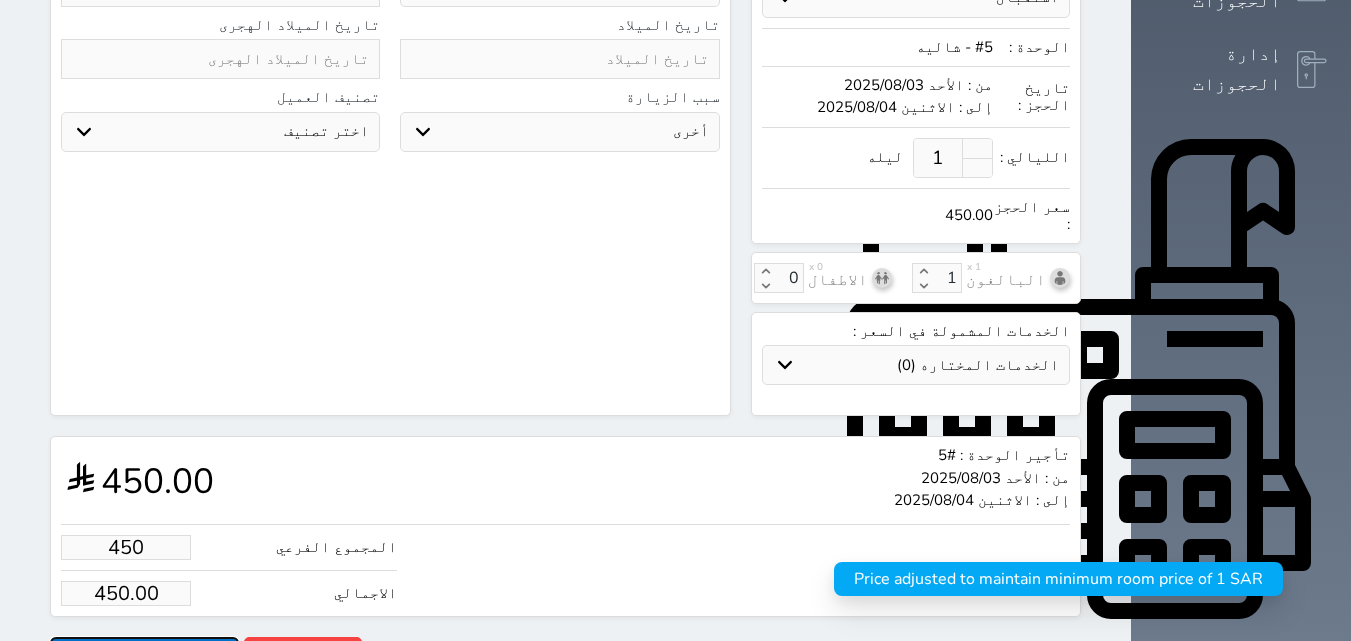type on "450.00" 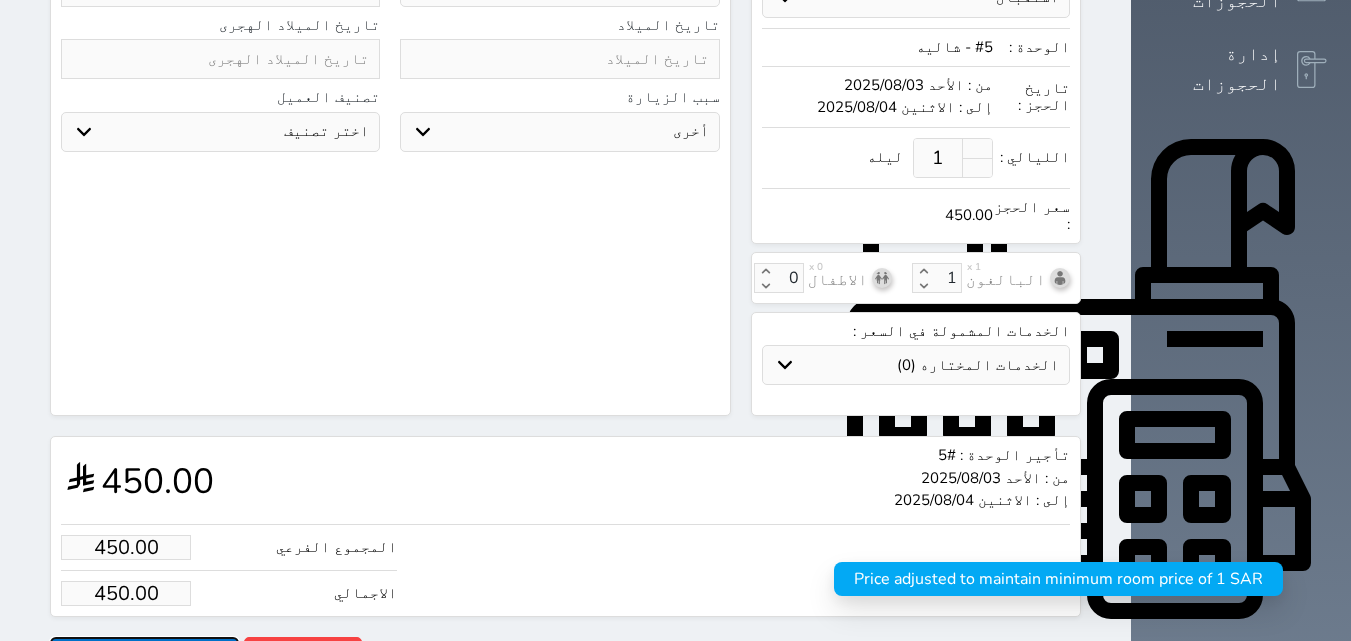 click on "حجز" at bounding box center (144, 654) 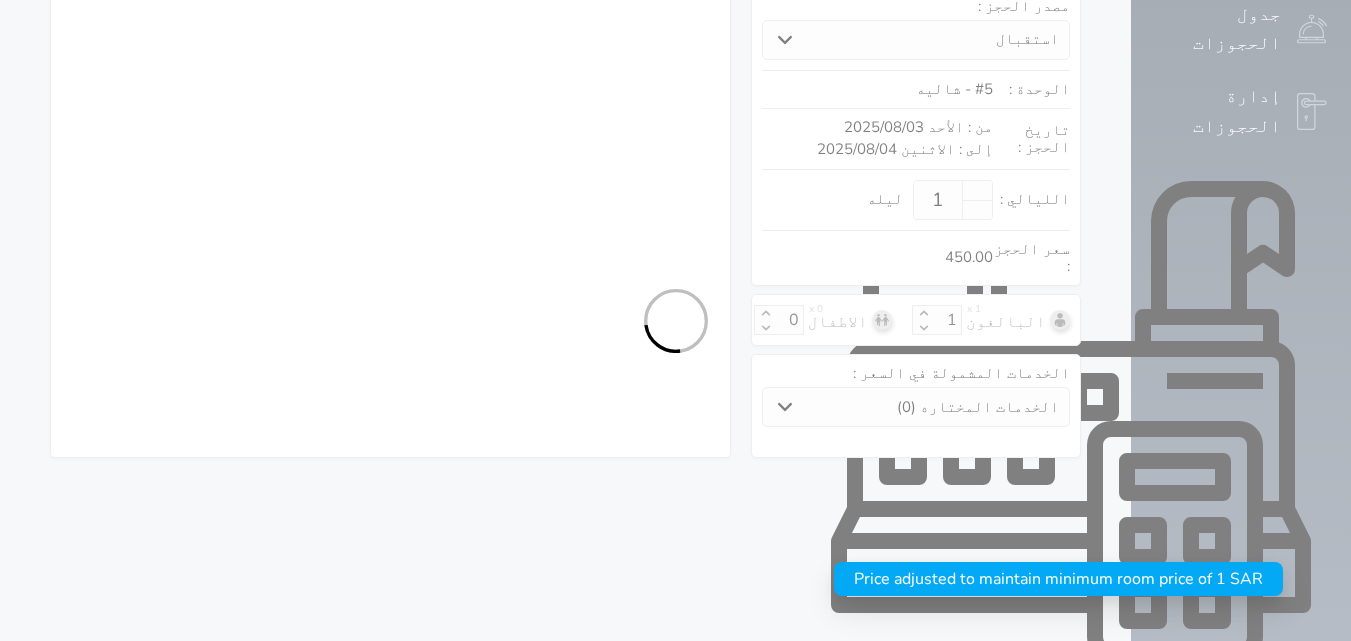 select on "1" 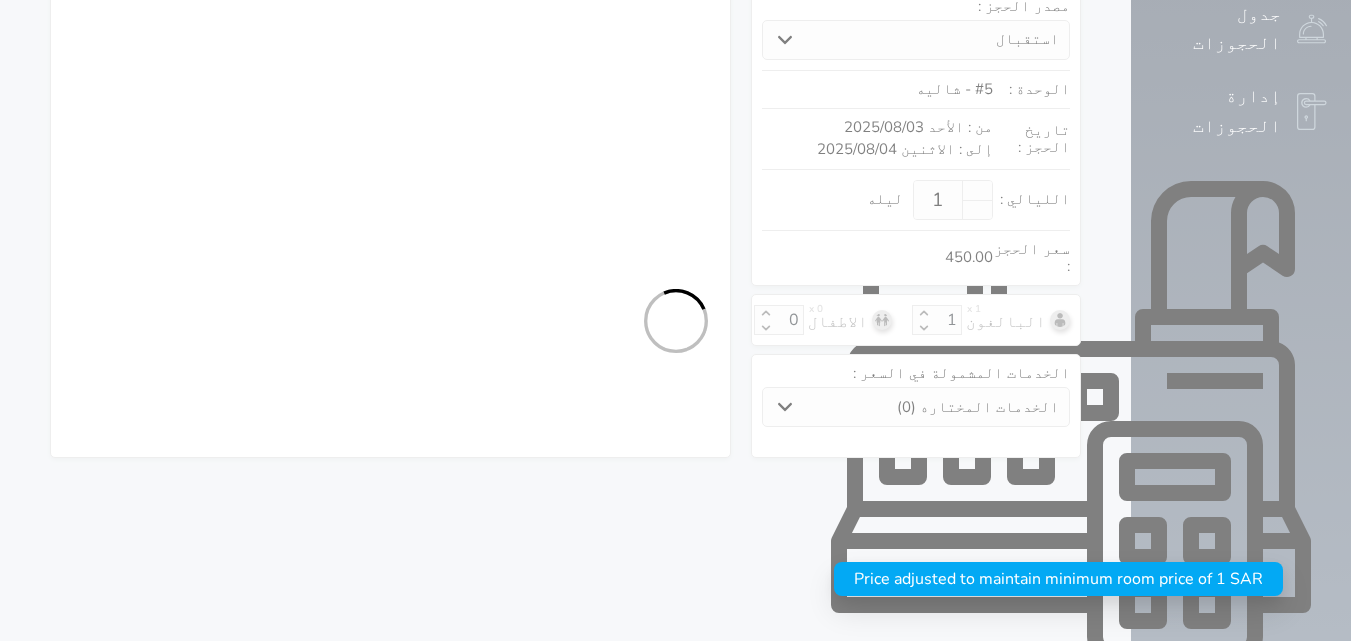 select on "113" 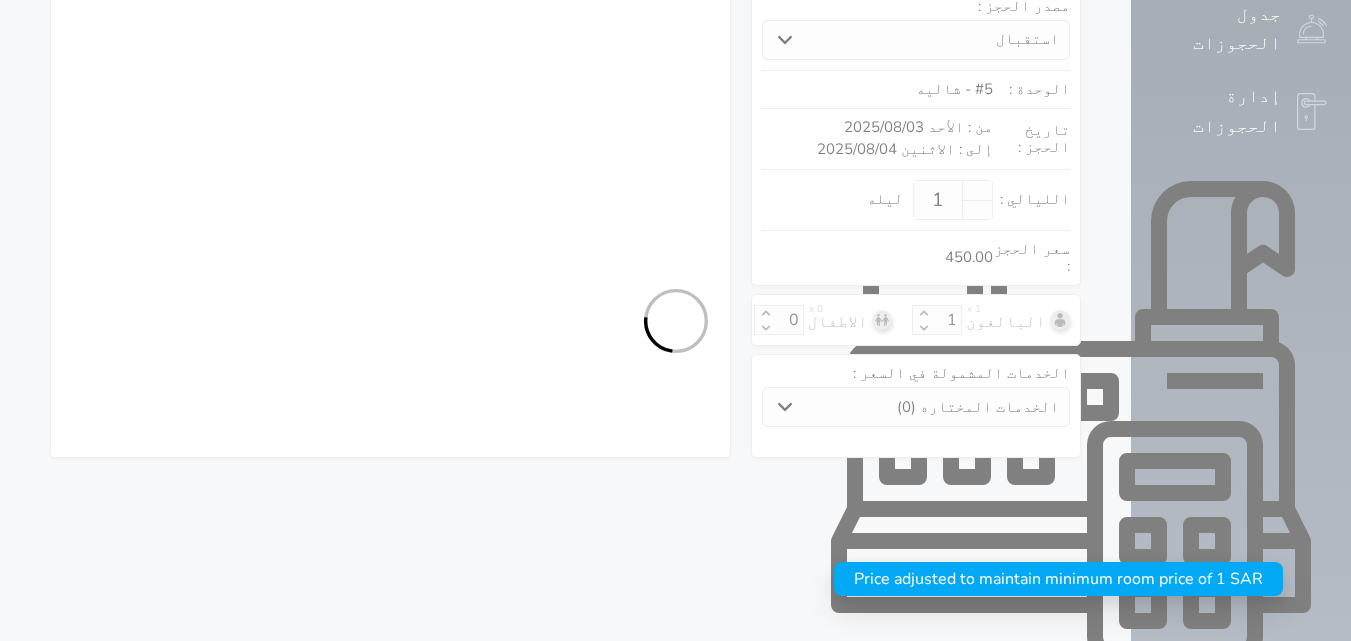 select on "1" 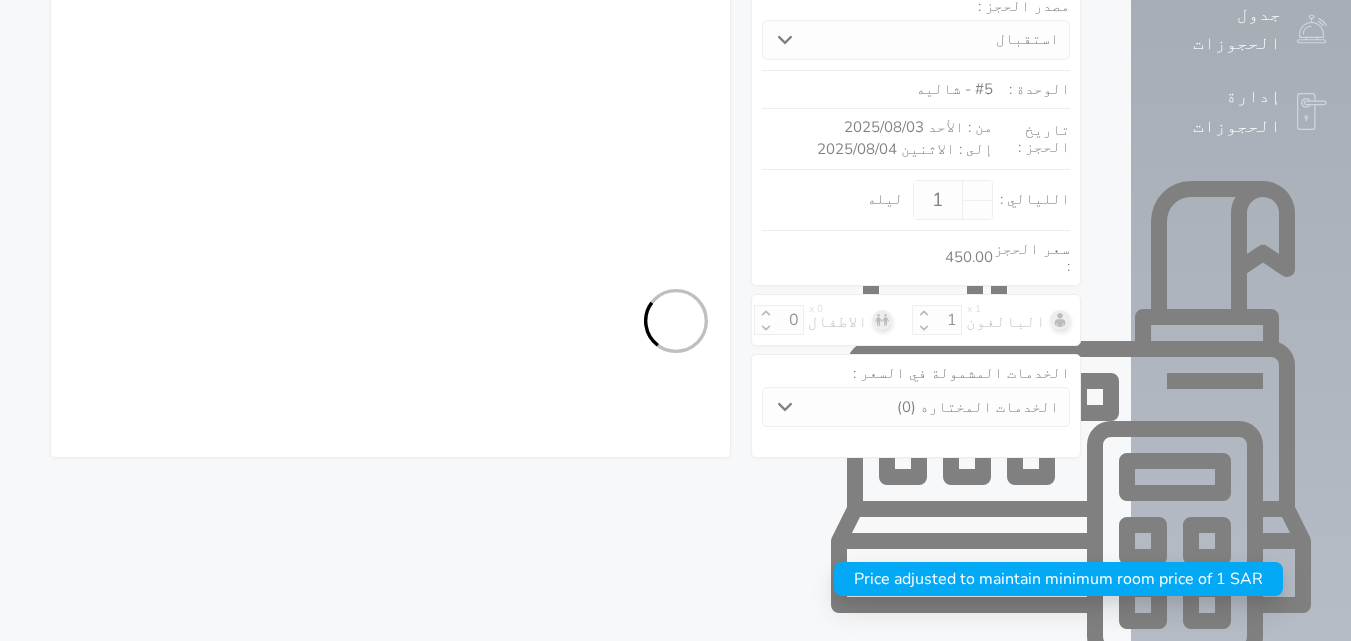 select 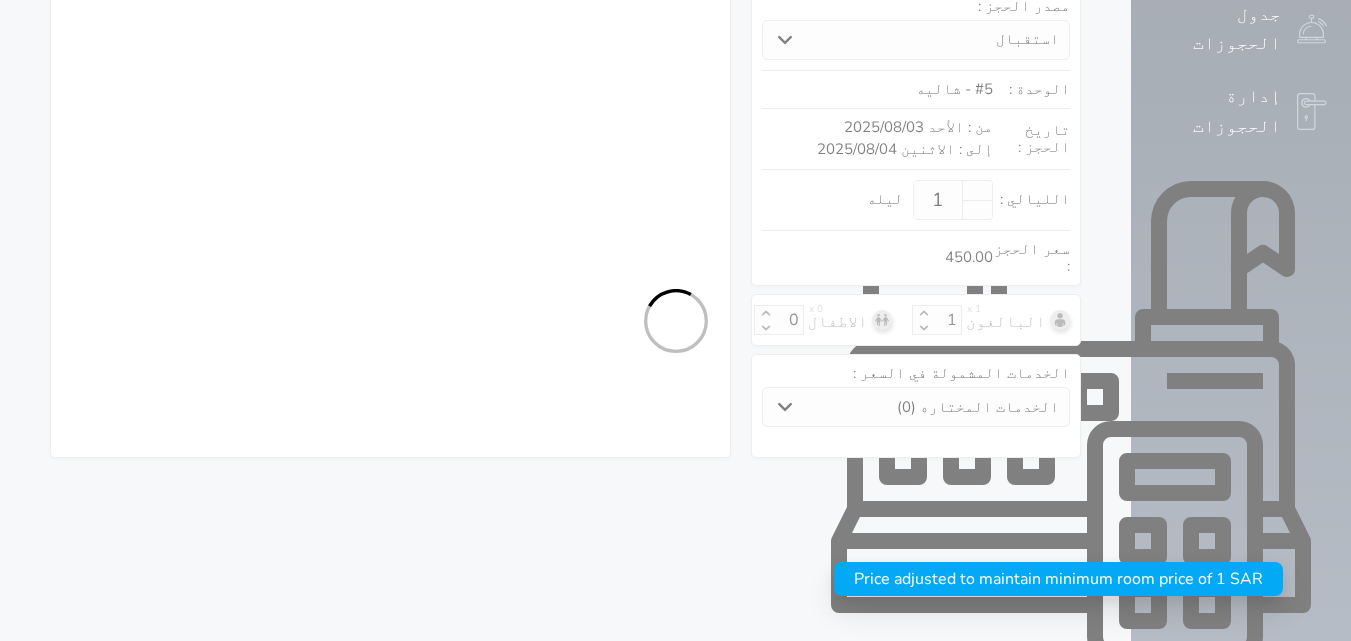 select on "7" 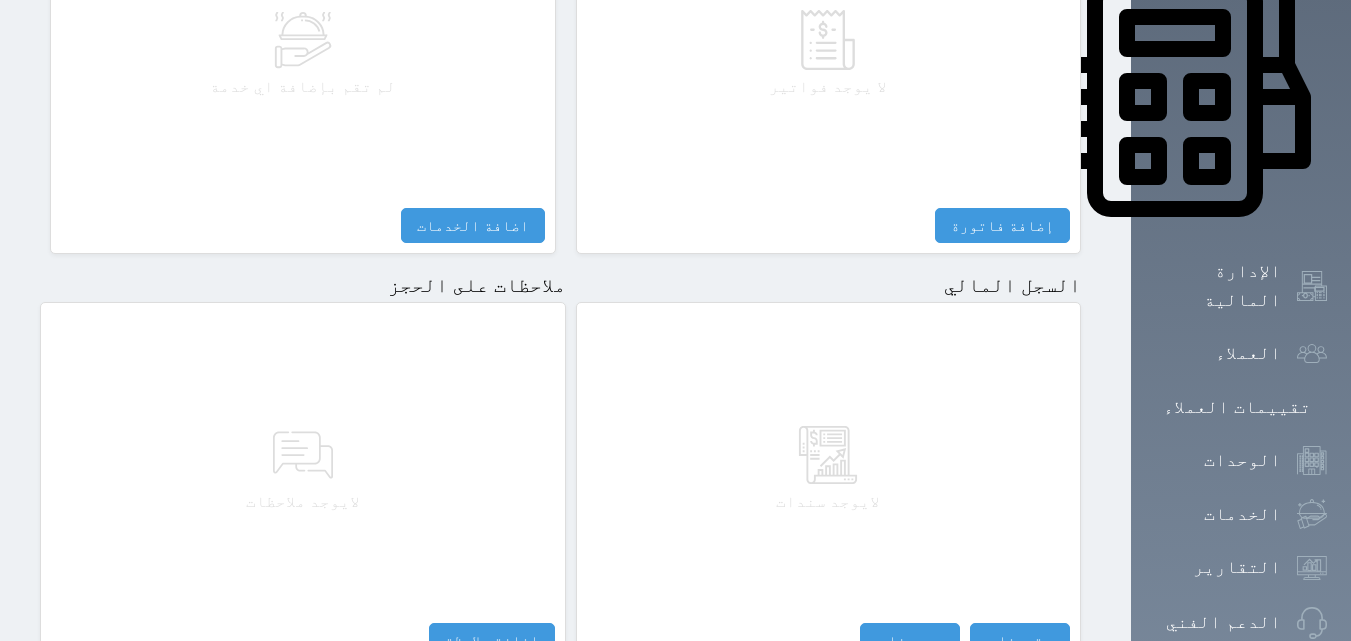 scroll, scrollTop: 1006, scrollLeft: 0, axis: vertical 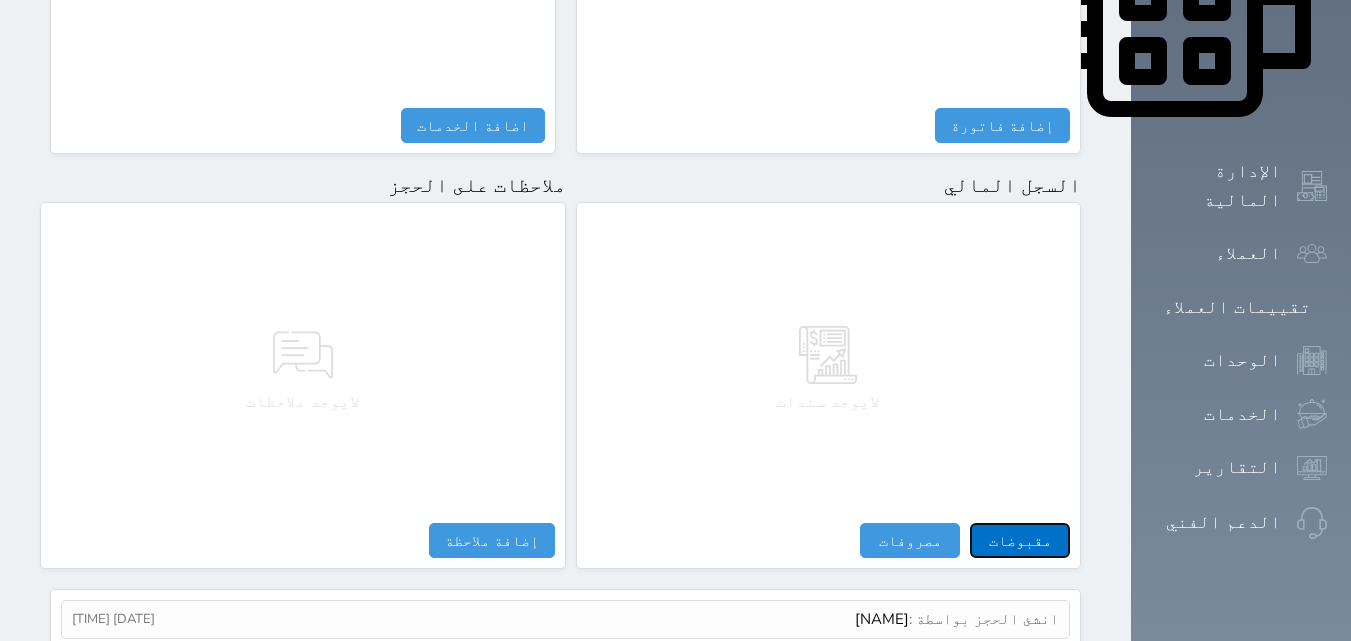 click on "مقبوضات" at bounding box center [1020, 540] 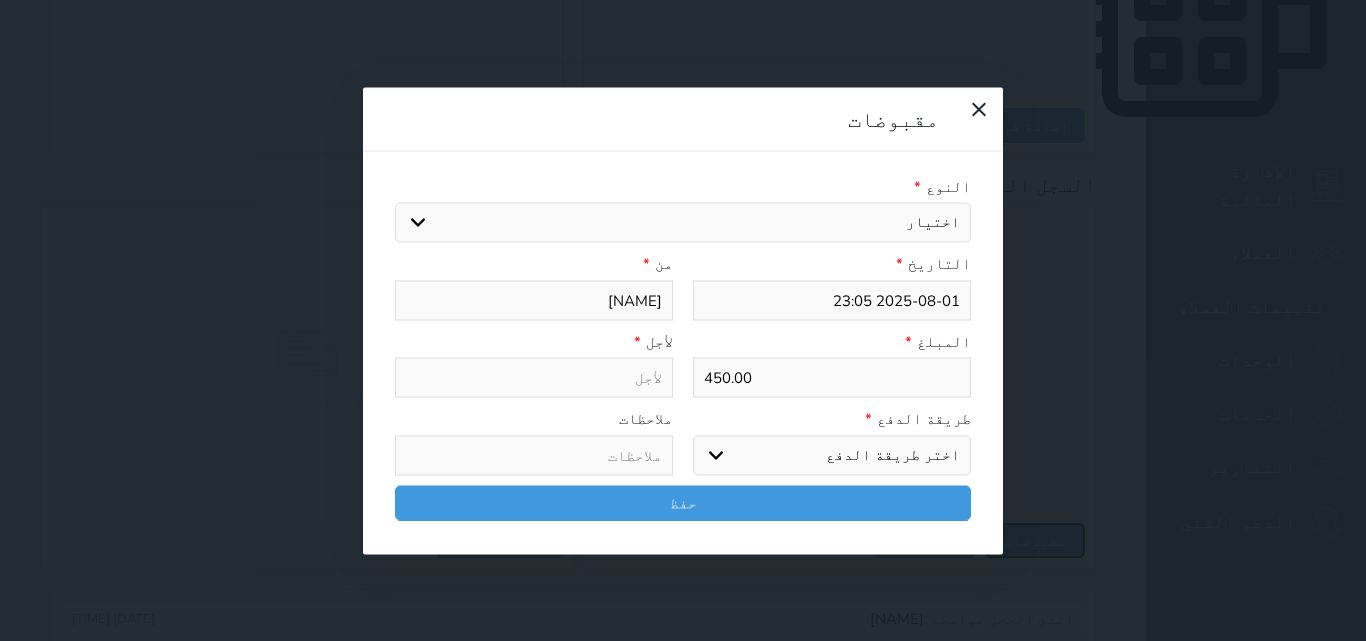 select 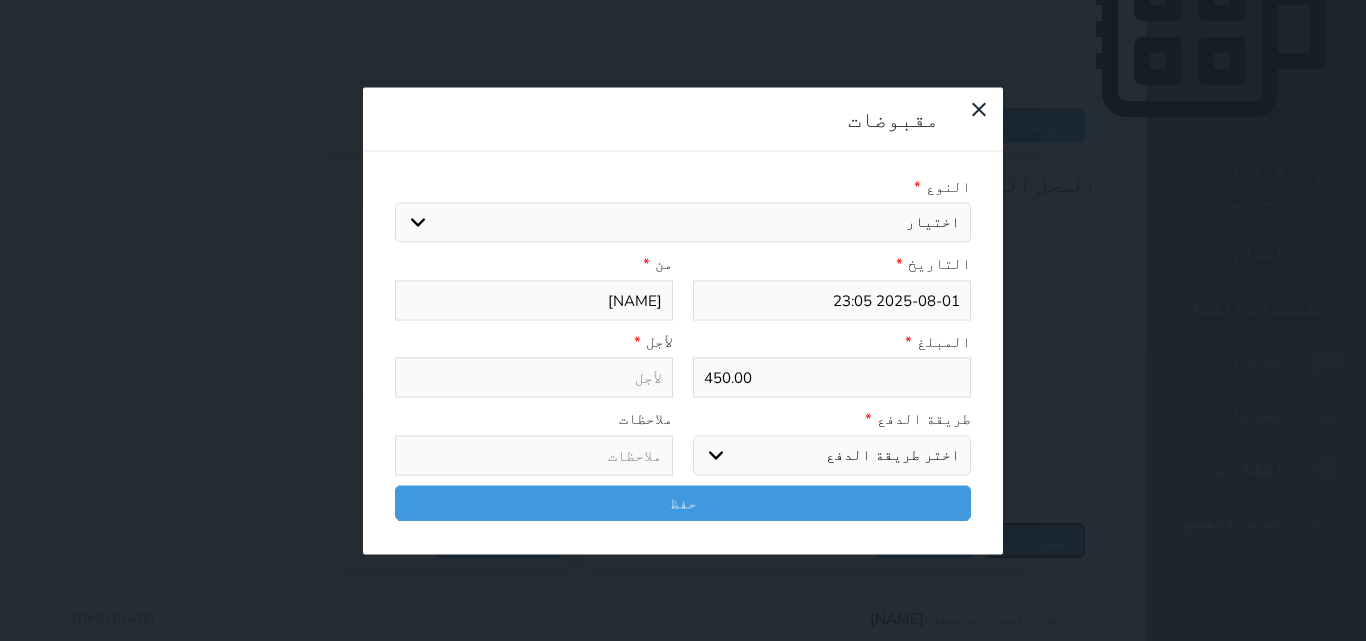 select 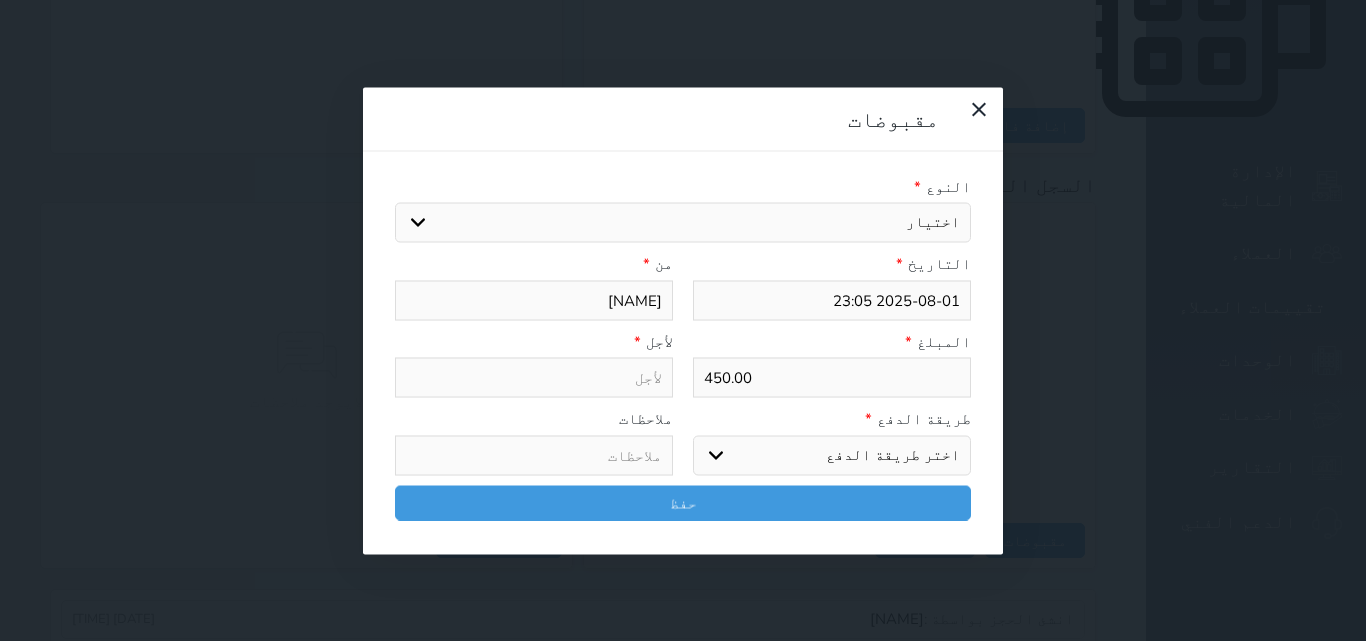 click on "اختيار   مقبوضات عامة قيمة إيجار فواتير تامين عربون لا ينطبق آخر مغسلة واي فاي - الإنترنت مواقف السيارات طعام الأغذية والمشروبات مشروبات المشروبات الباردة المشروبات الساخنة الإفطار غداء عشاء مخبز و كعك حمام سباحة الصالة الرياضية سبا و خدمات الجمال اختيار وإسقاط (خدمات النقل) ميني بار كابل - تلفزيون سرير إضافي تصفيف الشعر التسوق خدمات الجولات السياحية المنظمة خدمات الدليل السياحي" at bounding box center [683, 223] 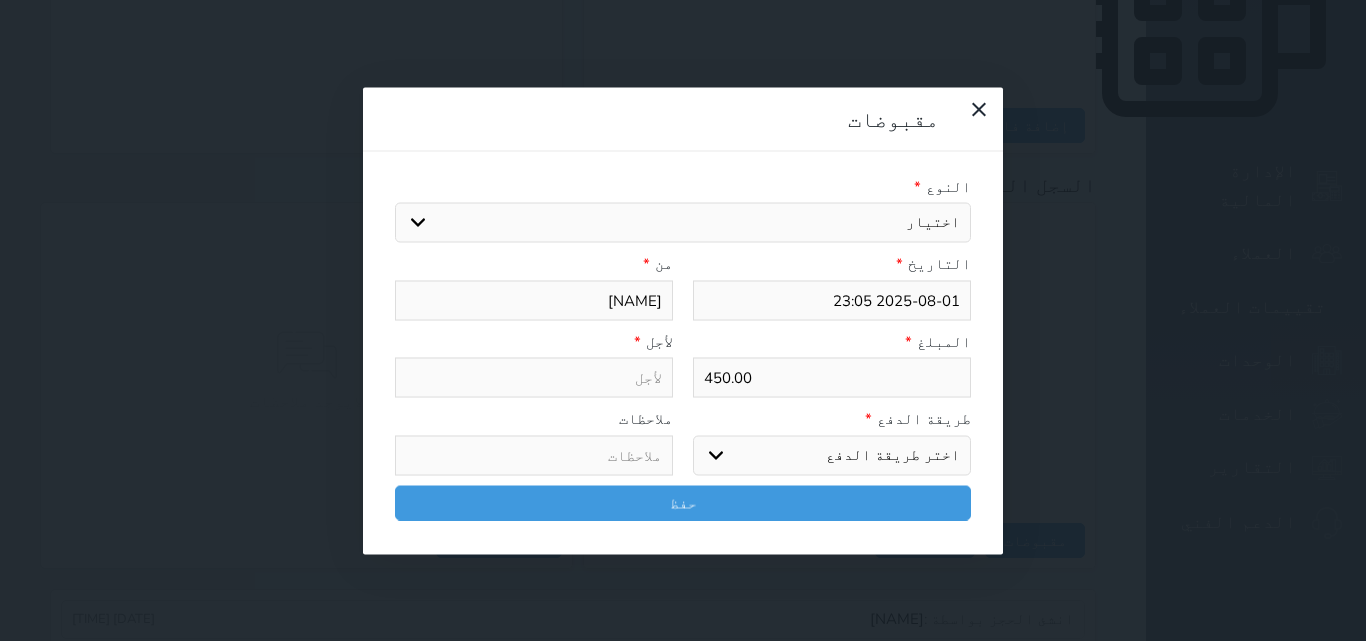 select on "113893" 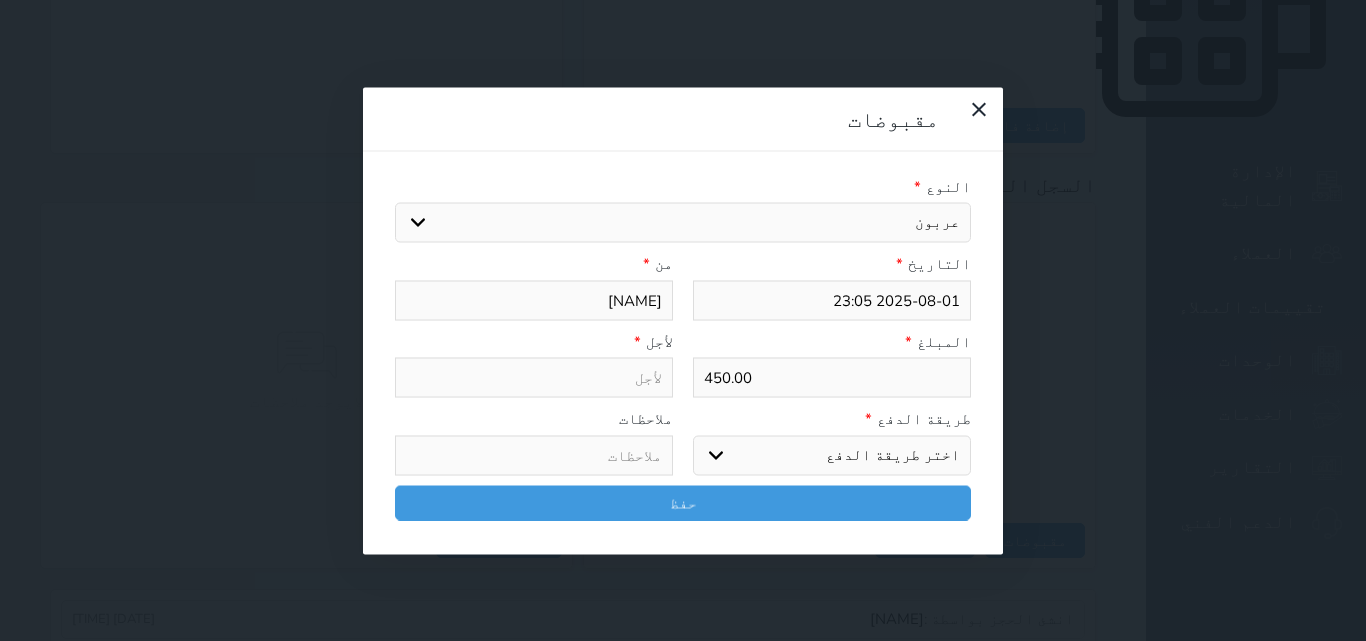 click on "اختيار   مقبوضات عامة قيمة إيجار فواتير تامين عربون لا ينطبق آخر مغسلة واي فاي - الإنترنت مواقف السيارات طعام الأغذية والمشروبات مشروبات المشروبات الباردة المشروبات الساخنة الإفطار غداء عشاء مخبز و كعك حمام سباحة الصالة الرياضية سبا و خدمات الجمال اختيار وإسقاط (خدمات النقل) ميني بار كابل - تلفزيون سرير إضافي تصفيف الشعر التسوق خدمات الجولات السياحية المنظمة خدمات الدليل السياحي" at bounding box center (683, 223) 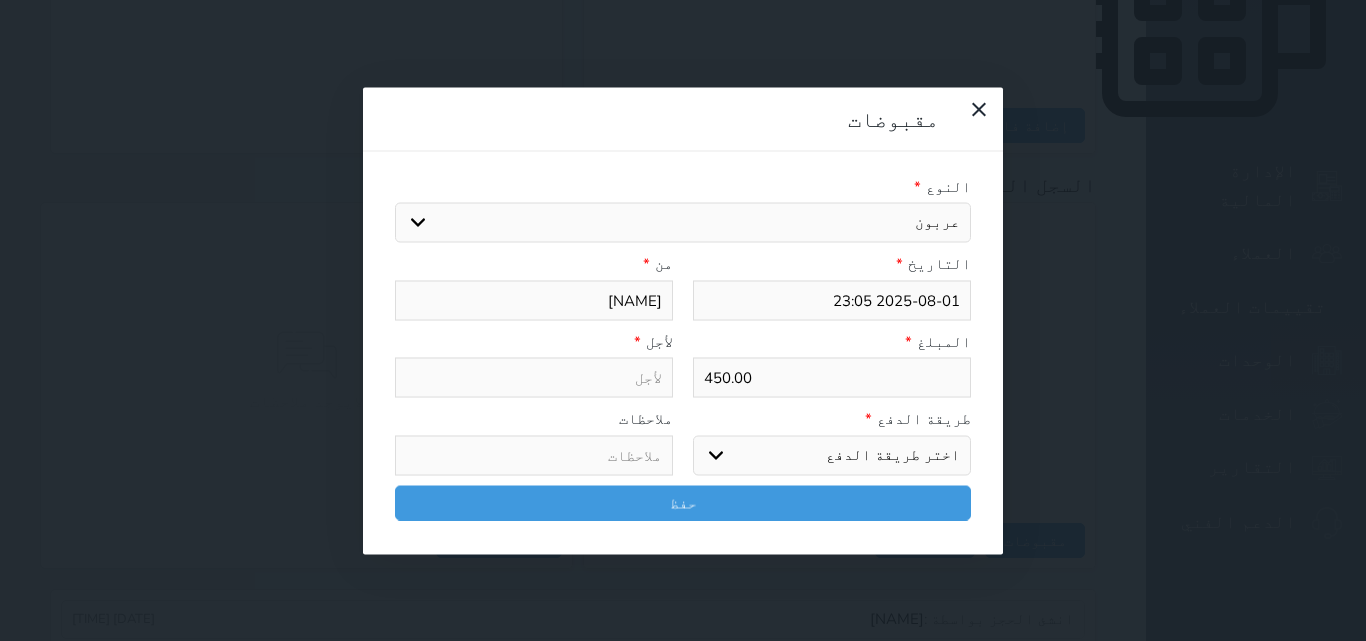 select 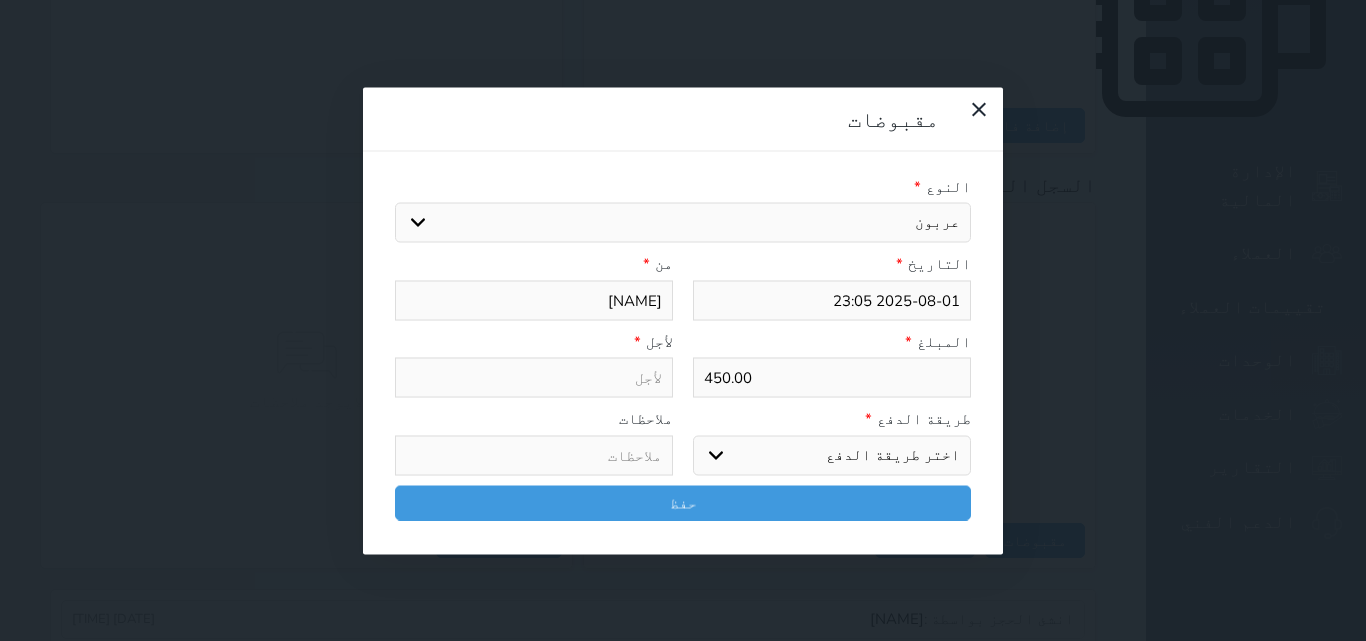 type on "عربون - الوحدة - 5" 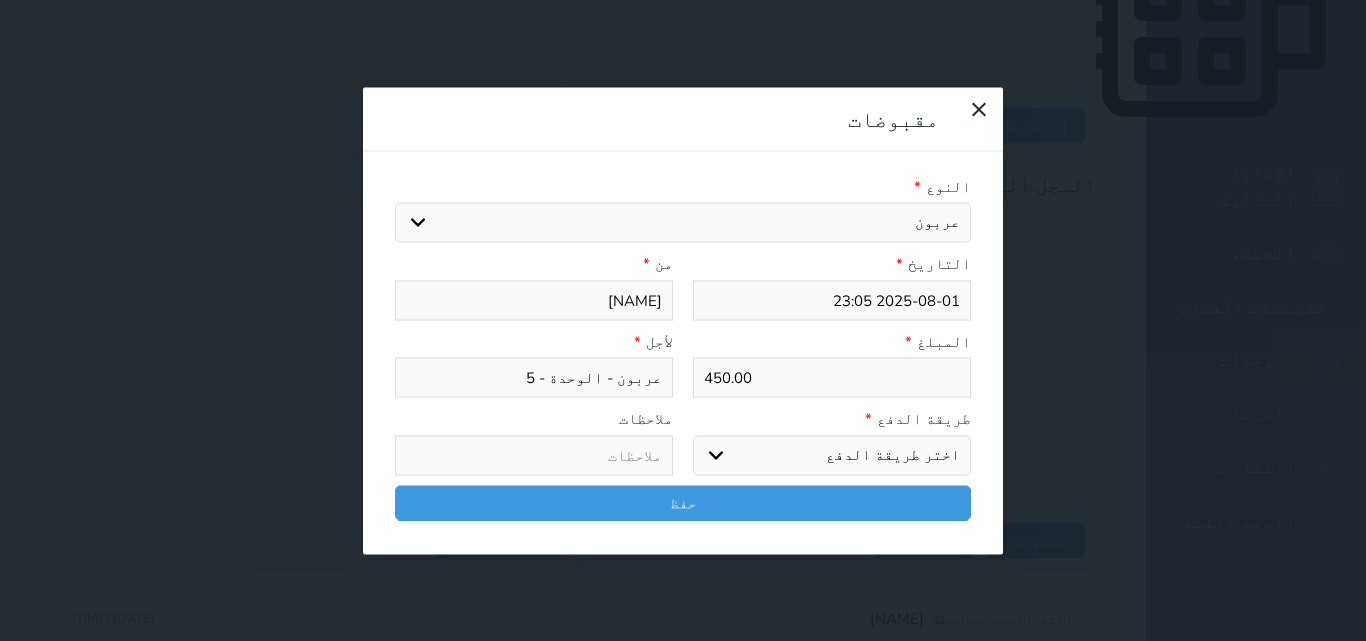 click on "450.00" at bounding box center (832, 378) 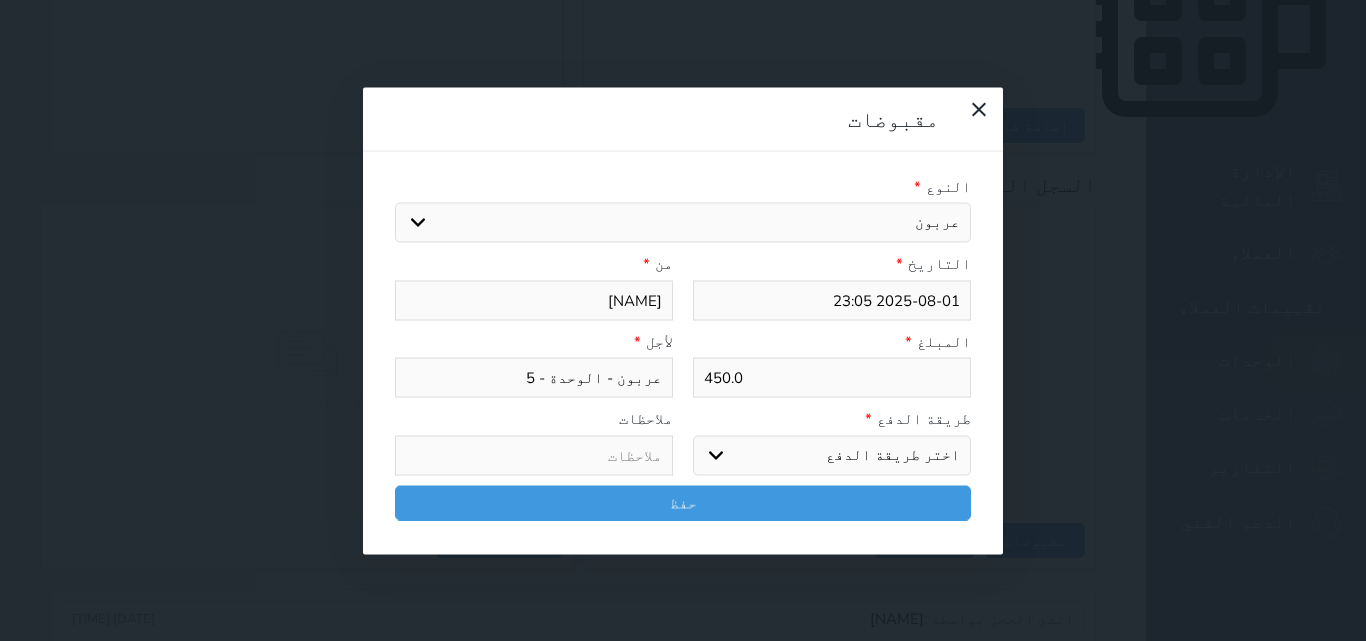 type on "450." 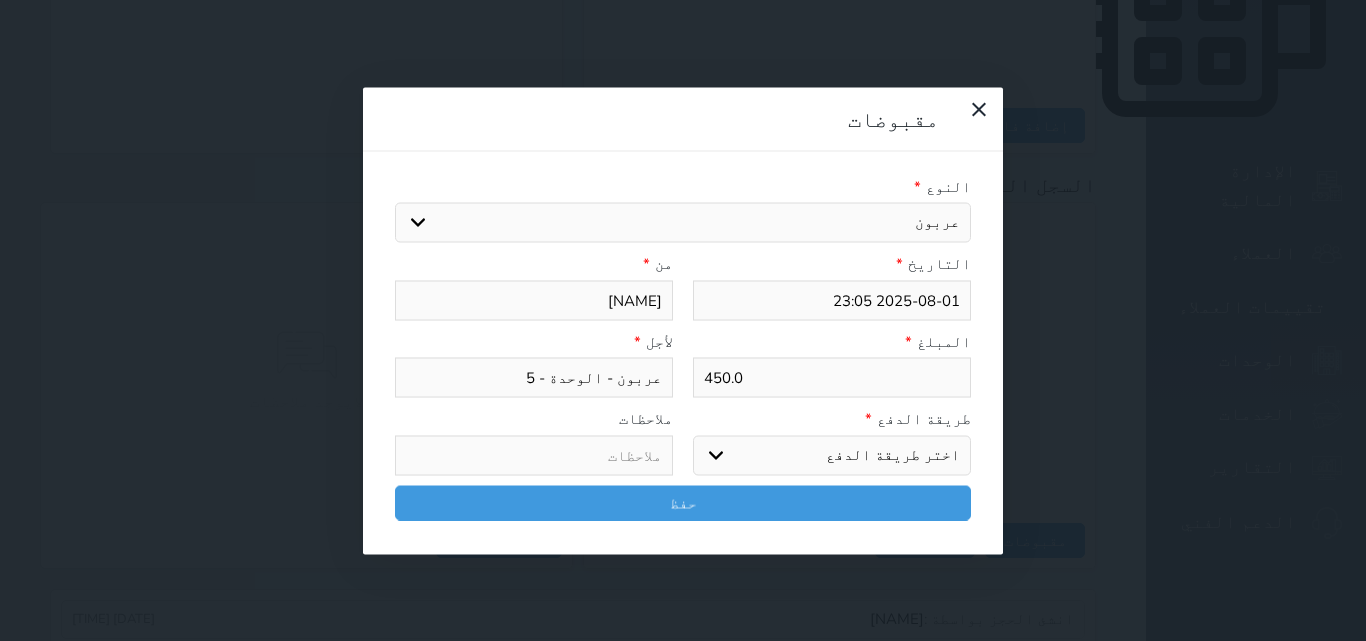 select 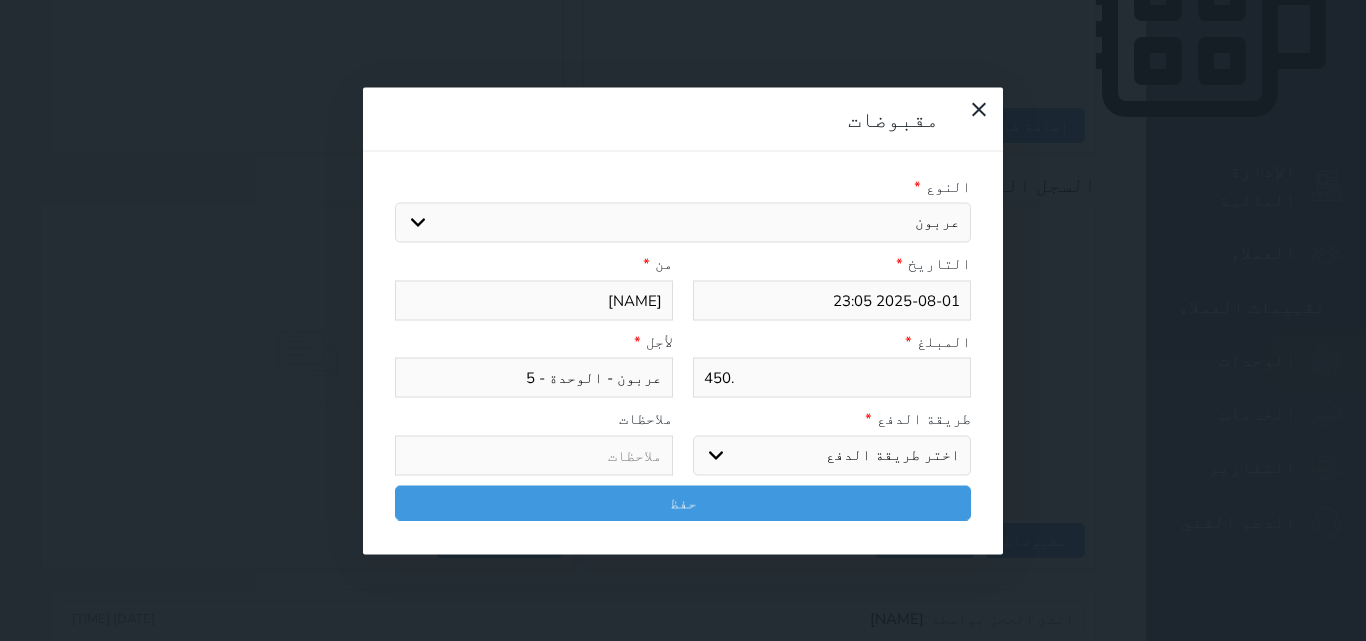 type on "450" 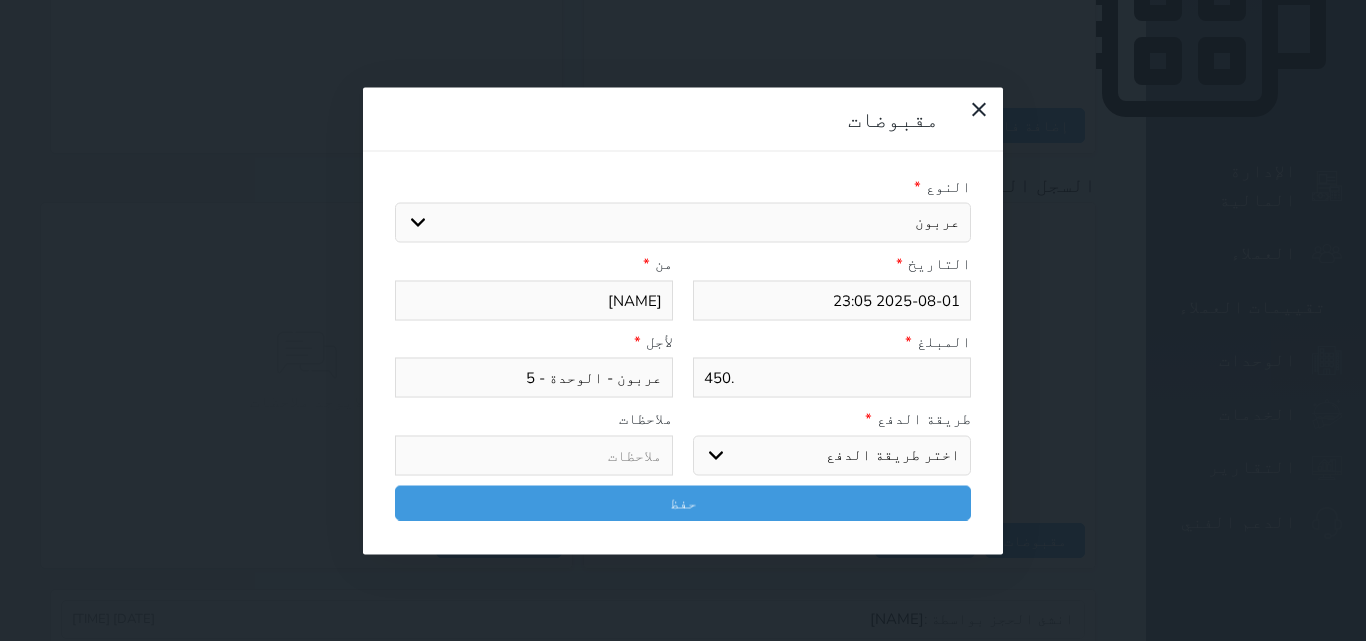 select 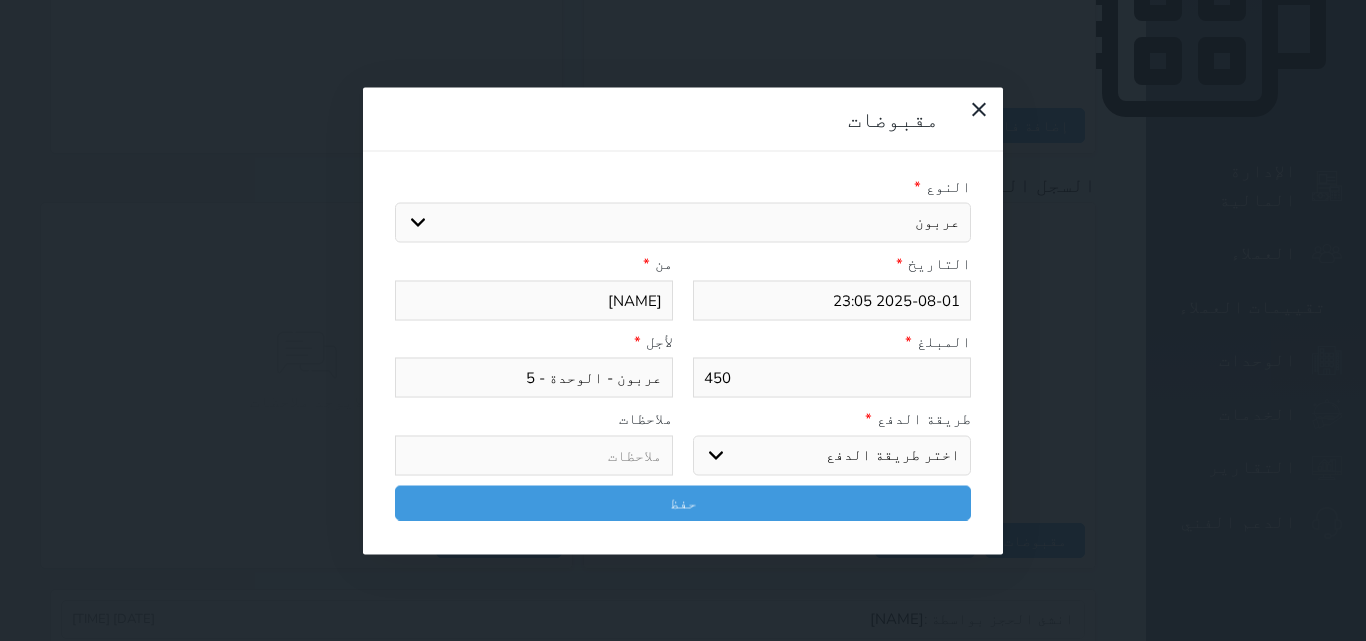 type on "45" 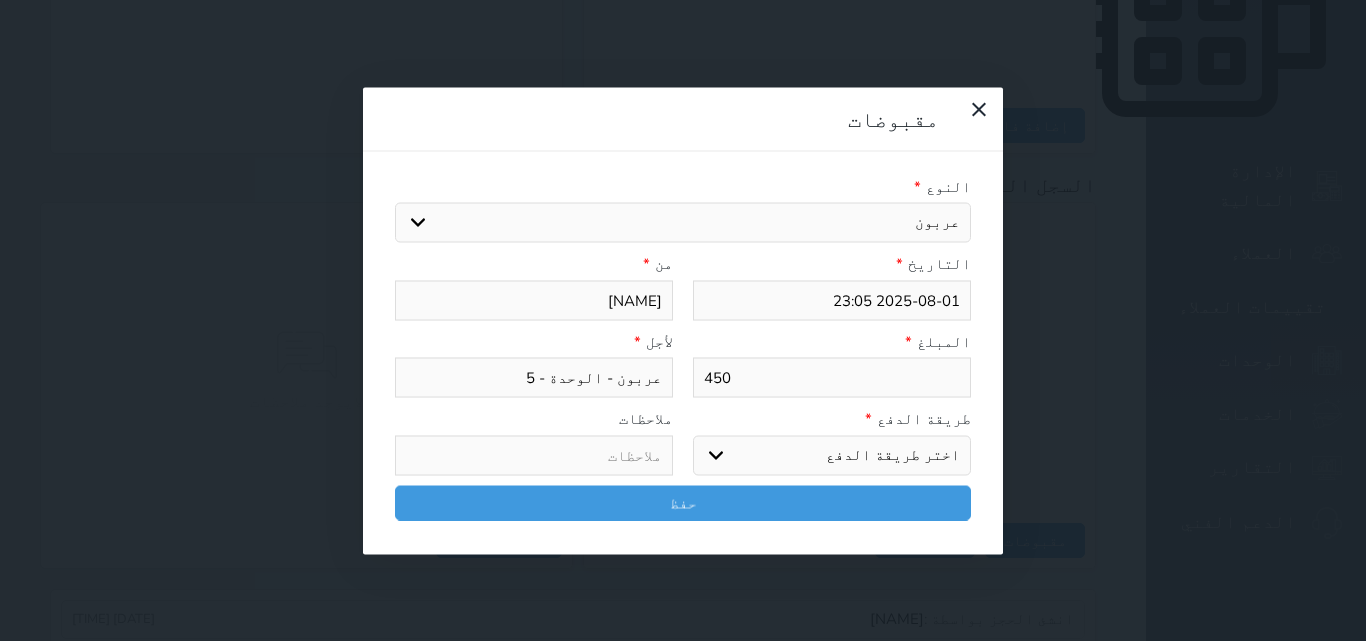 select 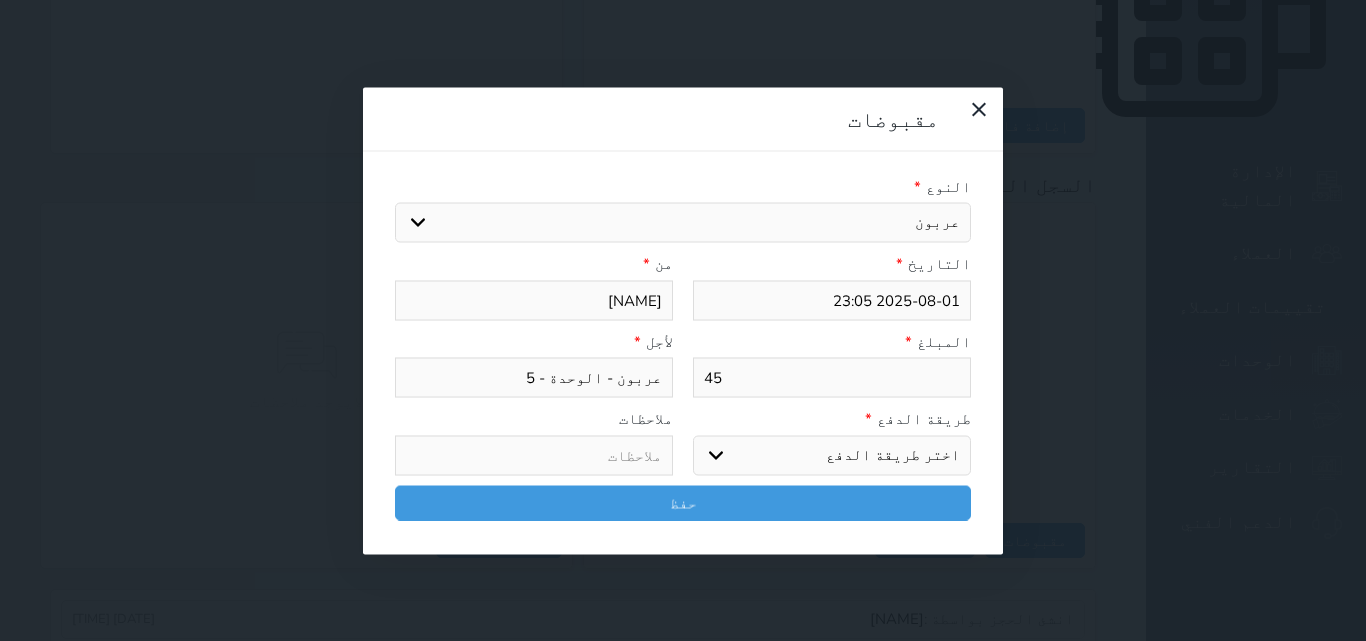 type on "4" 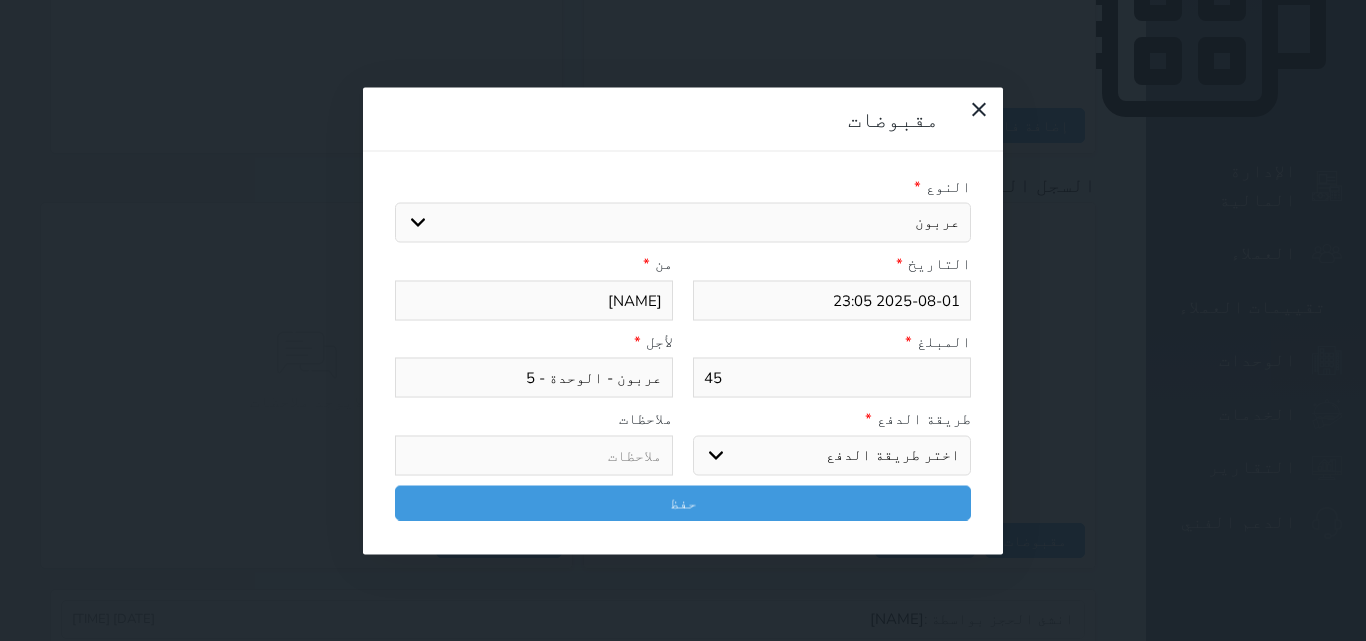 select 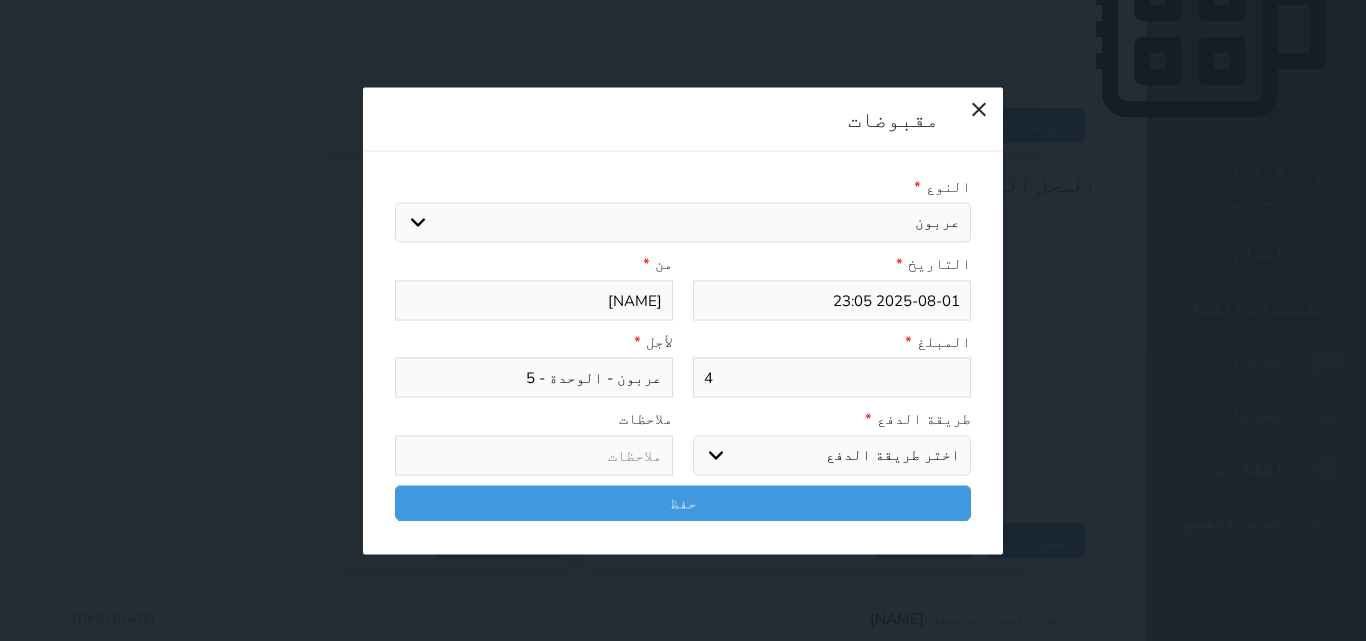 type 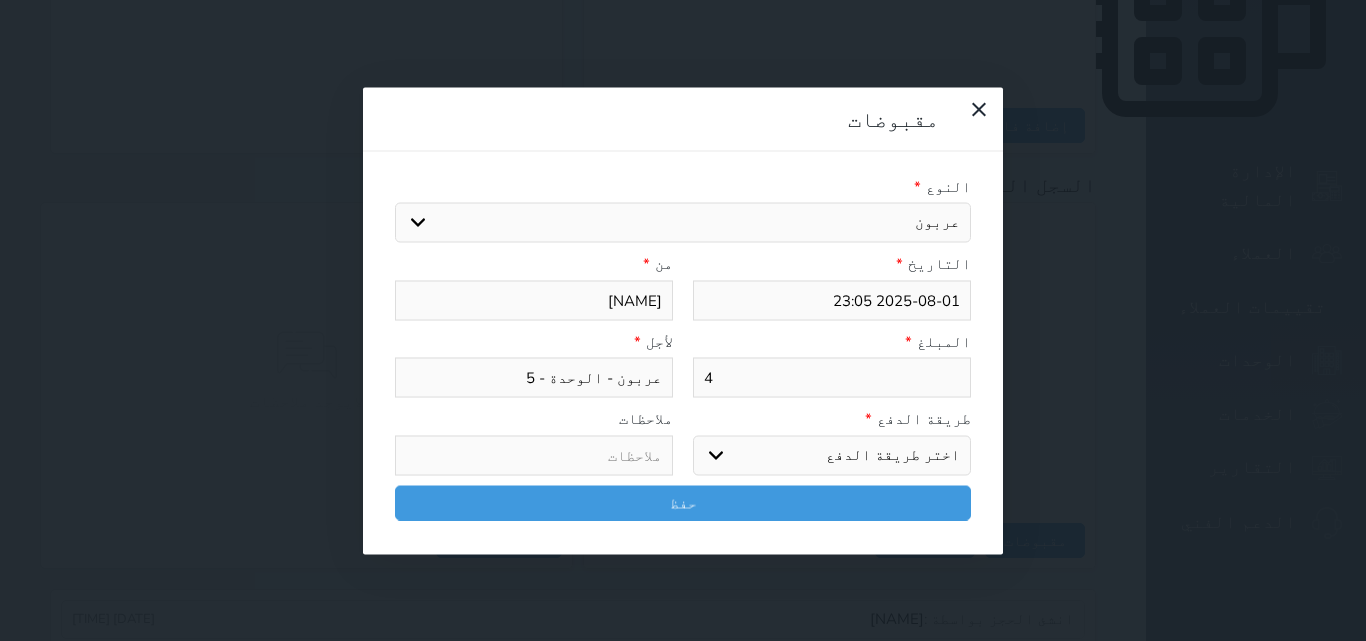 select 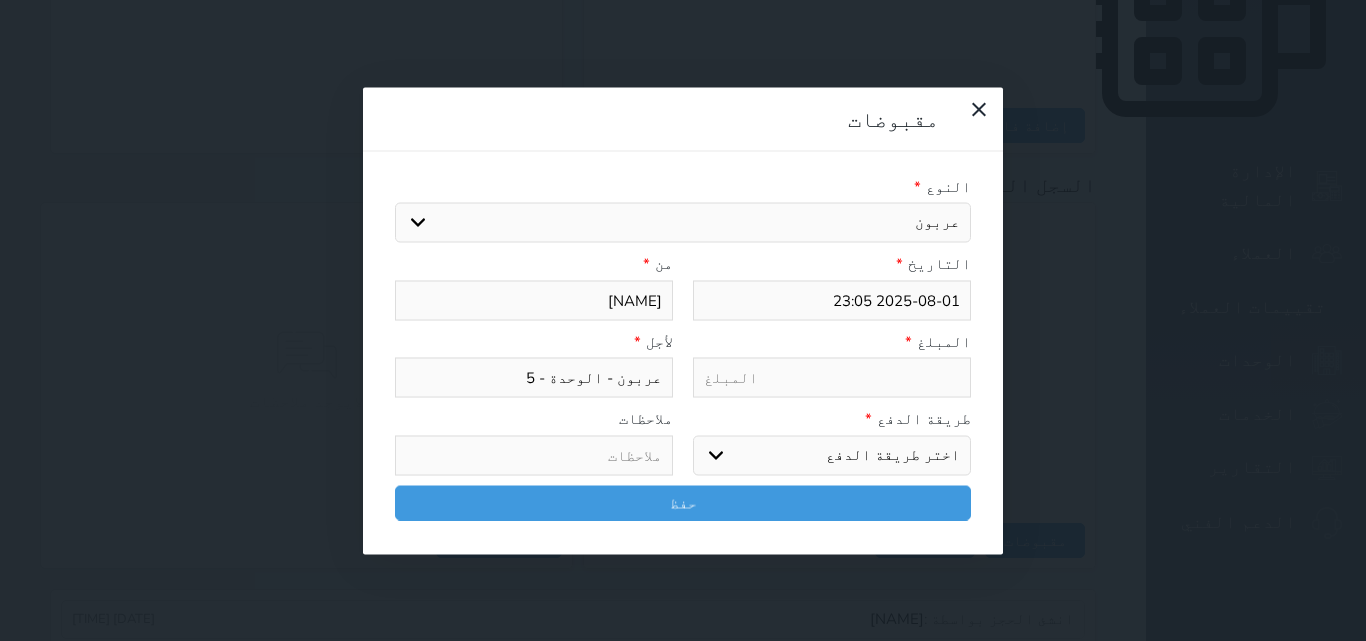 type on "1" 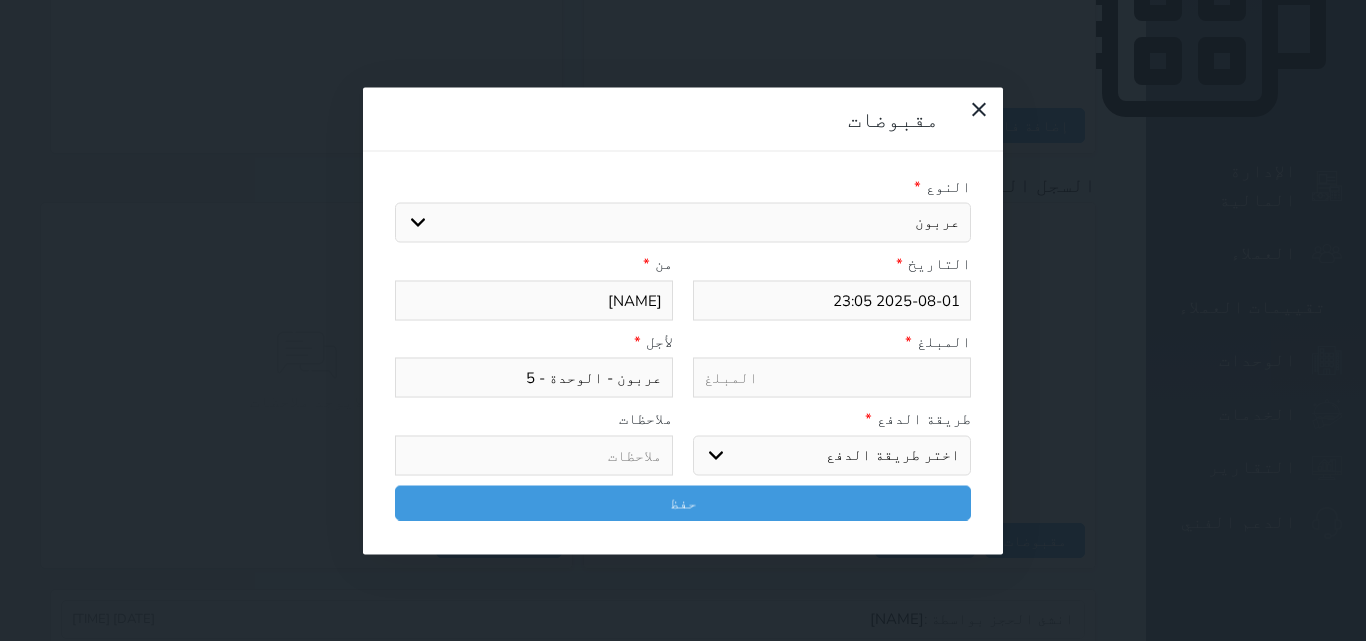 select 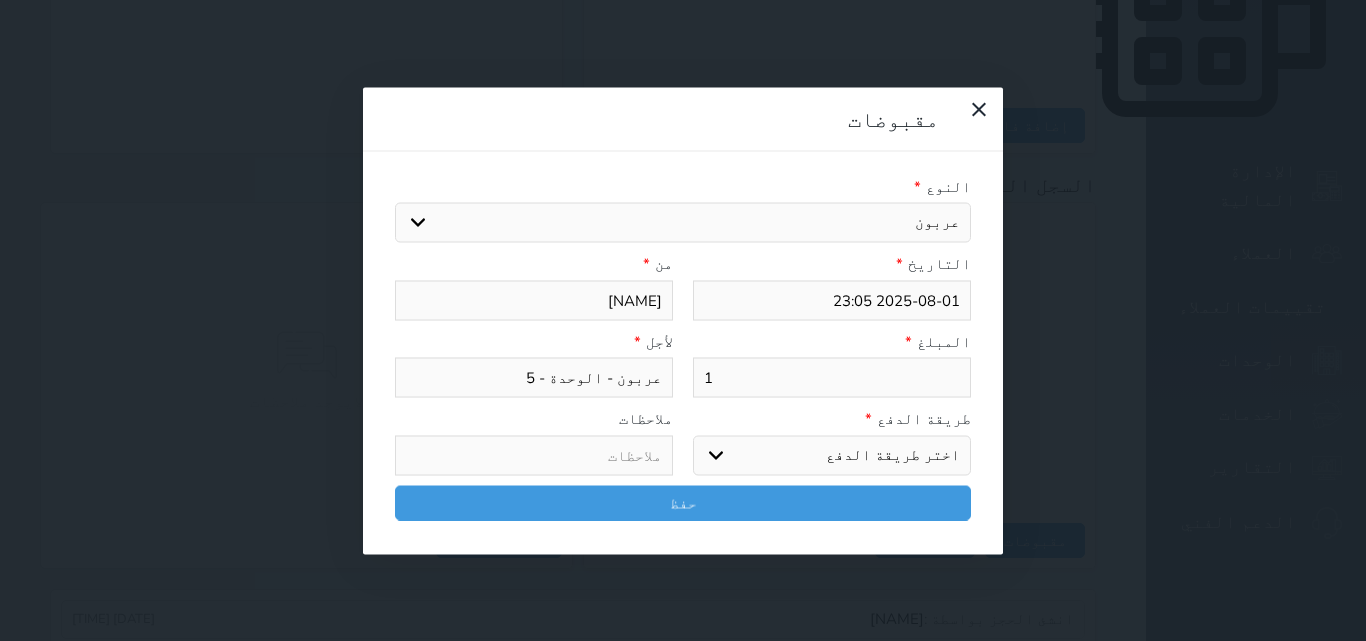type on "18" 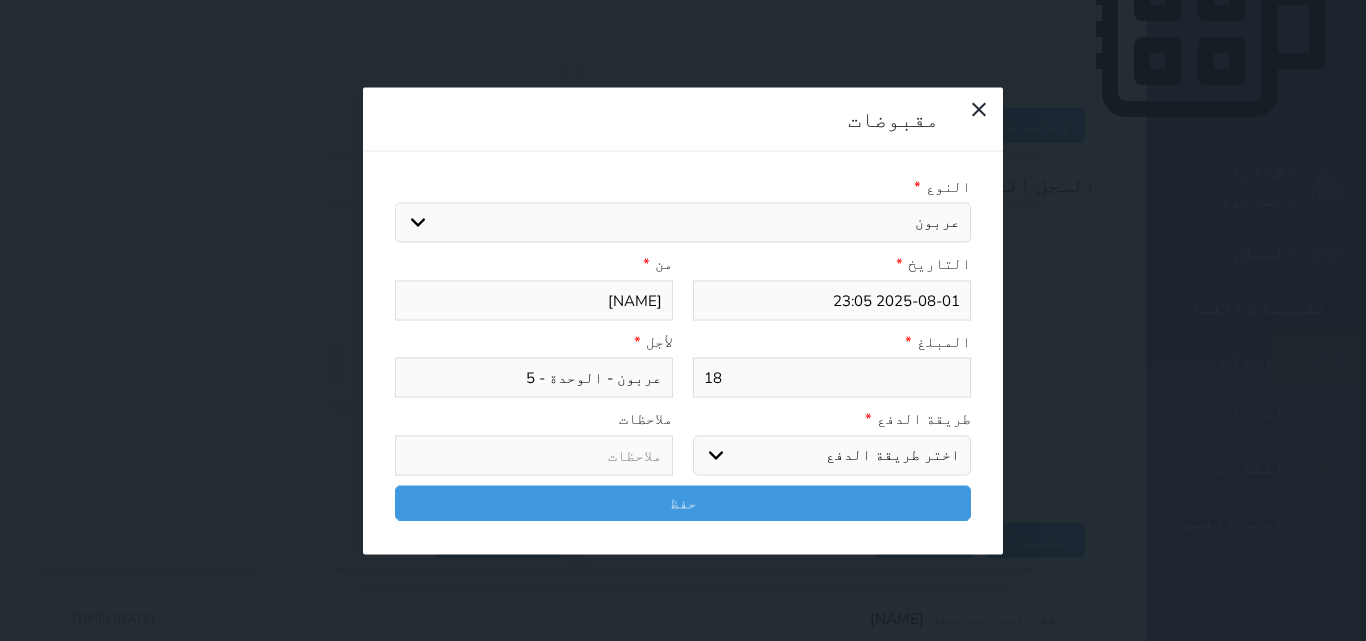 select 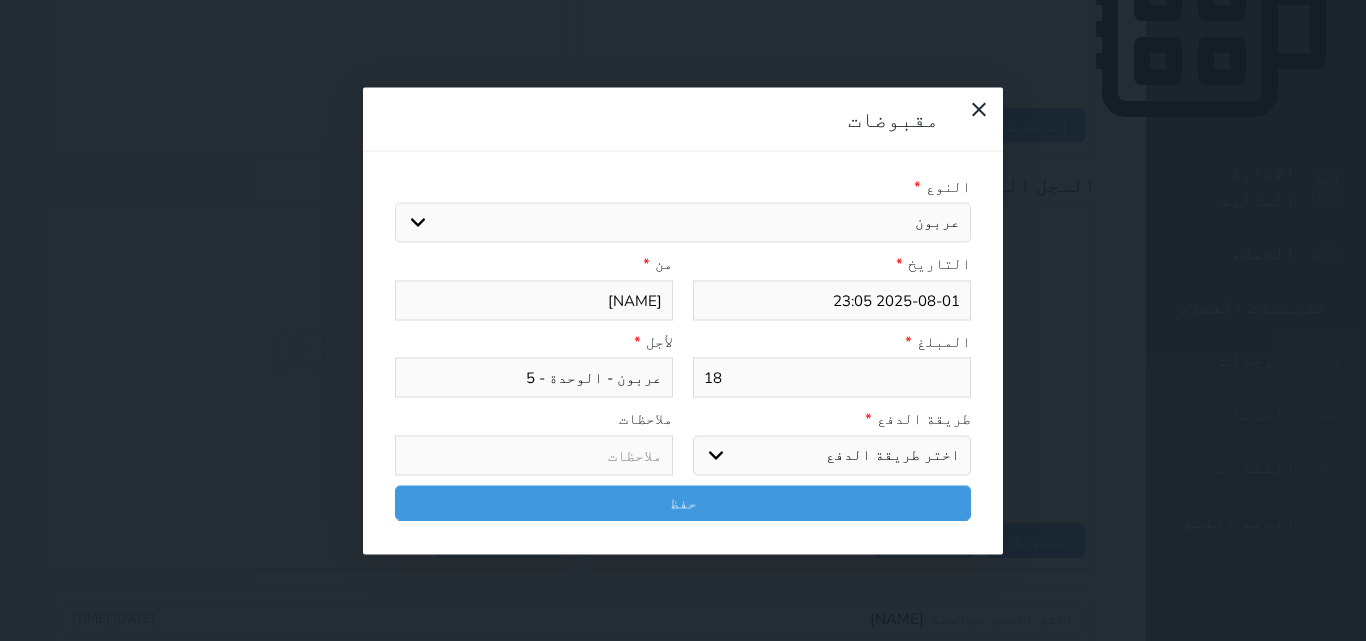 select 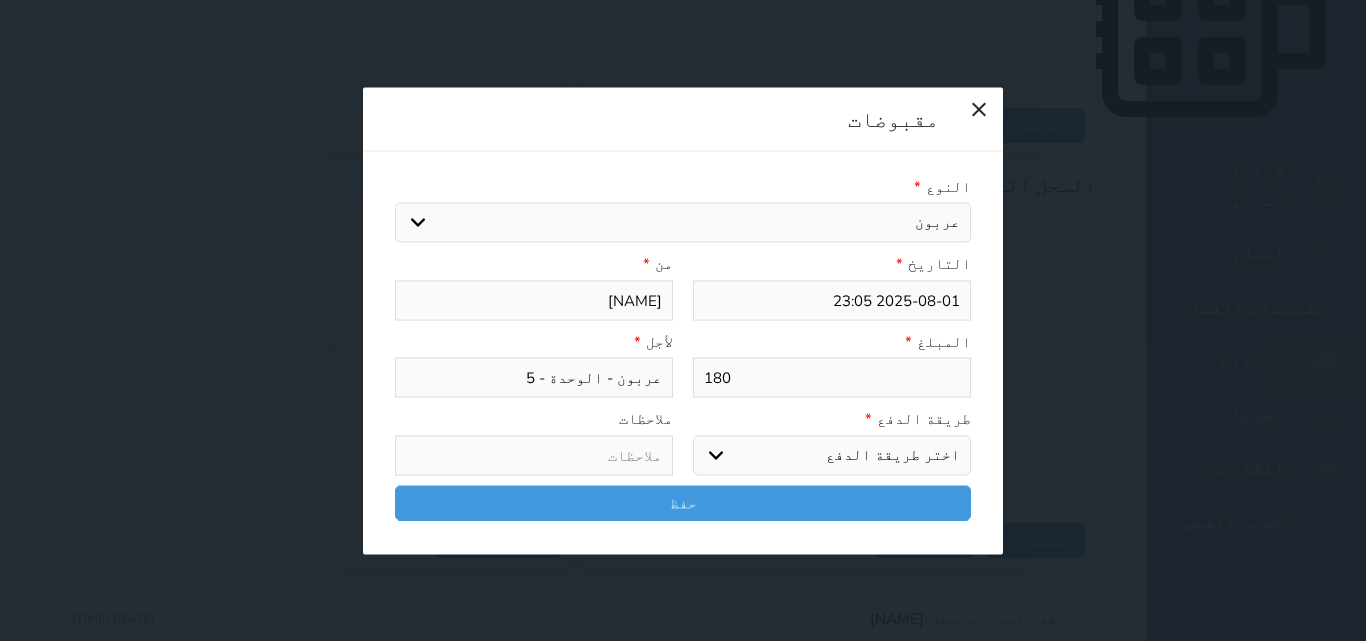 type on "1800" 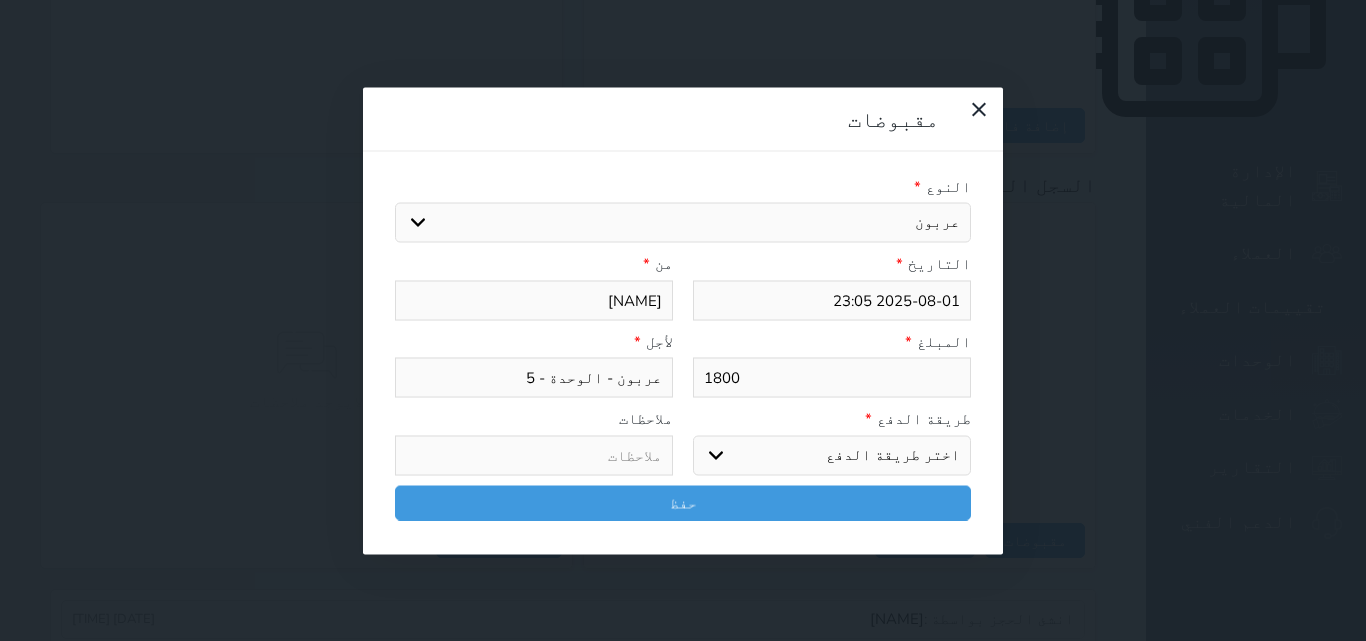 type on "180" 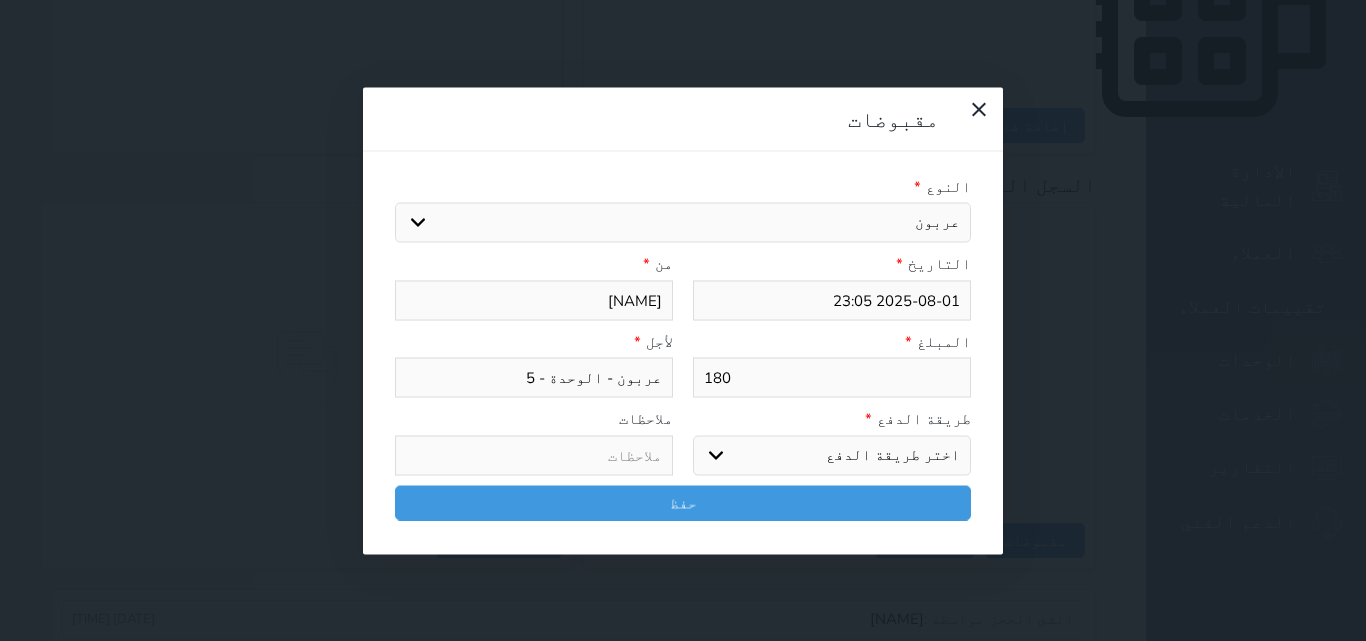 type on "180" 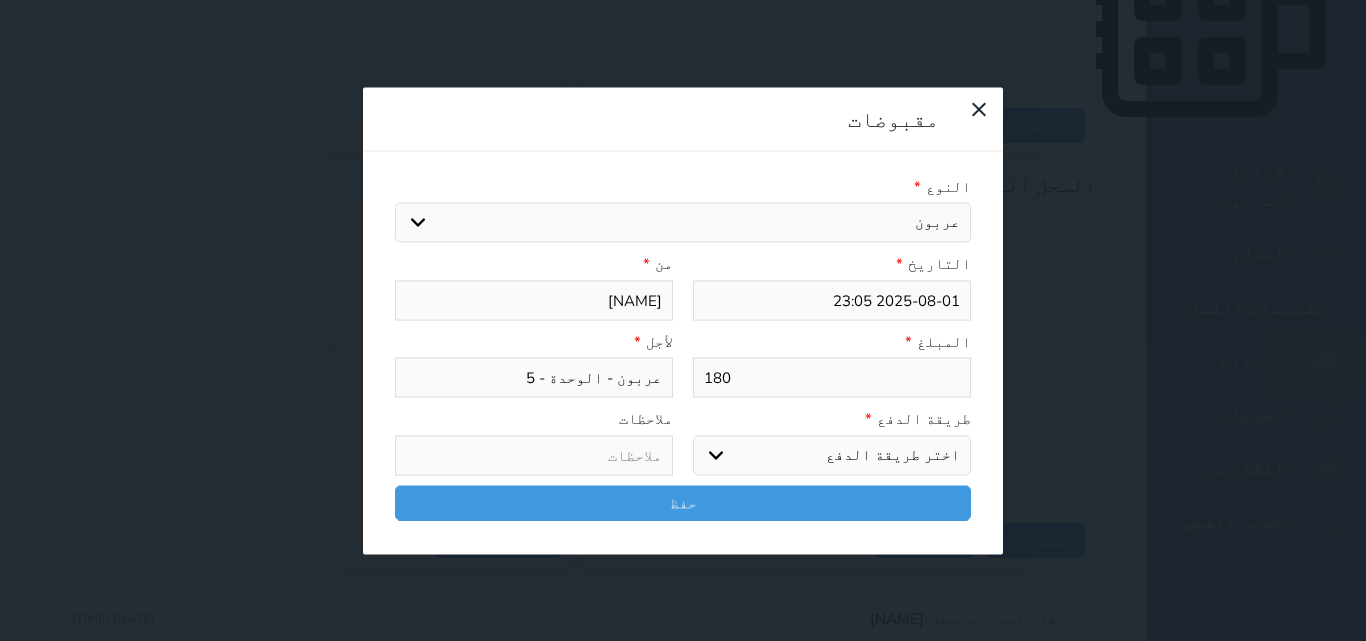 click on "اختر طريقة الدفع   دفع نقدى   تحويل بنكى   مدى   بطاقة ائتمان   آجل" at bounding box center [832, 455] 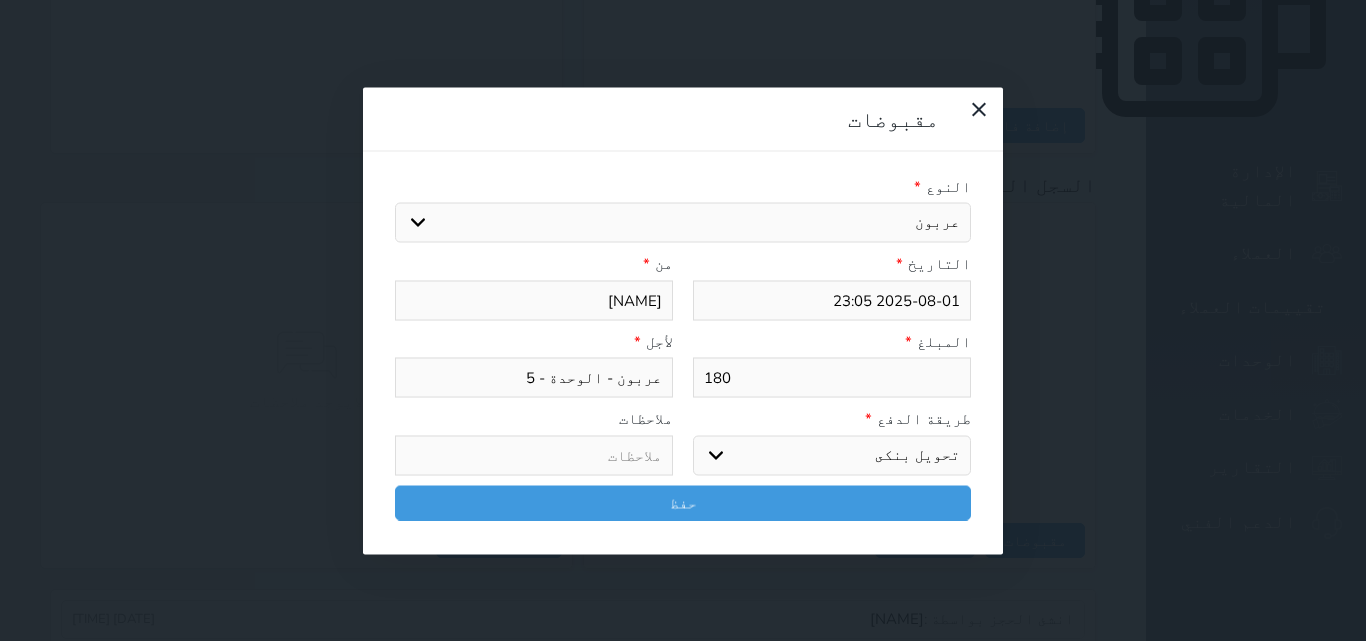 click on "اختر طريقة الدفع   دفع نقدى   تحويل بنكى   مدى   بطاقة ائتمان   آجل" at bounding box center (832, 455) 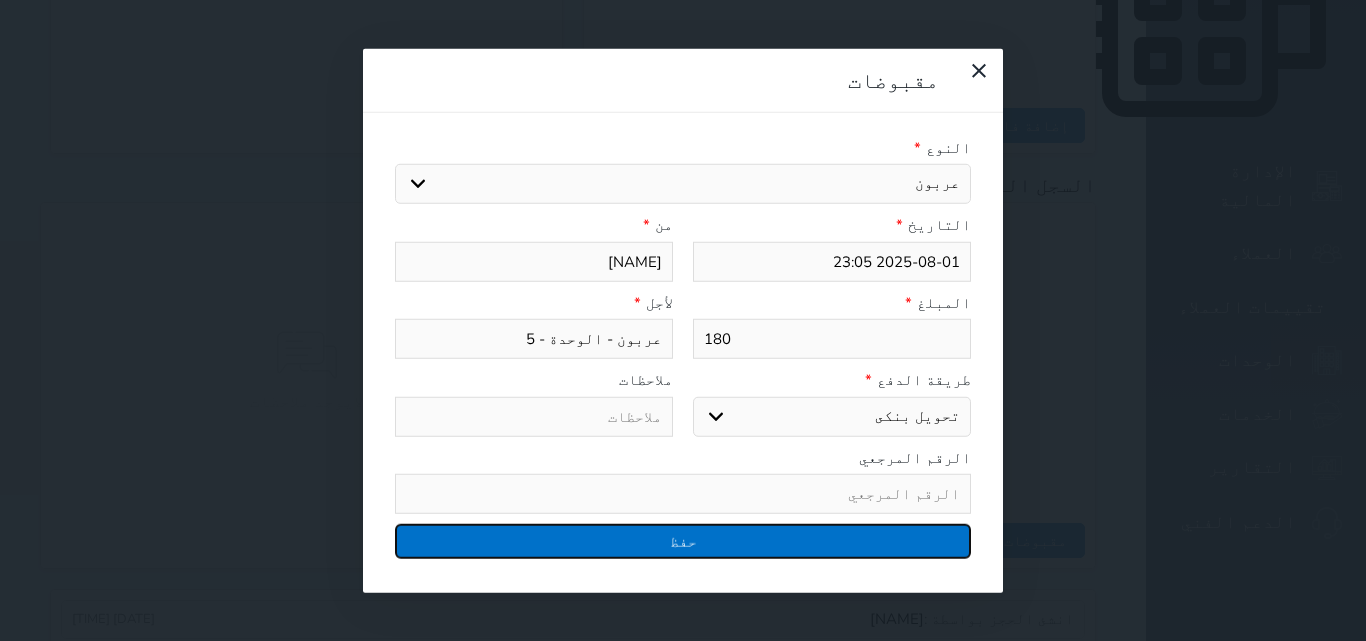 click on "حفظ" at bounding box center (683, 541) 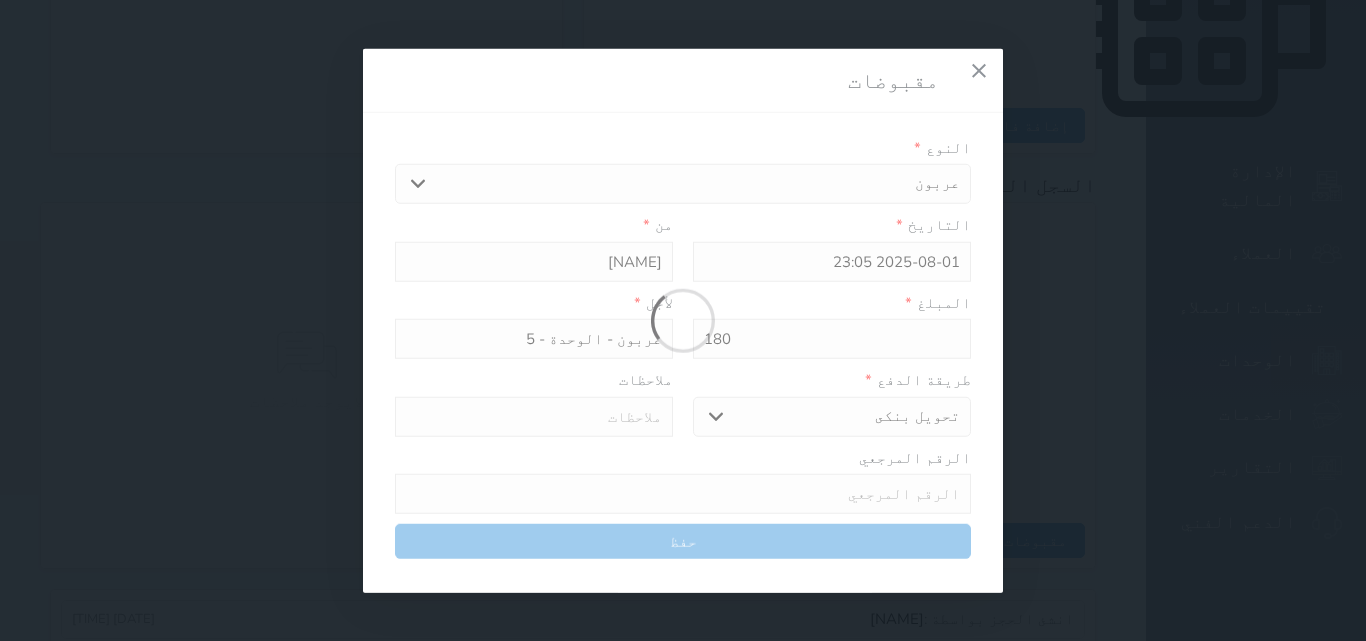 select 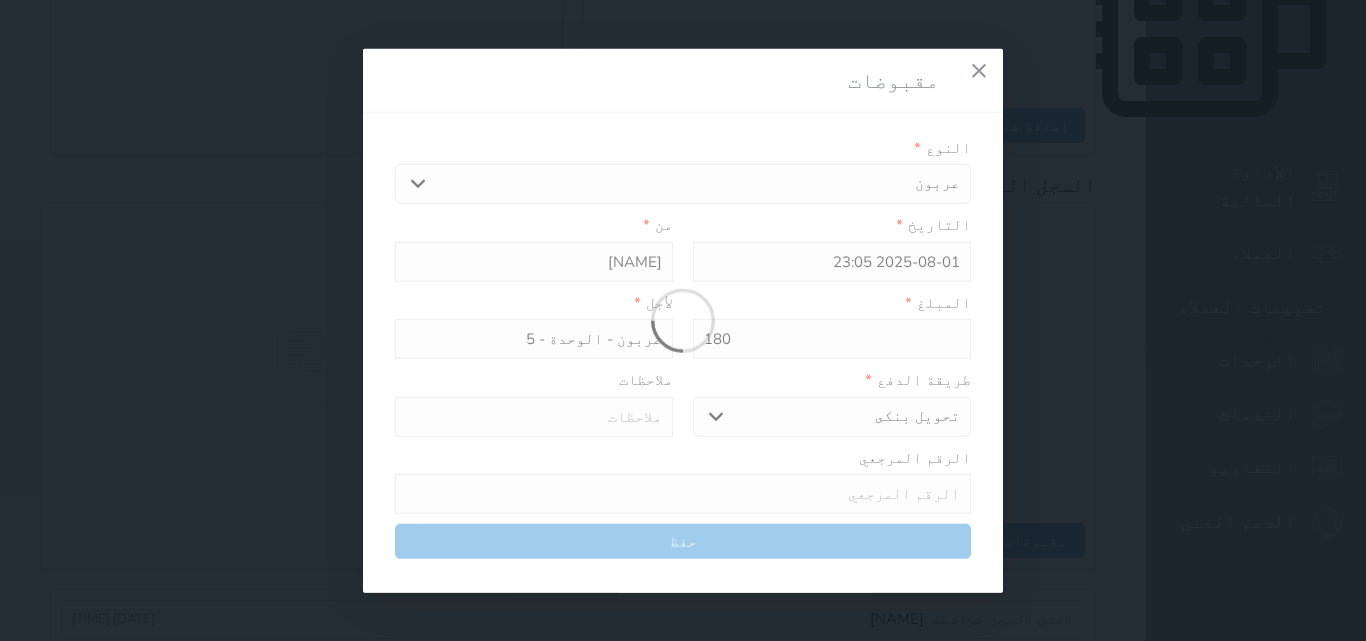 type 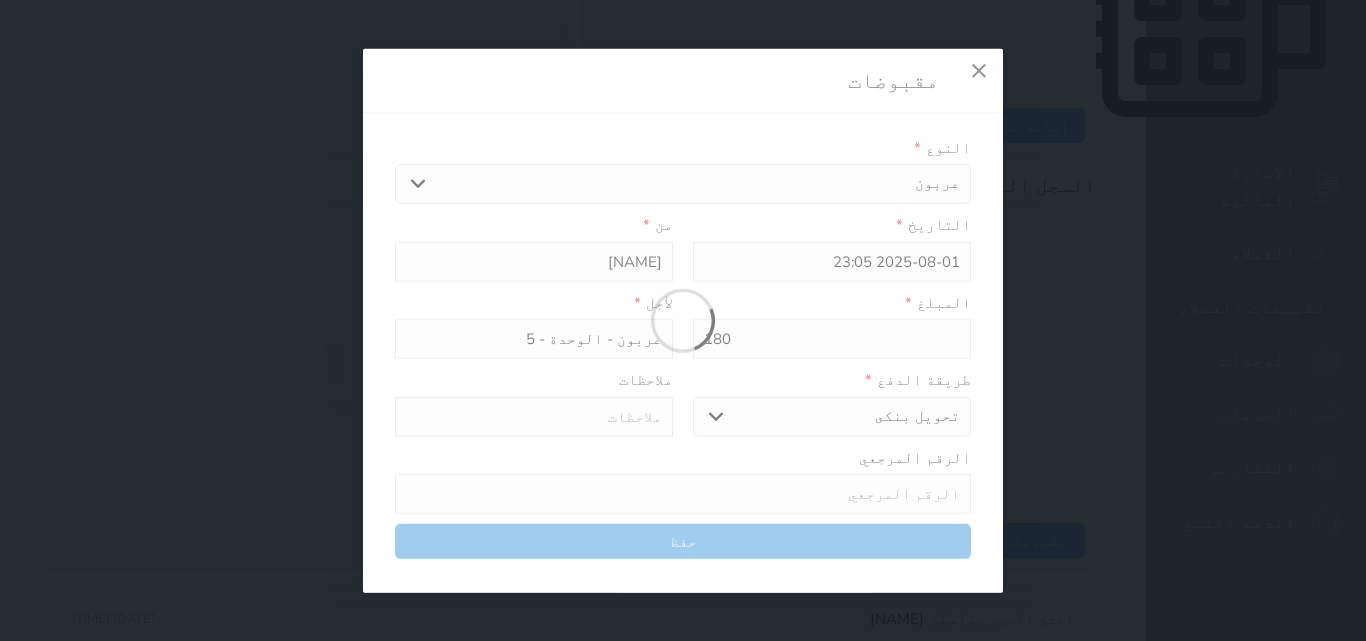 type on "0" 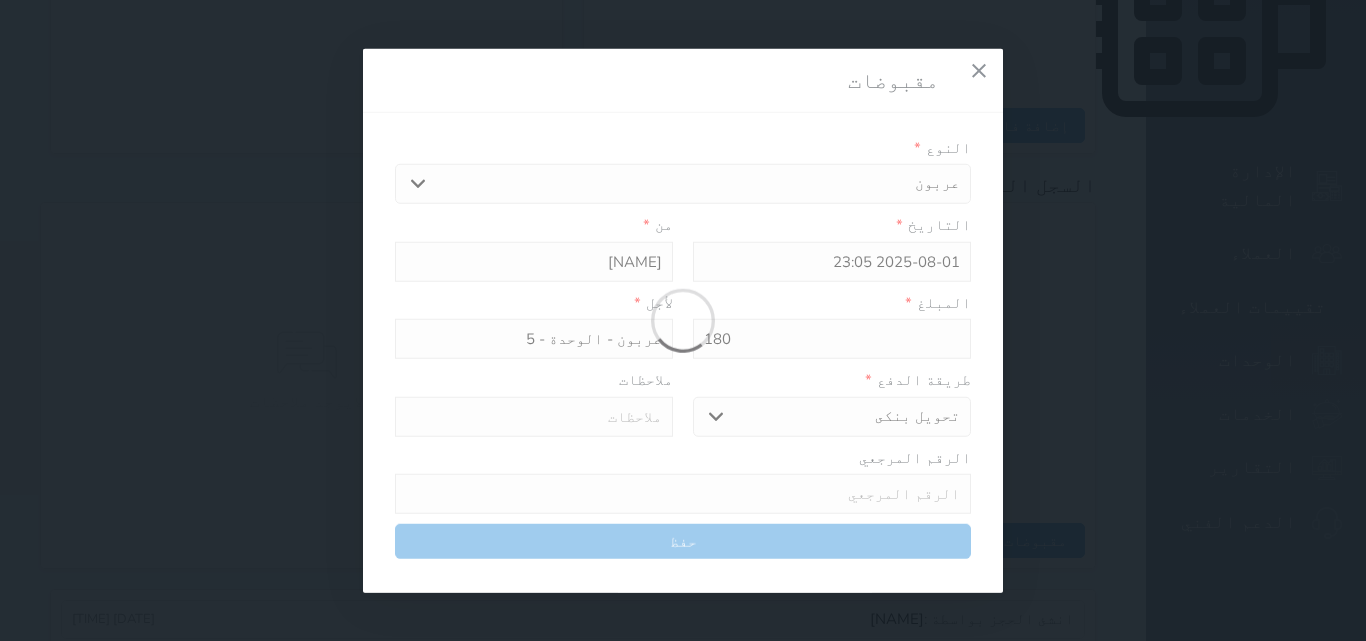 select 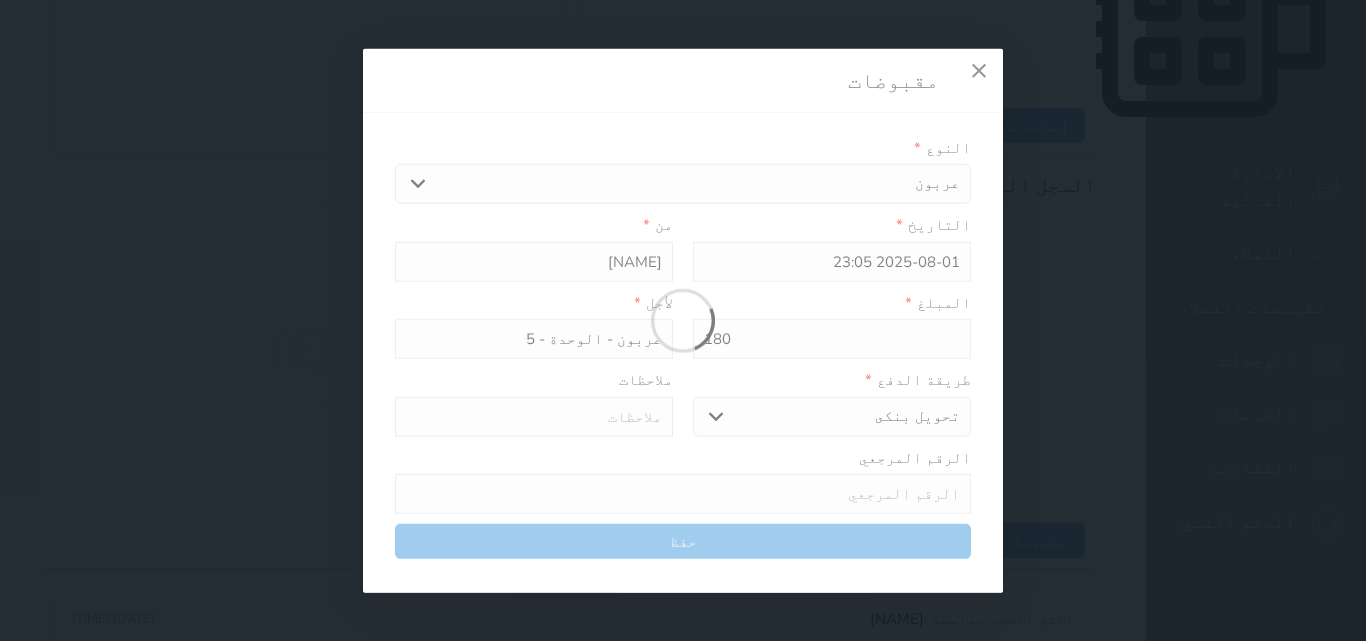 type on "0" 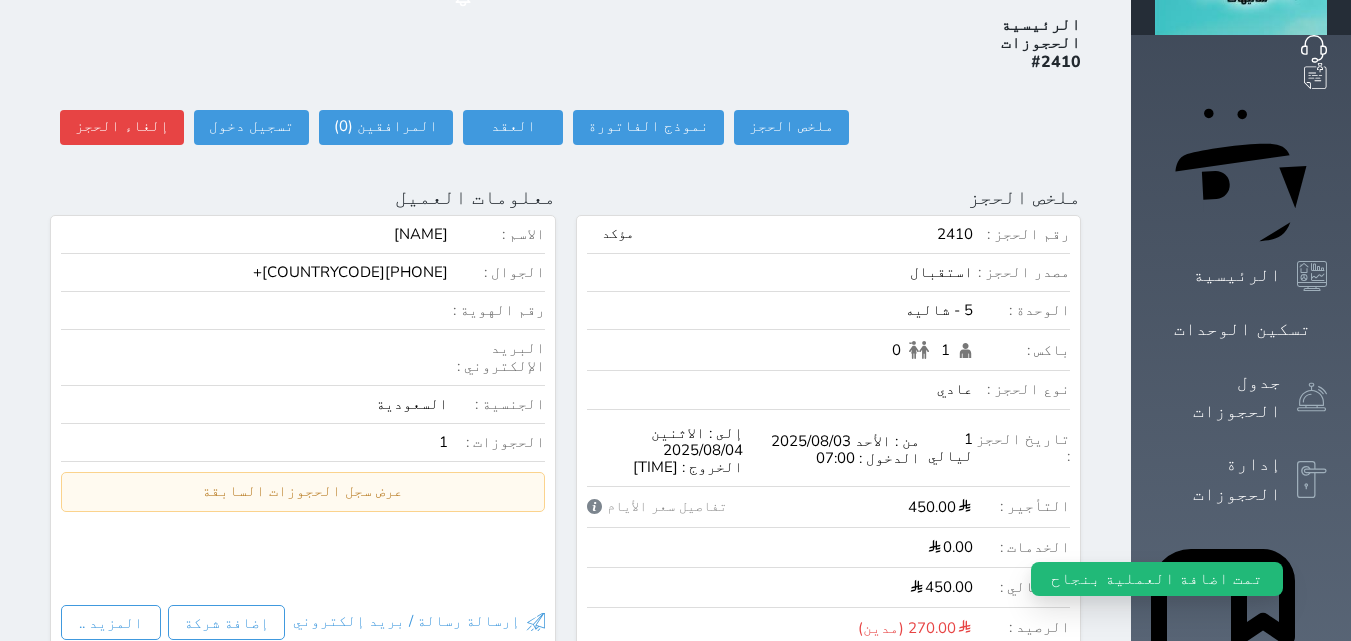 scroll, scrollTop: 0, scrollLeft: 0, axis: both 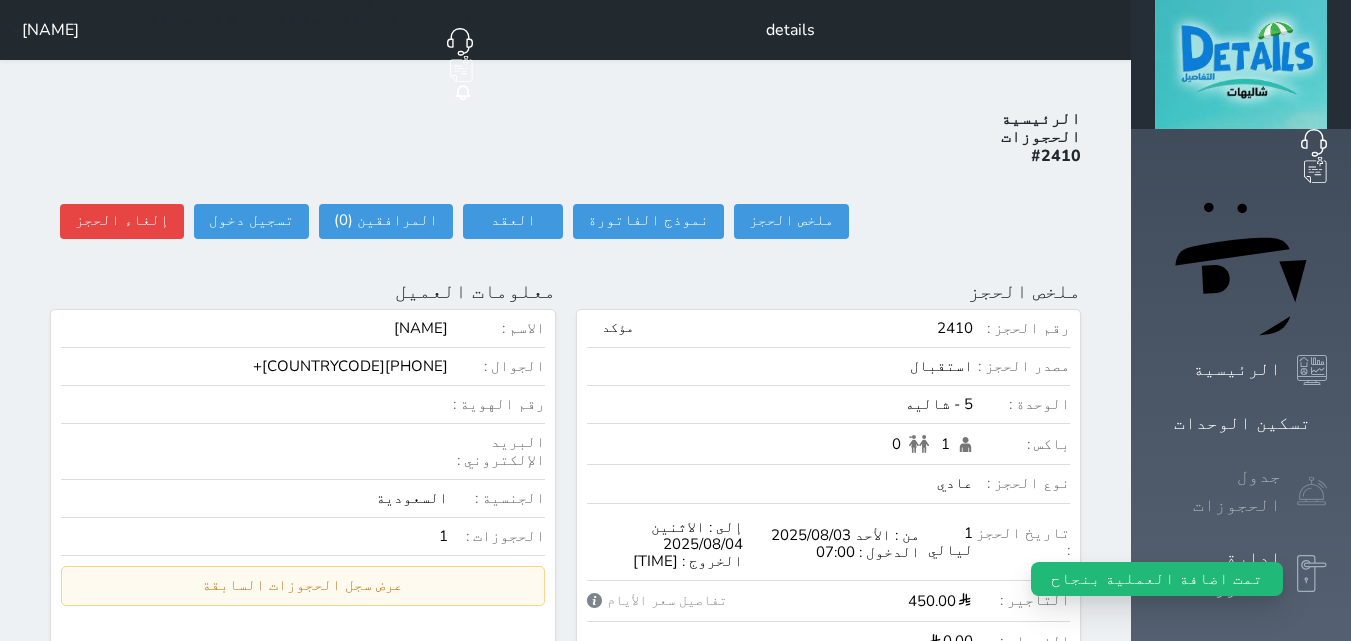 click on "جدول الحجوزات" at bounding box center (1218, 491) 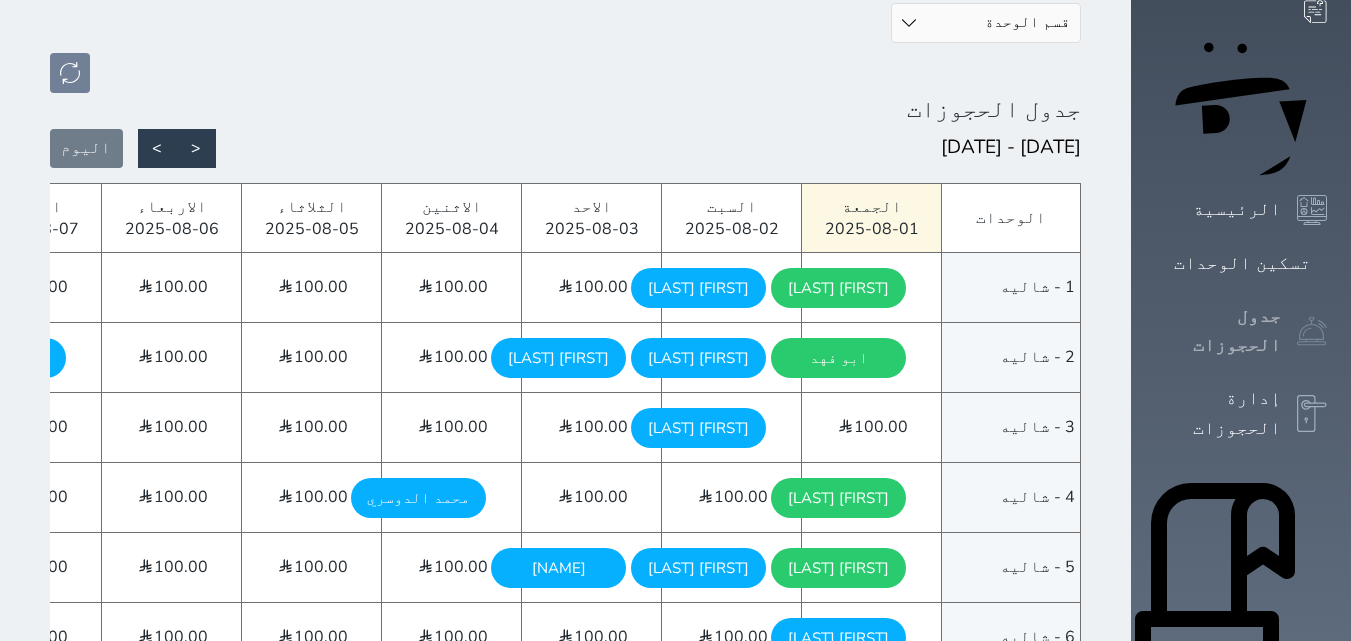 scroll, scrollTop: 300, scrollLeft: 0, axis: vertical 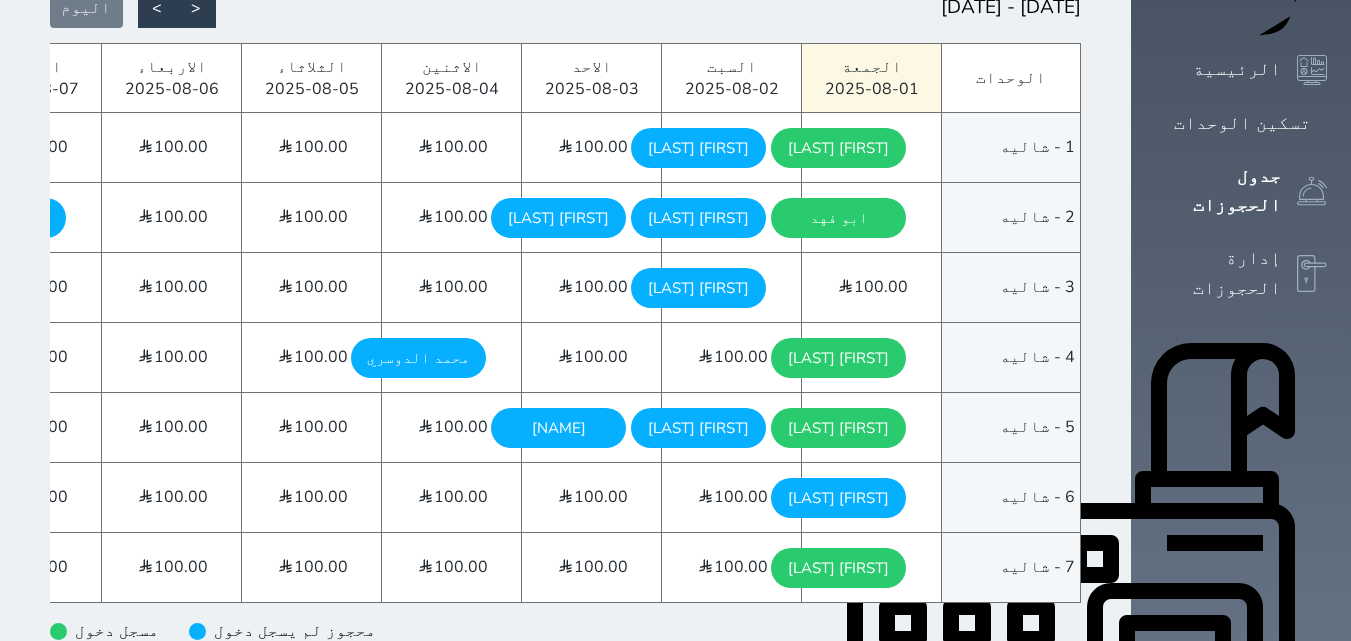 click on "عوض الاحمري
الجمعة - 2025/08/01" at bounding box center [838, 498] 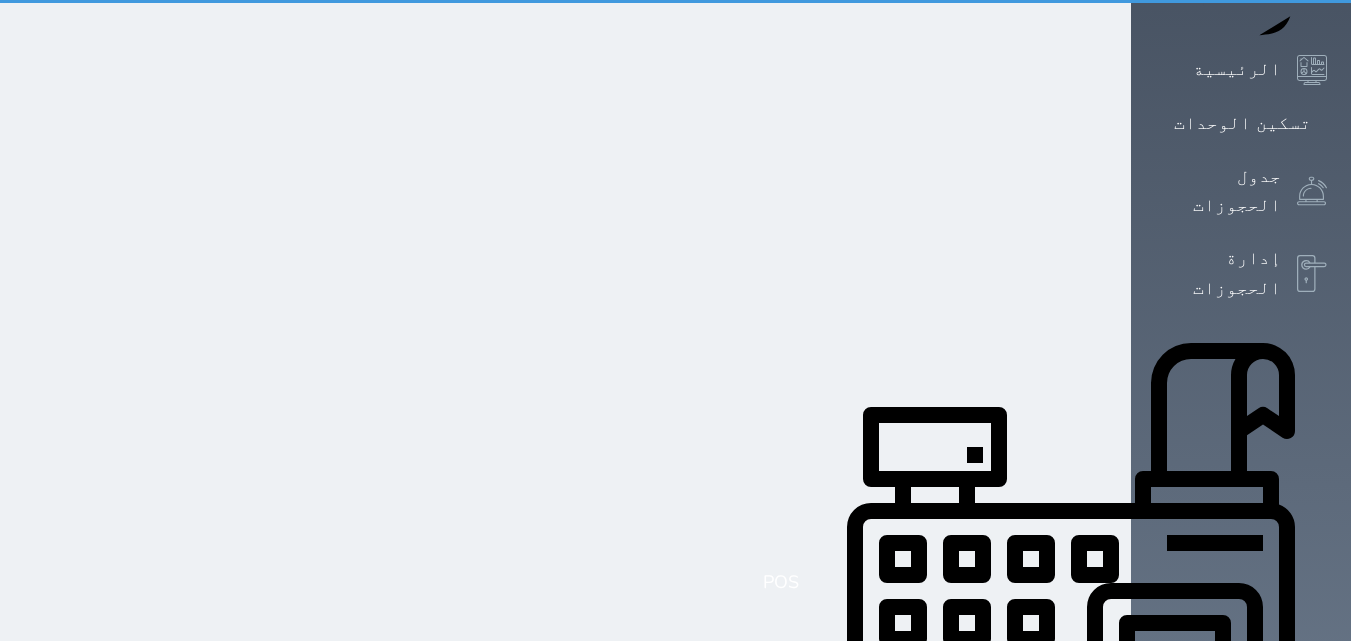 scroll, scrollTop: 0, scrollLeft: 0, axis: both 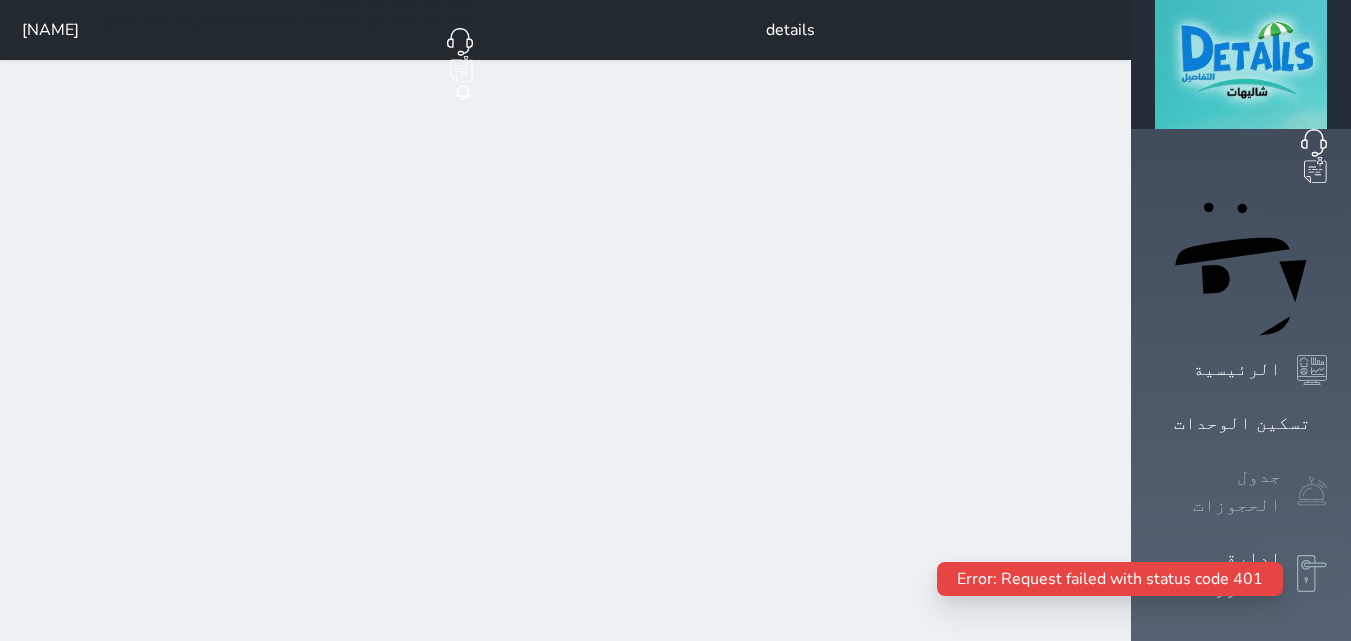click 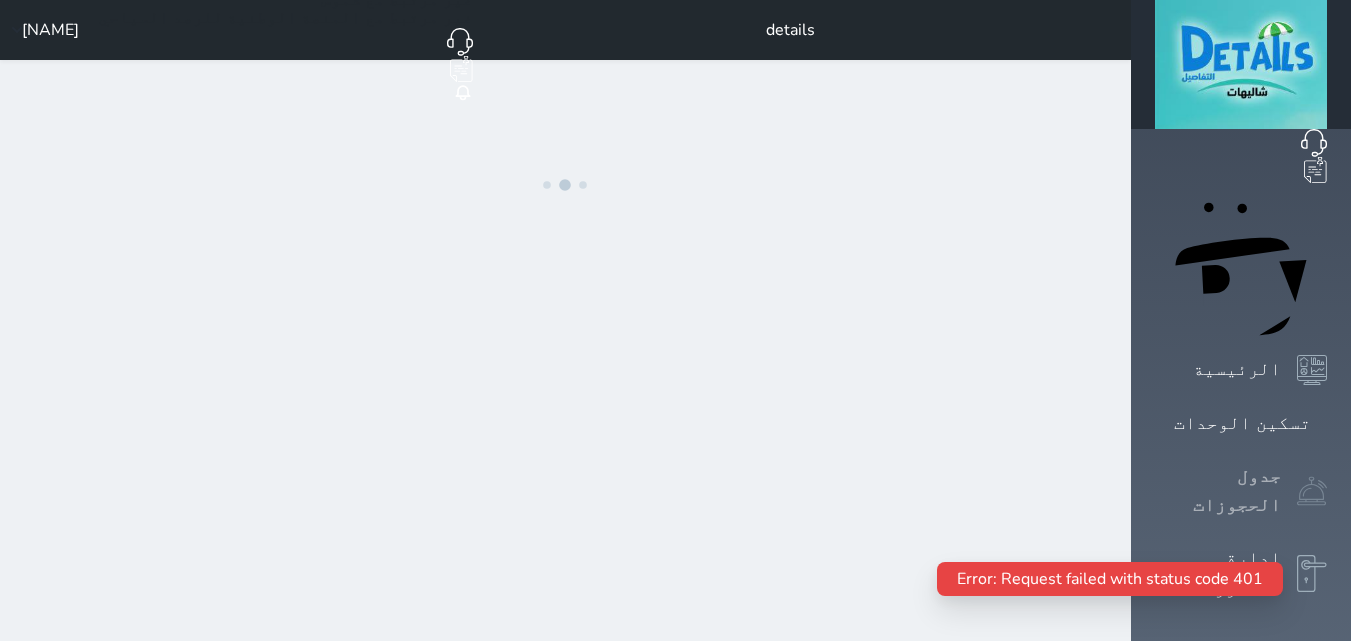 click 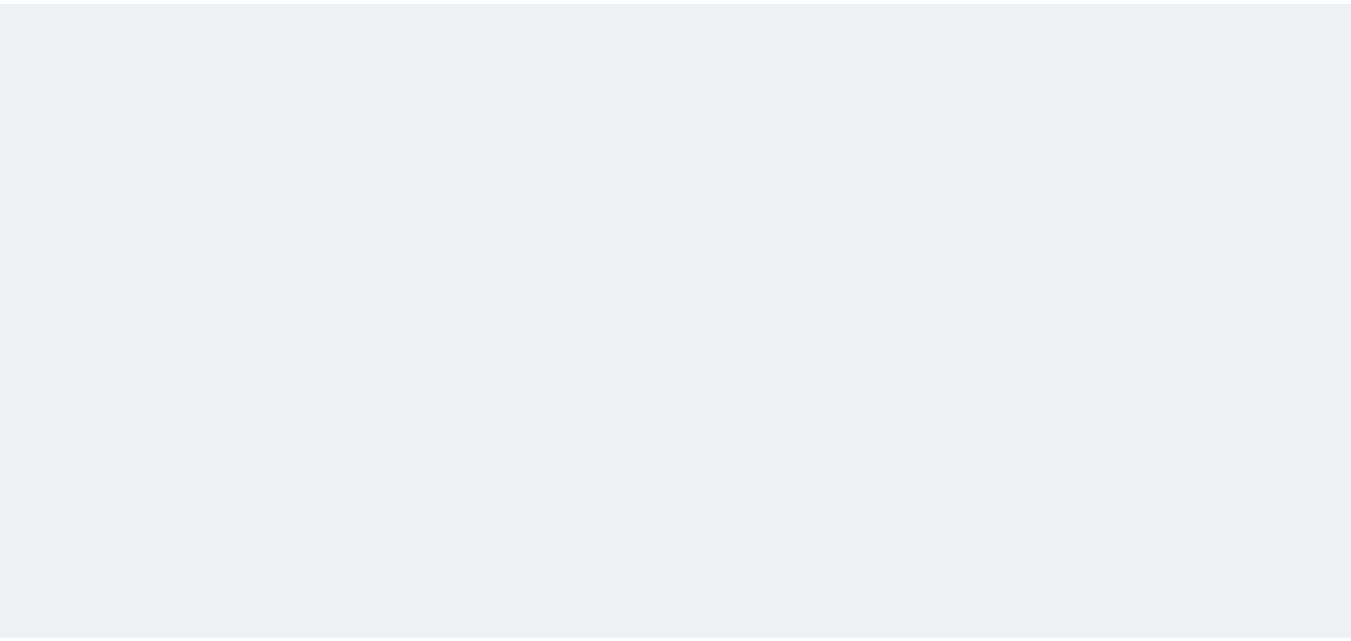 scroll, scrollTop: 0, scrollLeft: 0, axis: both 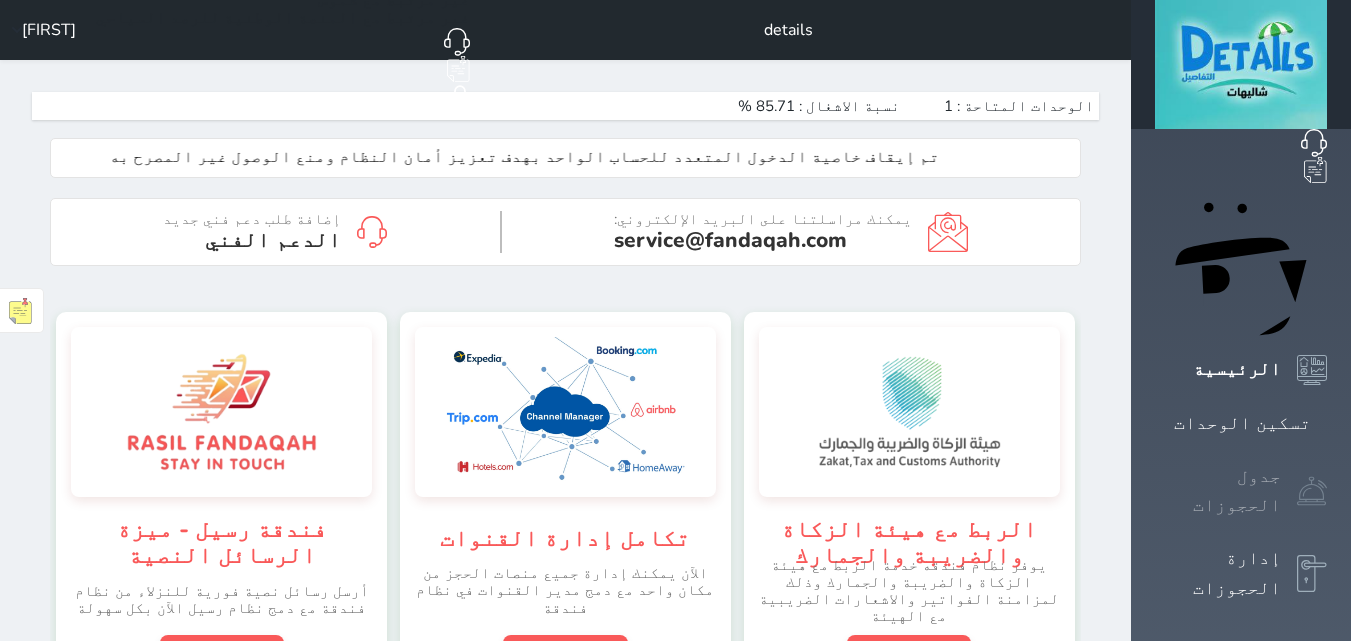 click at bounding box center (1312, 491) 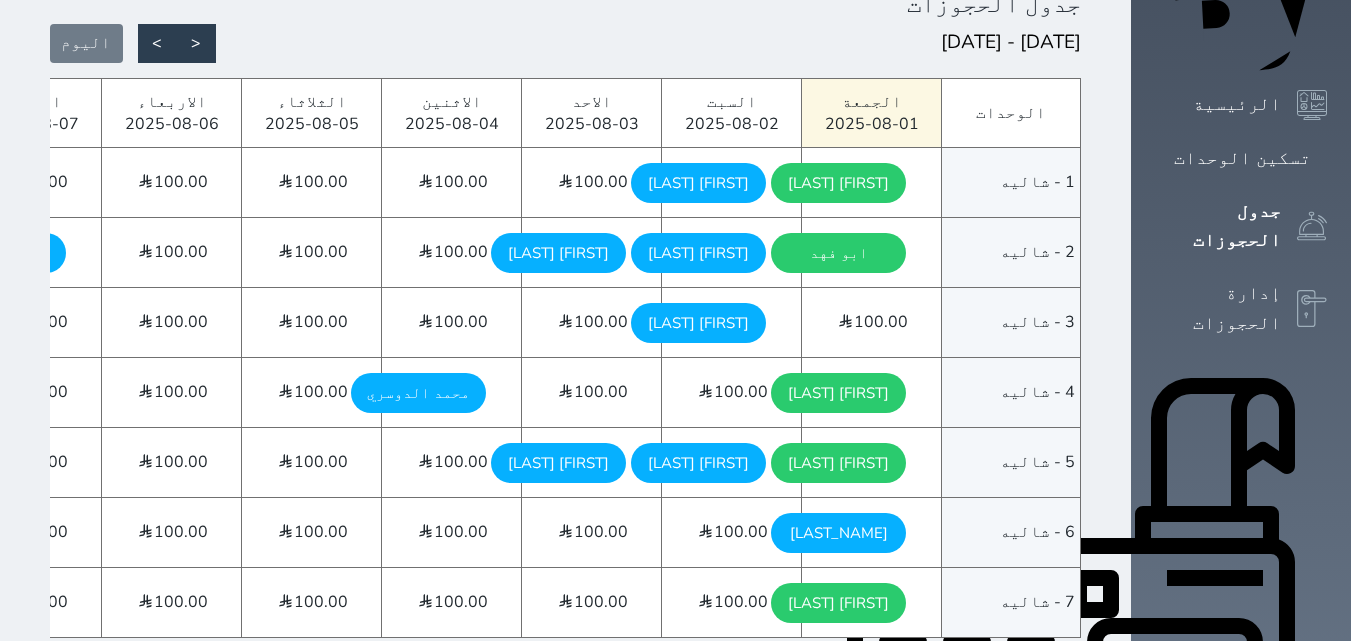 scroll, scrollTop: 300, scrollLeft: 0, axis: vertical 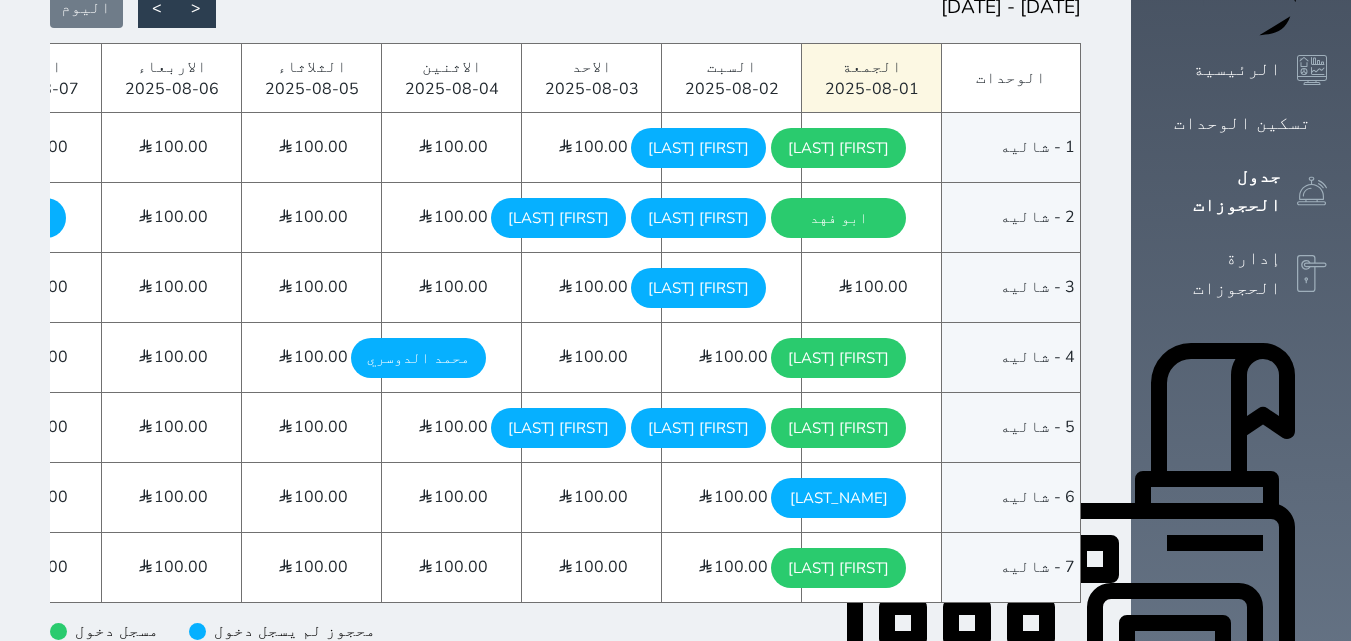 click on "عوض الاحمري
الجمعة - 2025/08/01" at bounding box center [839, 498] 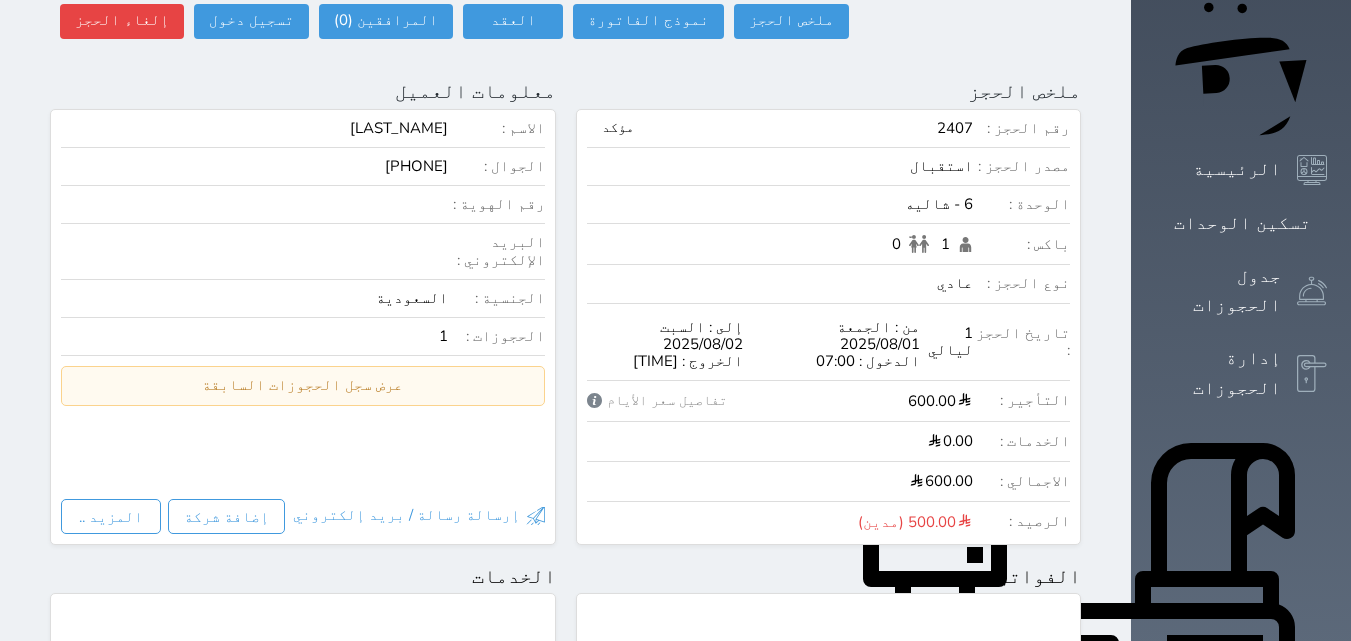scroll, scrollTop: 500, scrollLeft: 0, axis: vertical 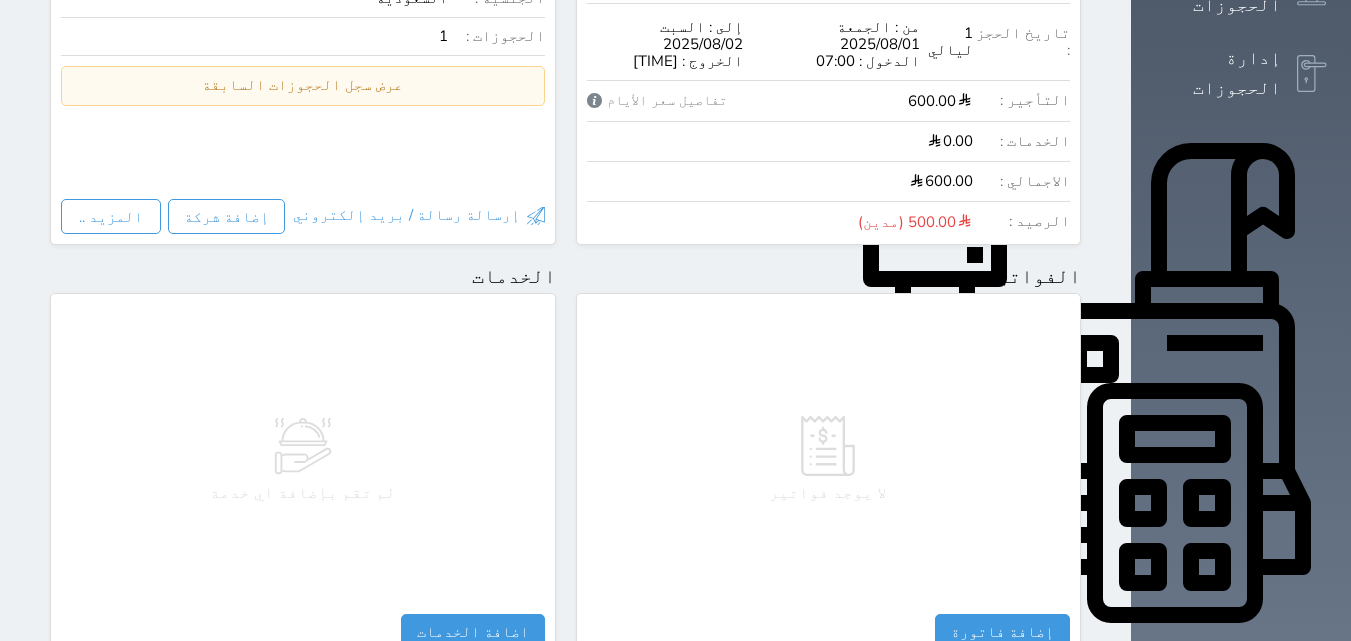 select 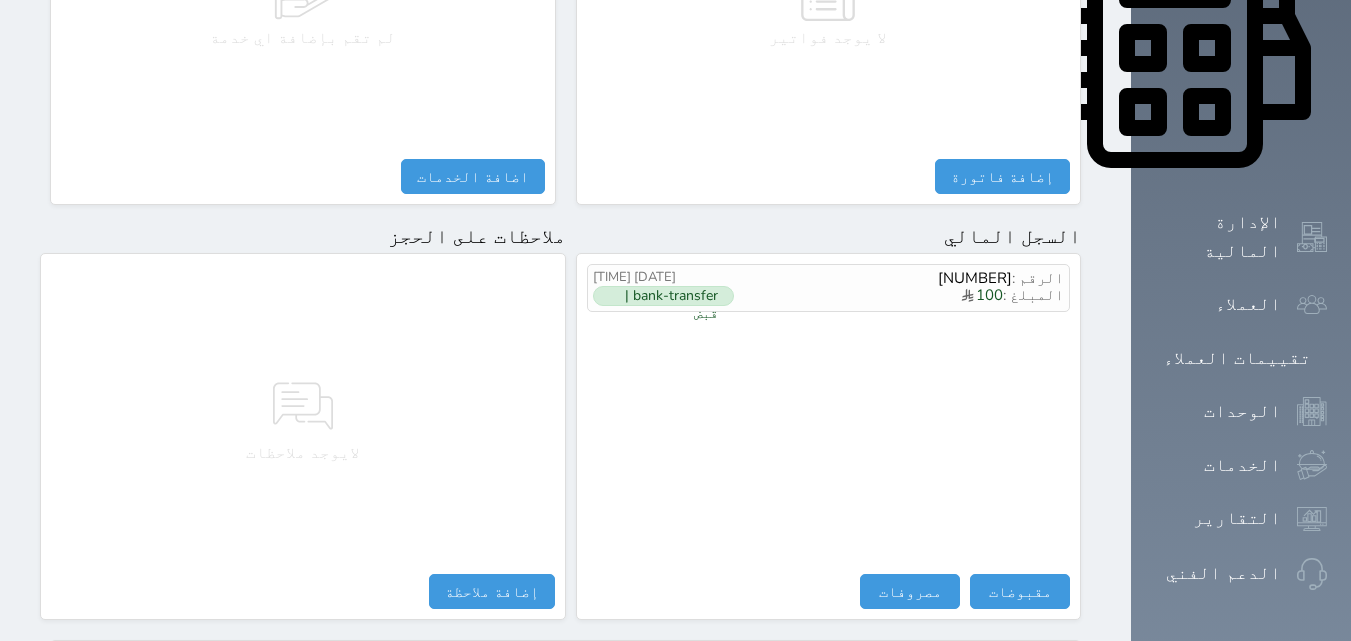 scroll, scrollTop: 1006, scrollLeft: 0, axis: vertical 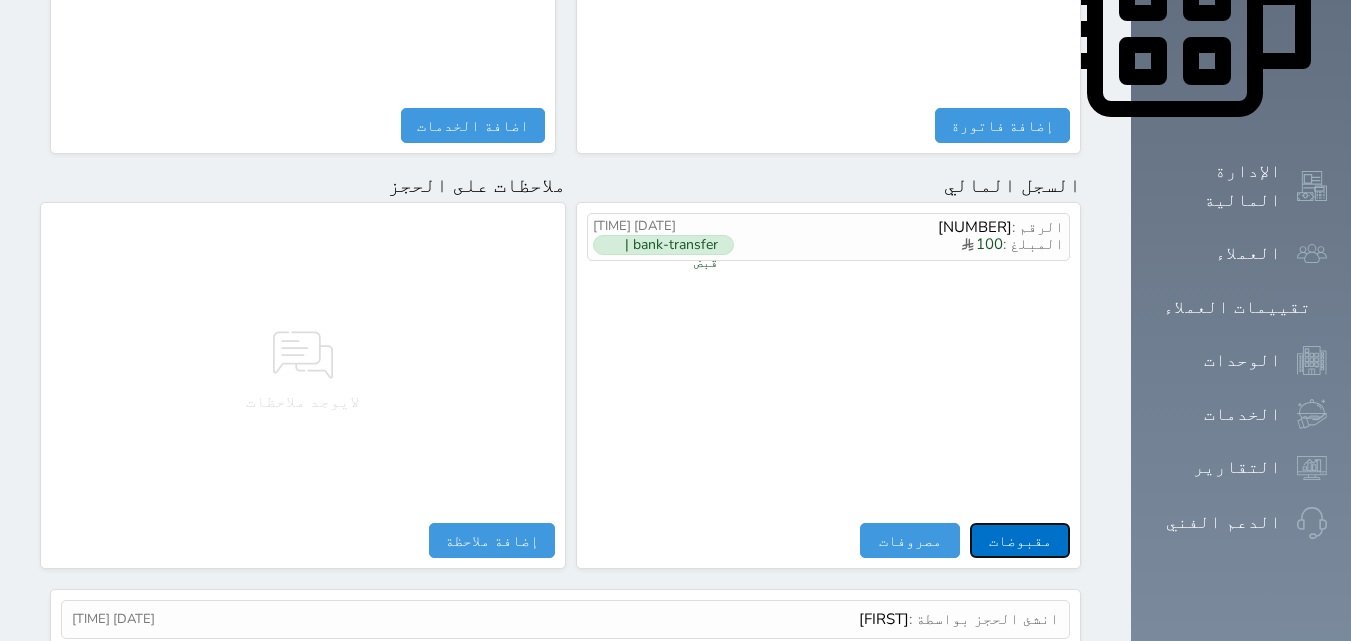 click on "مقبوضات" at bounding box center [1020, 540] 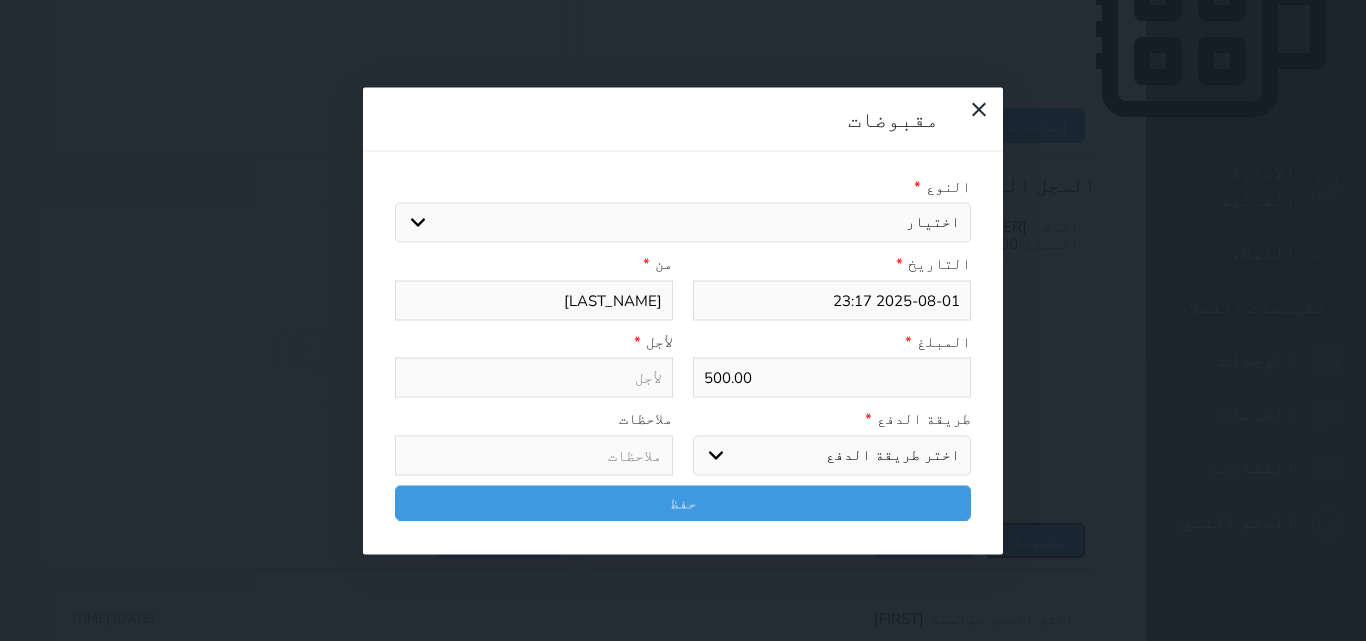 select 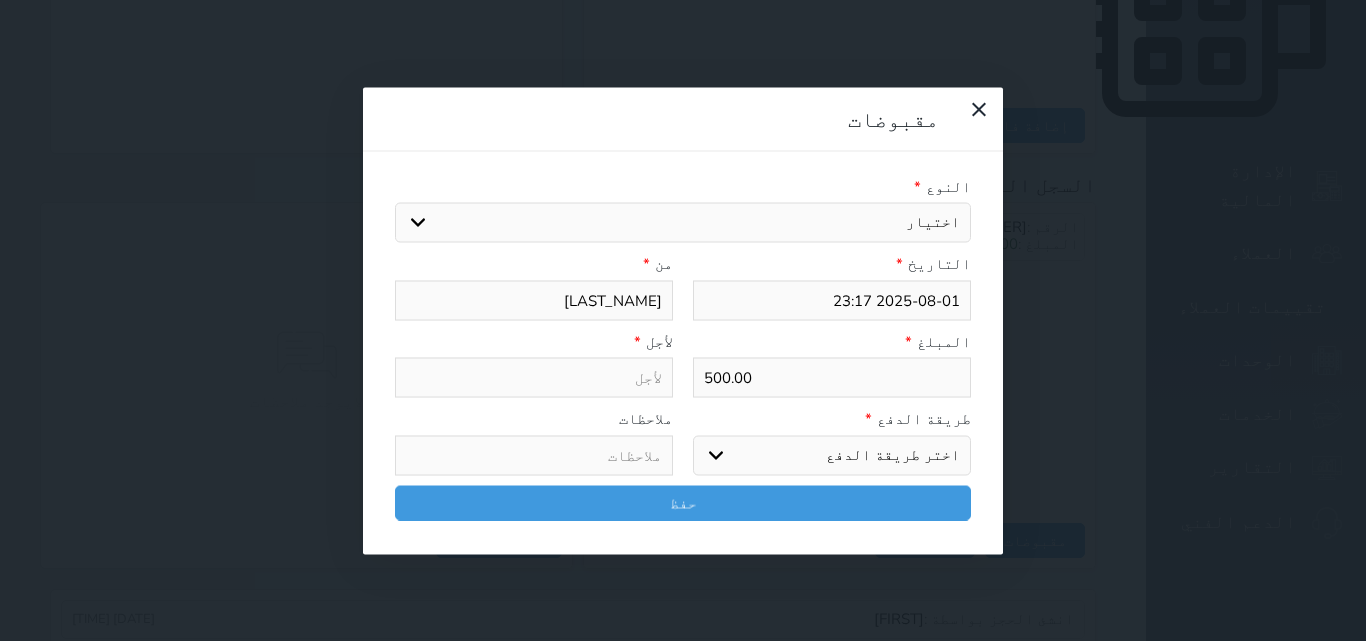 click on "اختيار   مقبوضات عامة قيمة إيجار فواتير تامين عربون لا ينطبق آخر مغسلة واي فاي - الإنترنت مواقف السيارات طعام الأغذية والمشروبات مشروبات المشروبات الباردة المشروبات الساخنة الإفطار غداء عشاء مخبز و كعك حمام سباحة الصالة الرياضية سبا و خدمات الجمال اختيار وإسقاط (خدمات النقل) ميني بار كابل - تلفزيون سرير إضافي تصفيف الشعر التسوق خدمات الجولات السياحية المنظمة خدمات الدليل السياحي" at bounding box center (683, 223) 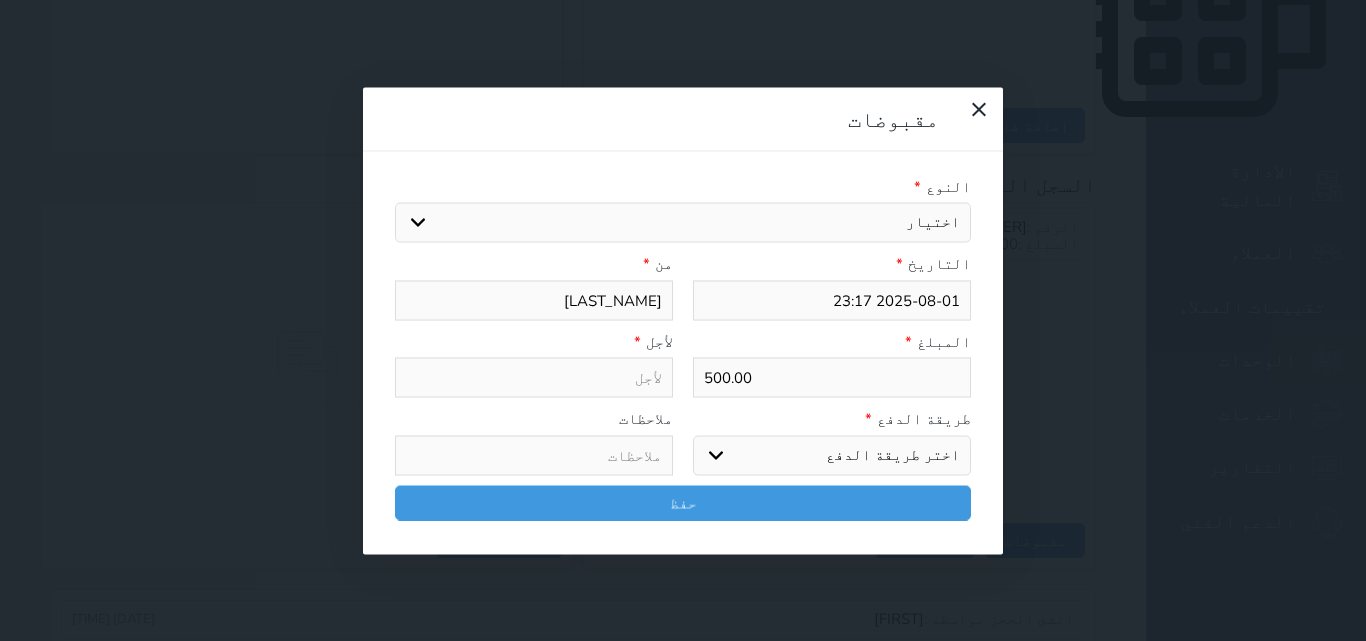 click on "اختيار   مقبوضات عامة قيمة إيجار فواتير تامين عربون لا ينطبق آخر مغسلة واي فاي - الإنترنت مواقف السيارات طعام الأغذية والمشروبات مشروبات المشروبات الباردة المشروبات الساخنة الإفطار غداء عشاء مخبز و كعك حمام سباحة الصالة الرياضية سبا و خدمات الجمال اختيار وإسقاط (خدمات النقل) ميني بار كابل - تلفزيون سرير إضافي تصفيف الشعر التسوق خدمات الجولات السياحية المنظمة خدمات الدليل السياحي" at bounding box center [683, 223] 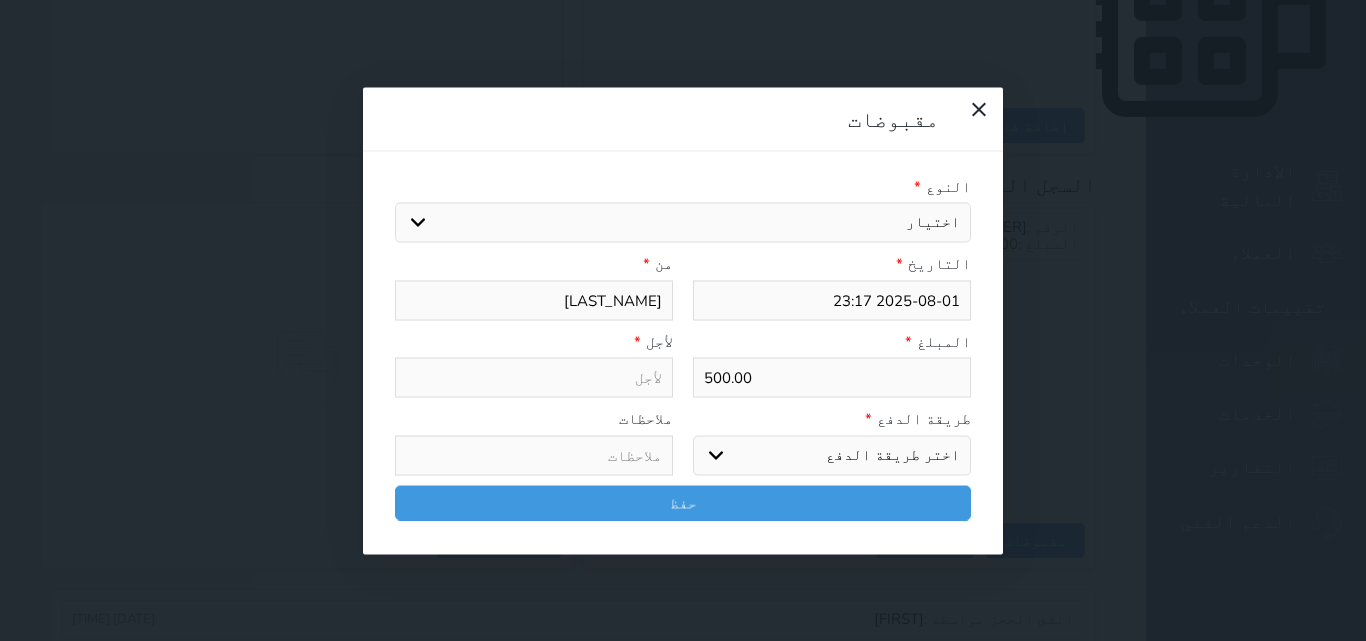 select 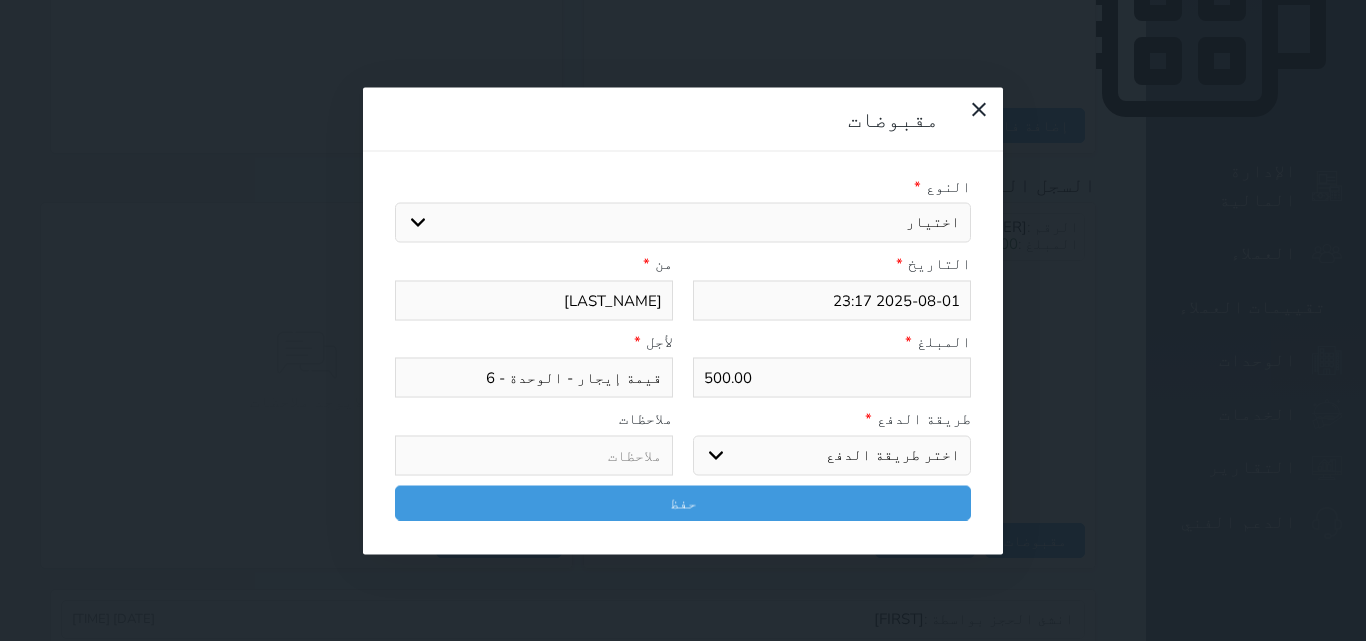 click on "500.00" at bounding box center [832, 378] 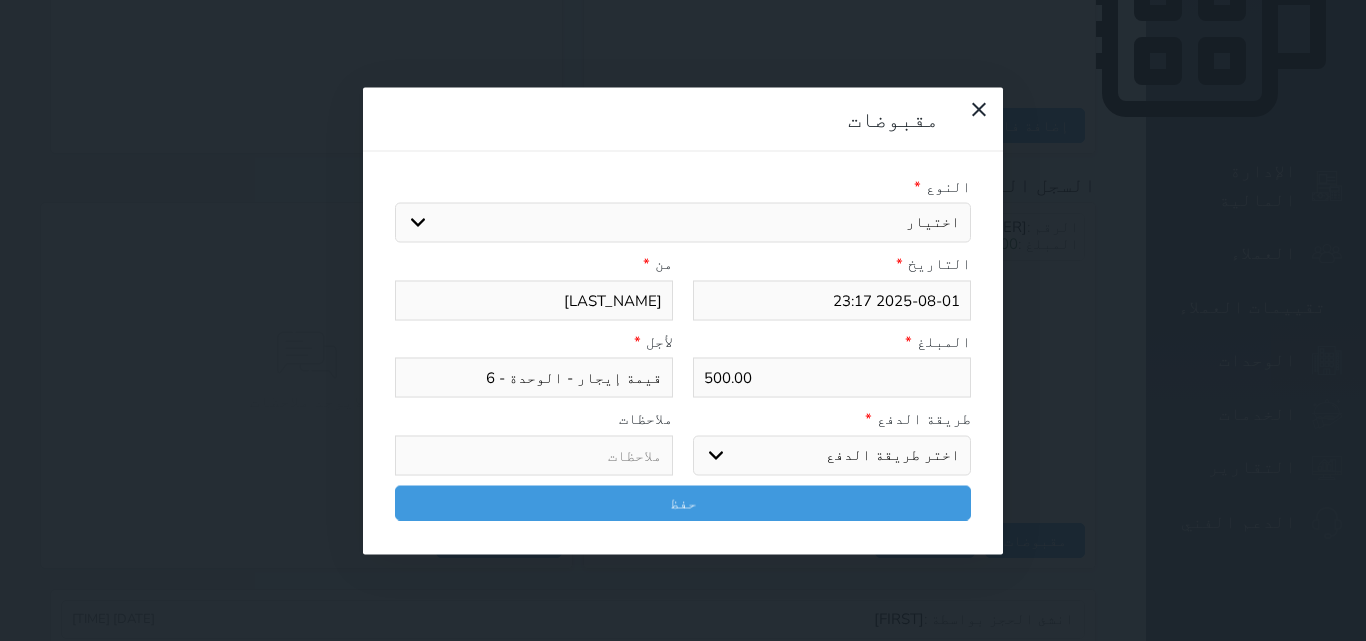 type on "500.0" 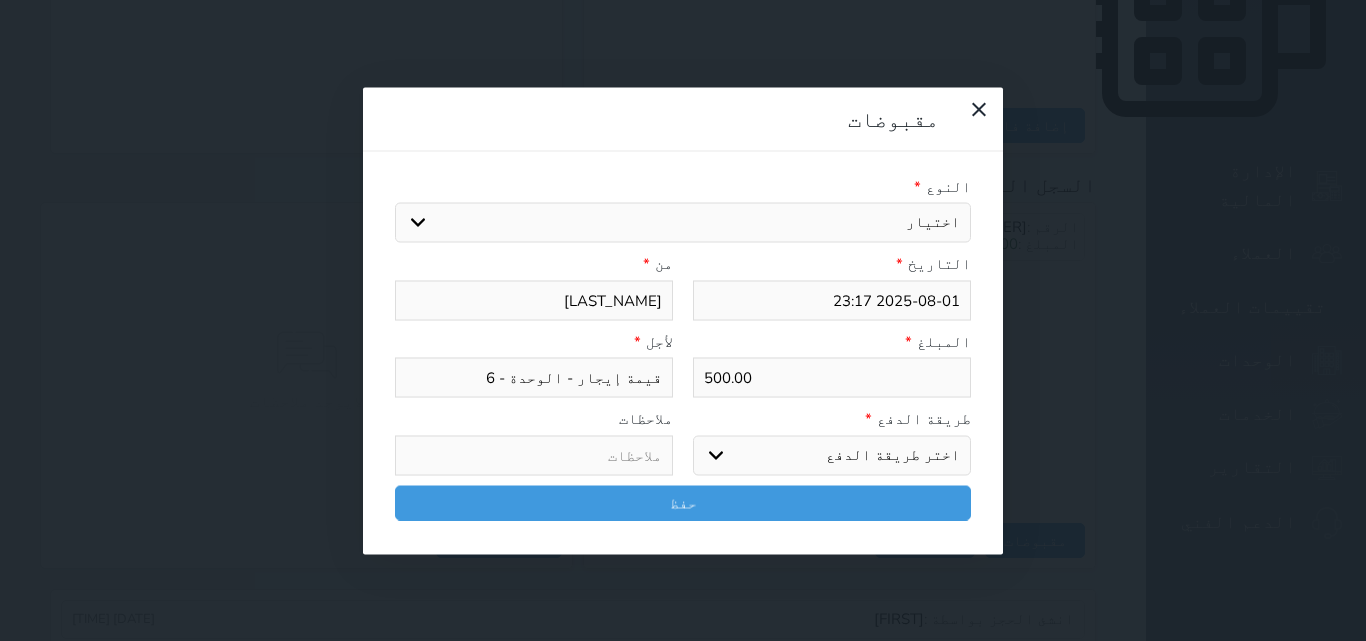 select 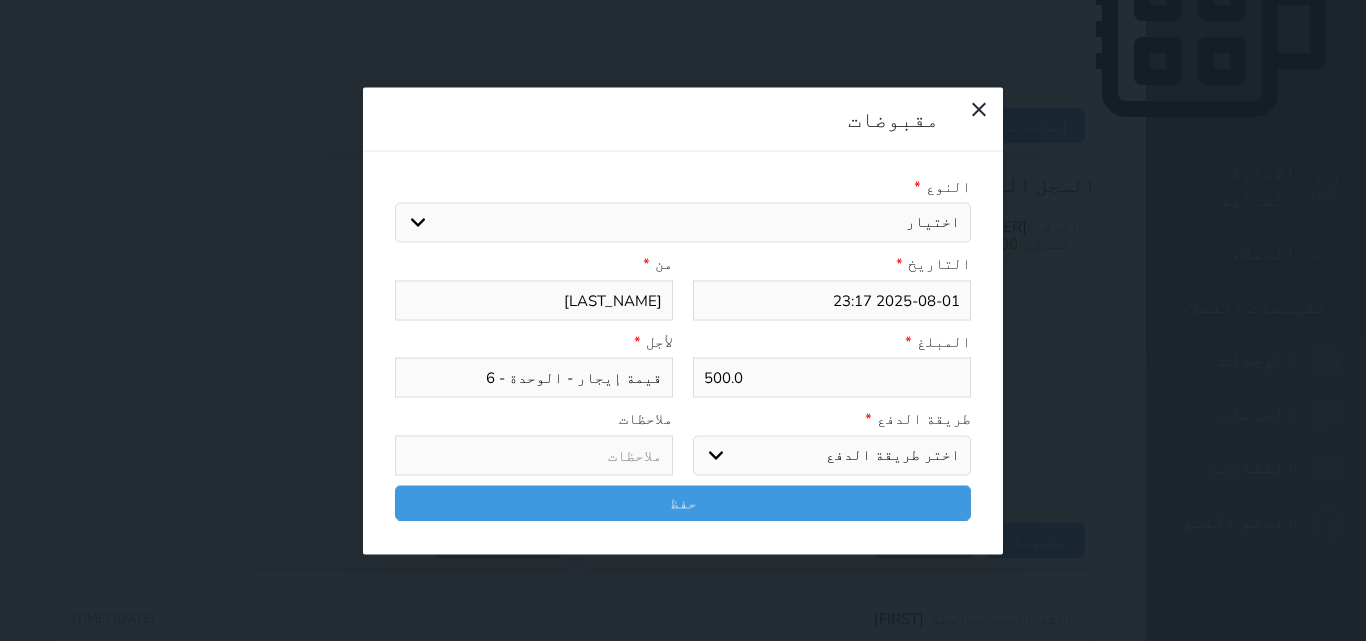 type on "500." 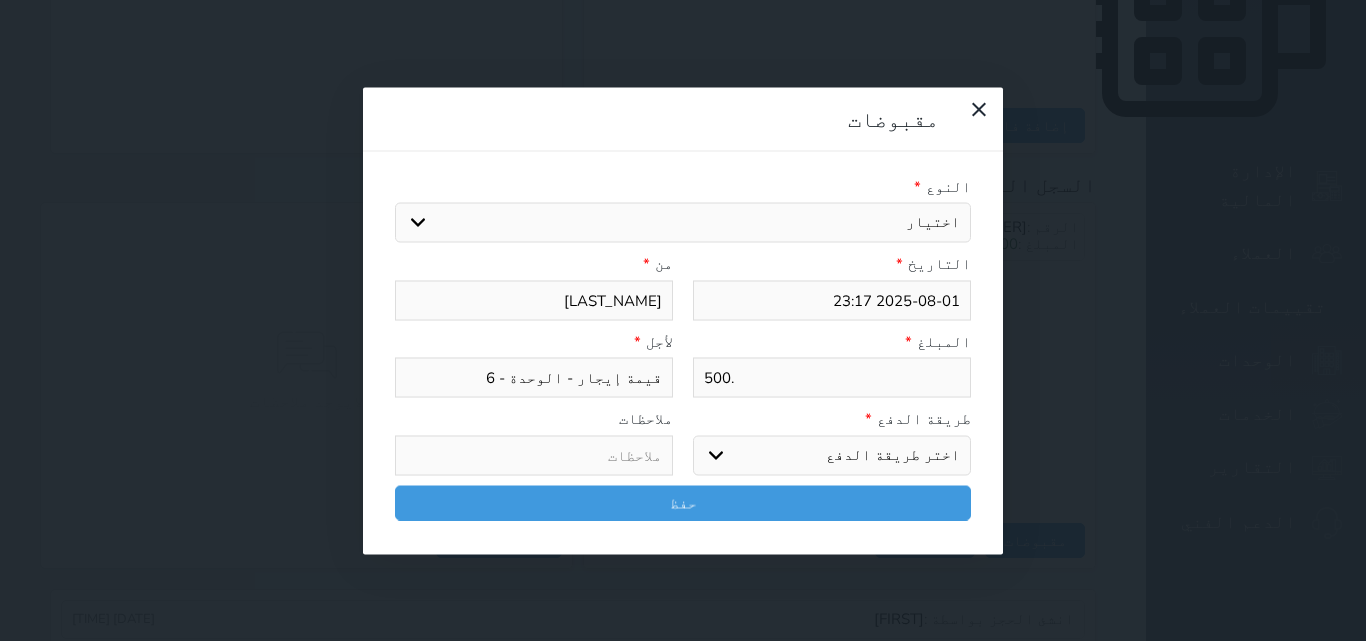 select 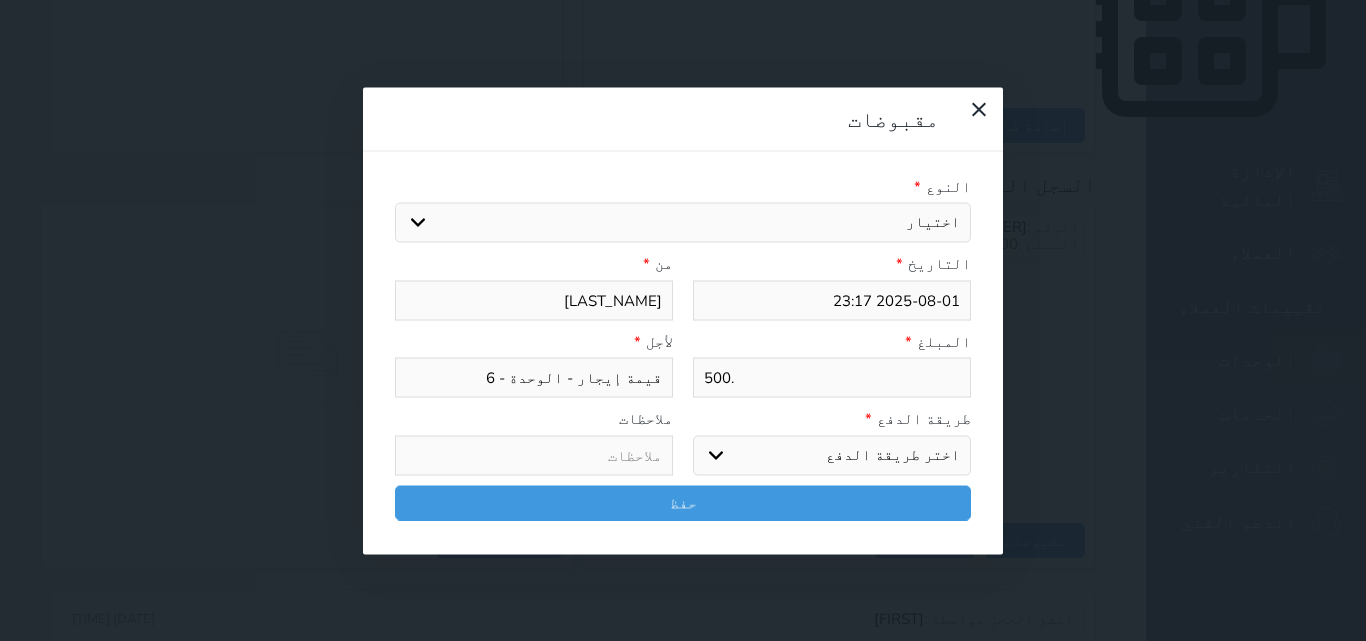 type on "500" 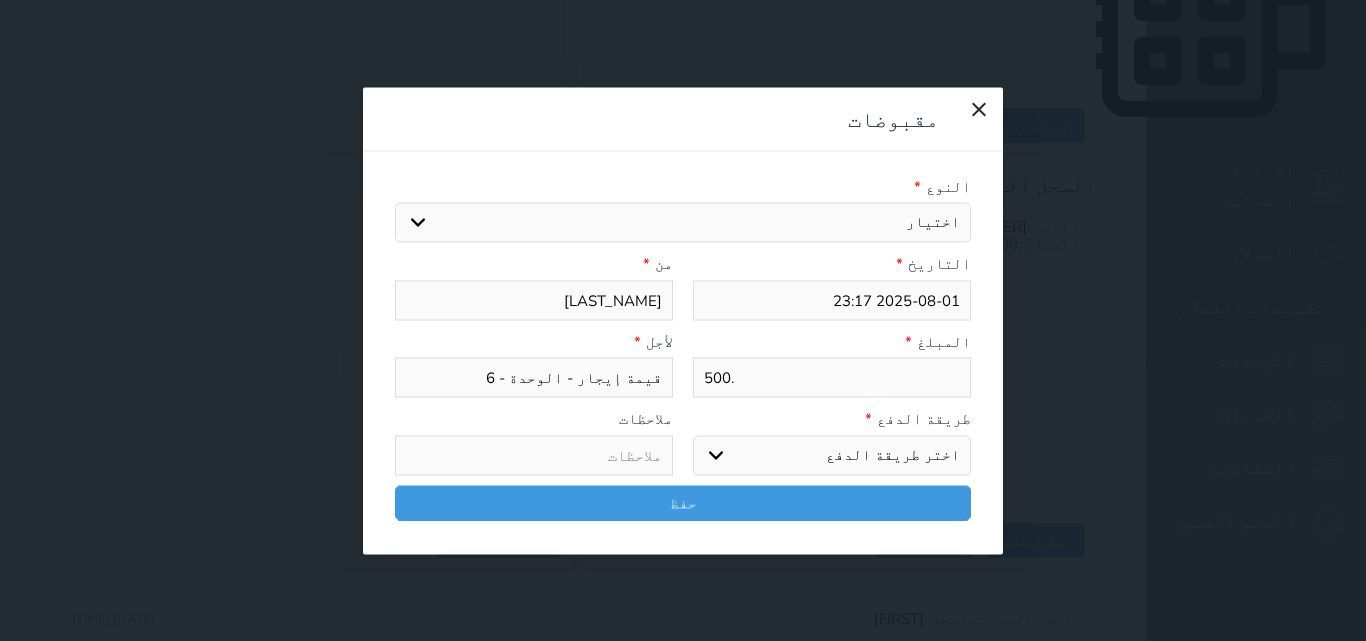 select 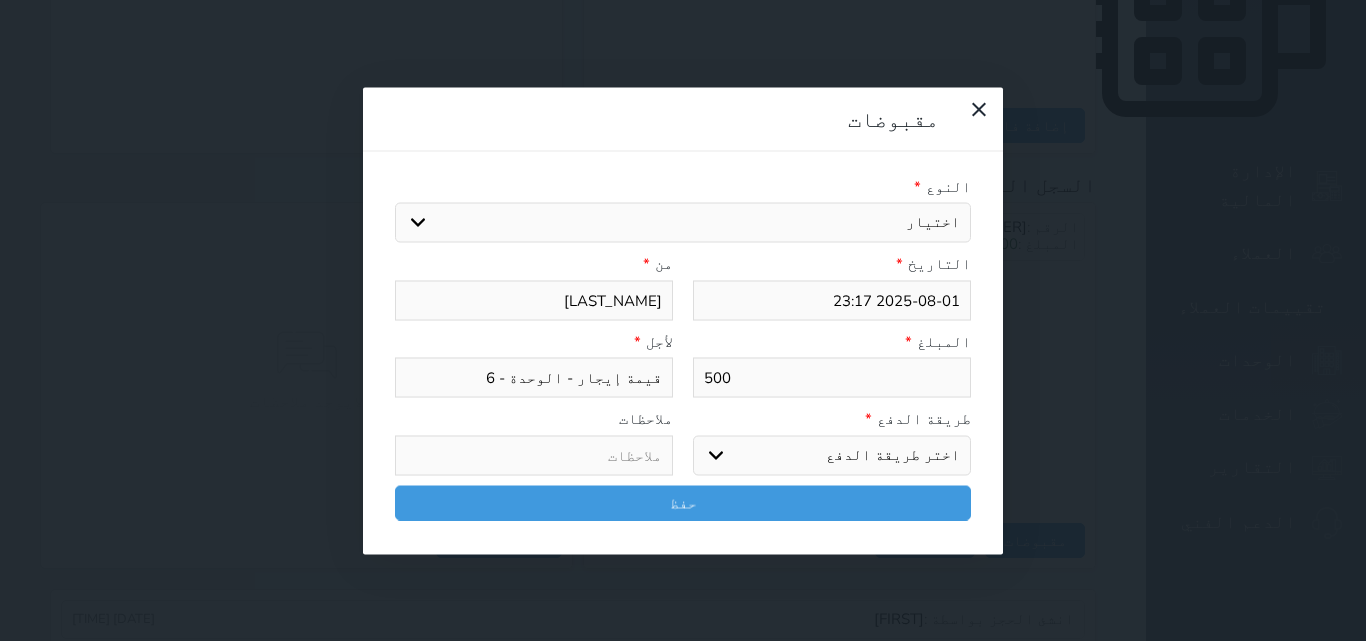 type on "50" 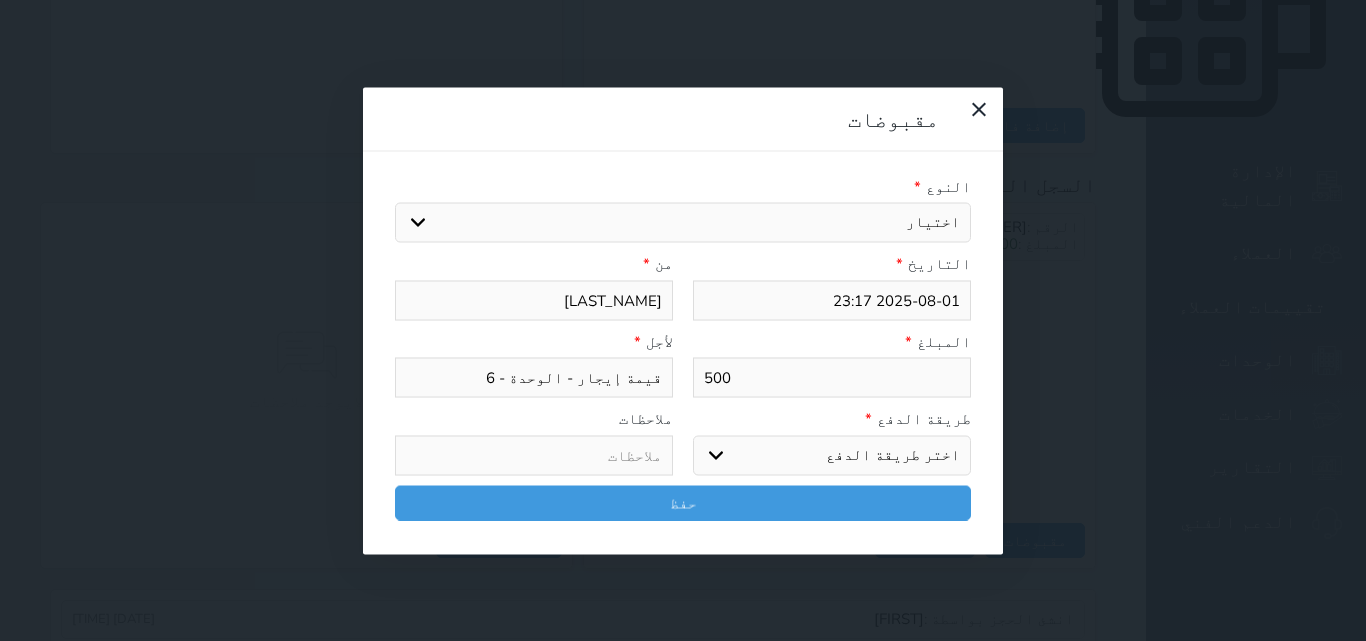 select 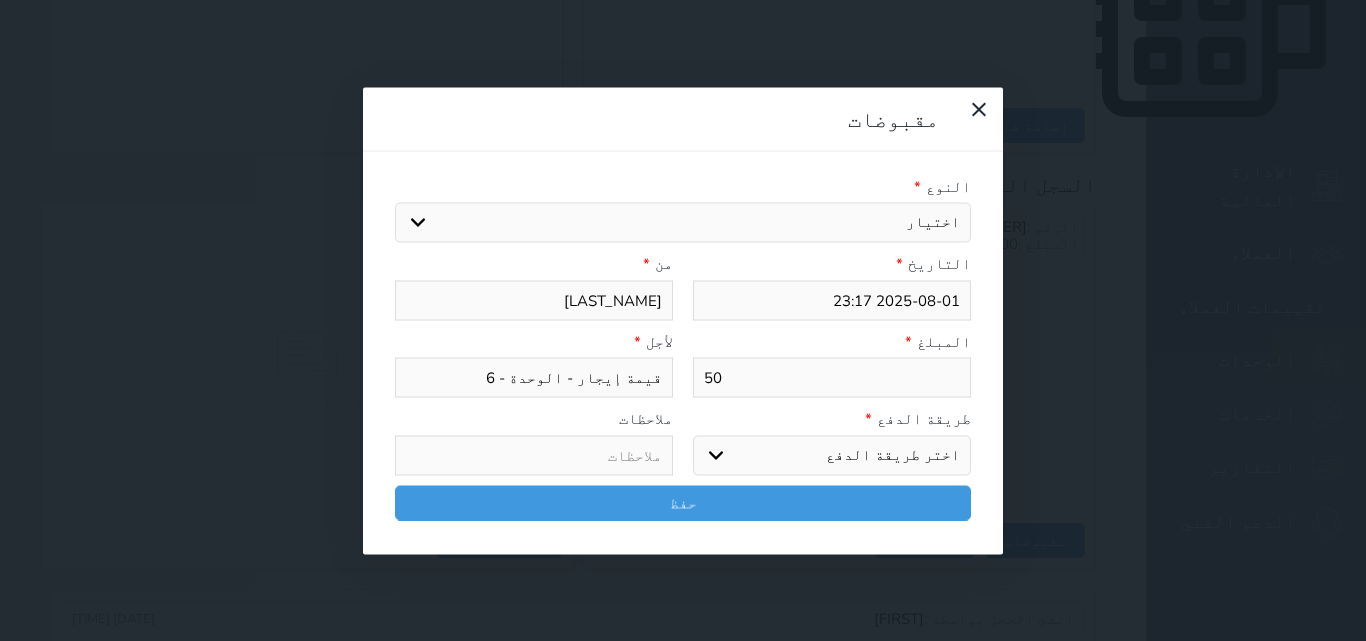 type on "5" 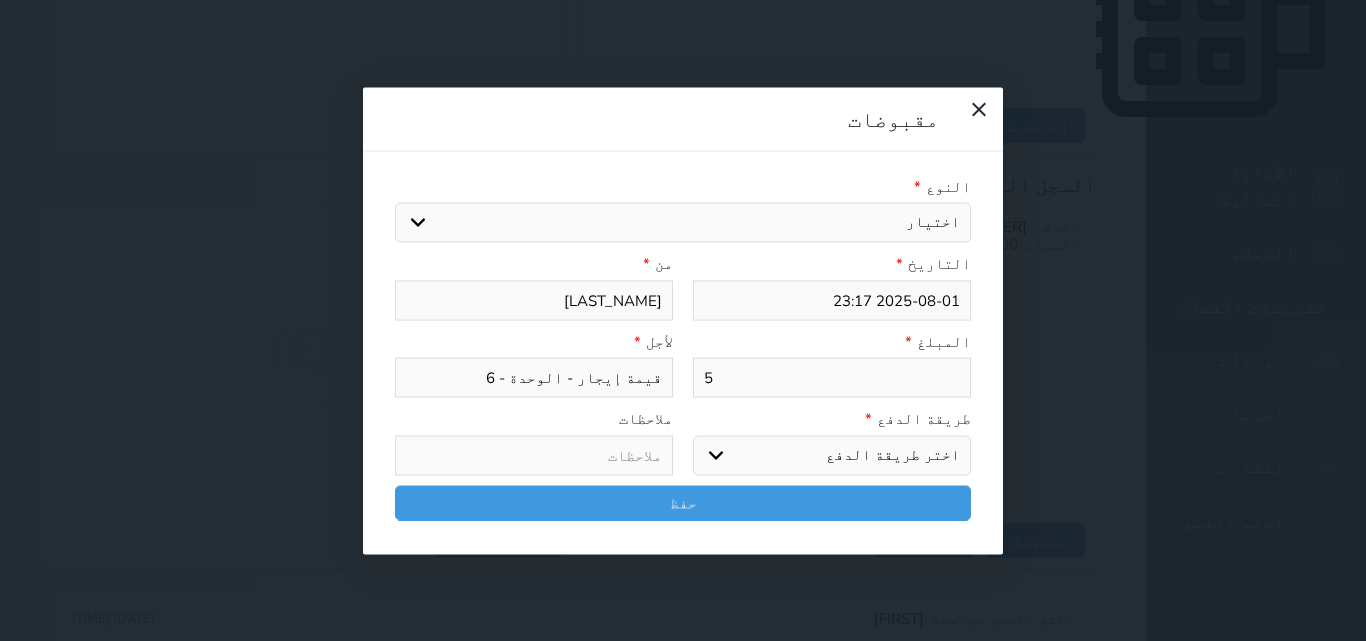 type 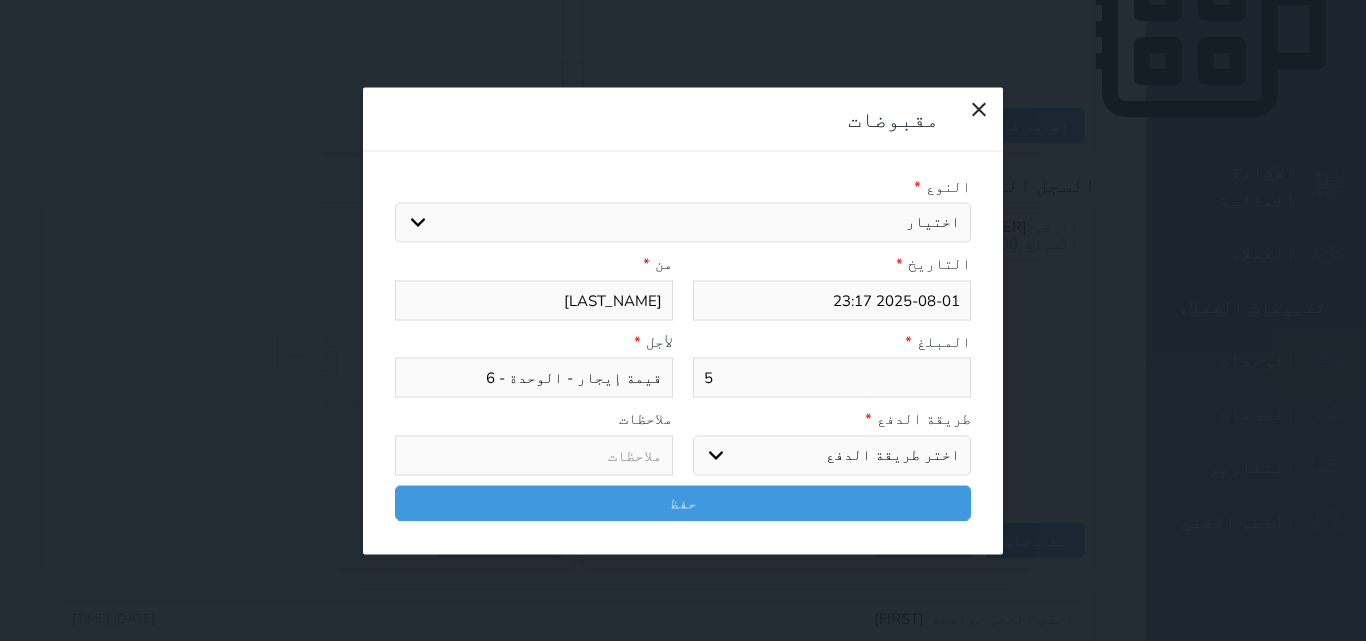 select 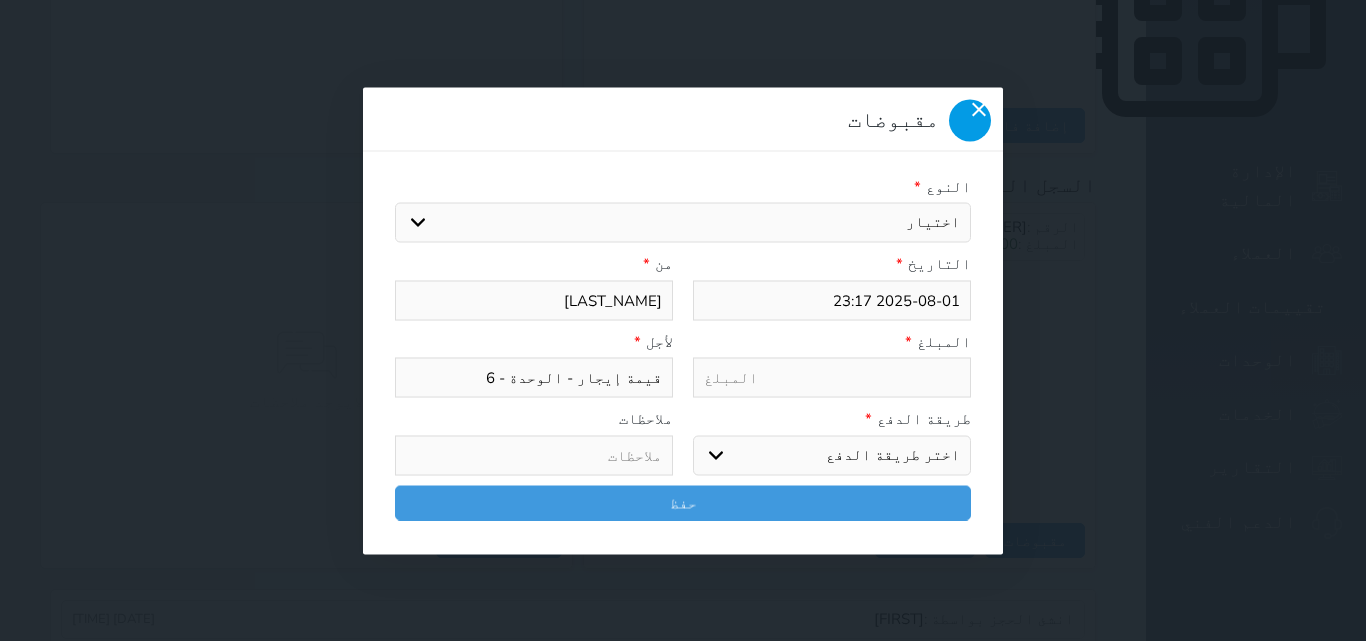 type 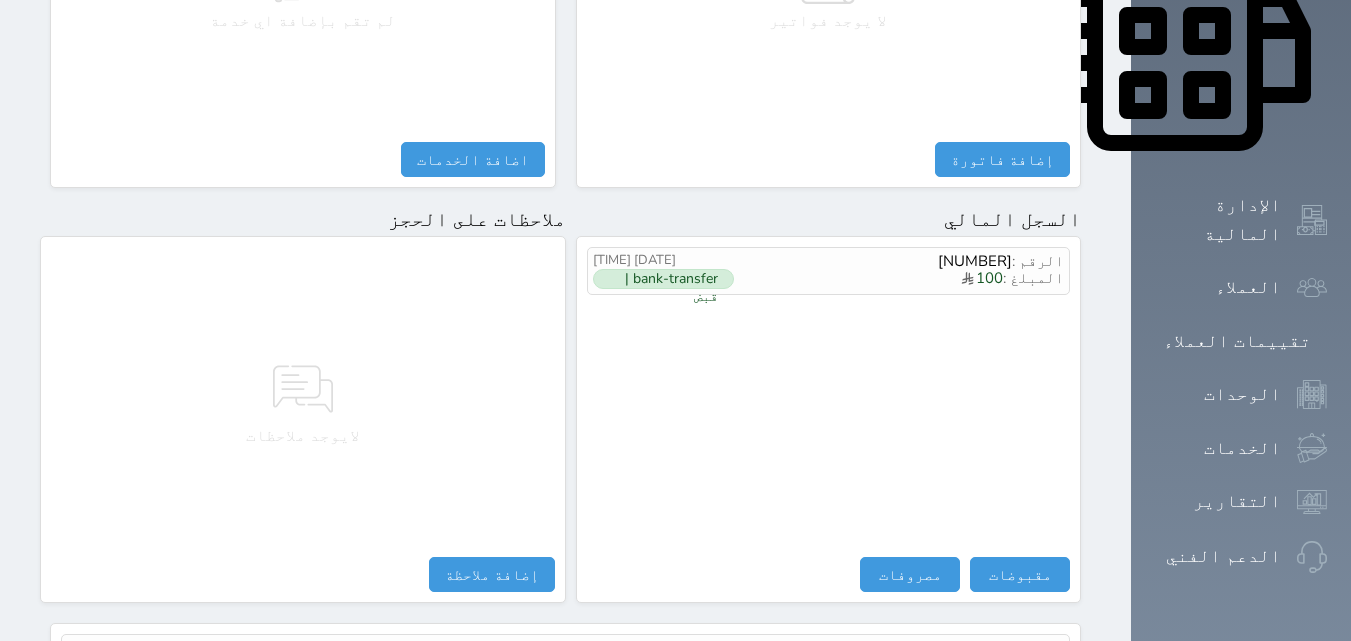 scroll, scrollTop: 1006, scrollLeft: 0, axis: vertical 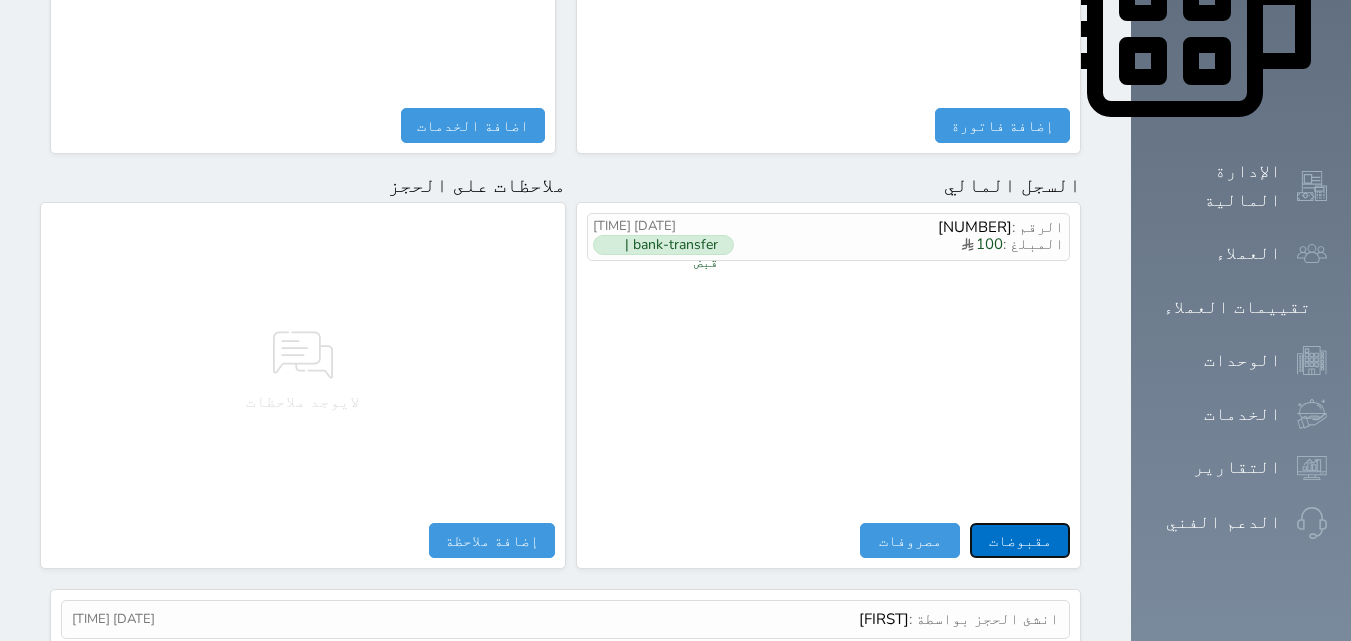 click on "مقبوضات" at bounding box center [1020, 540] 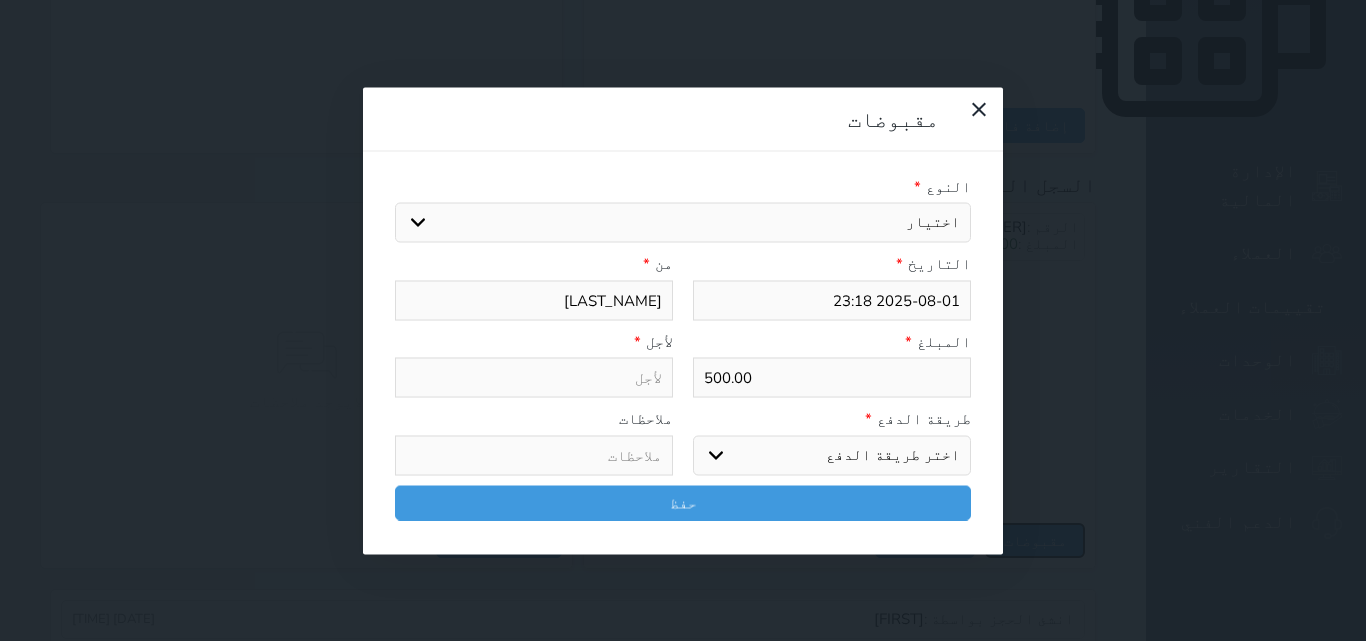 select 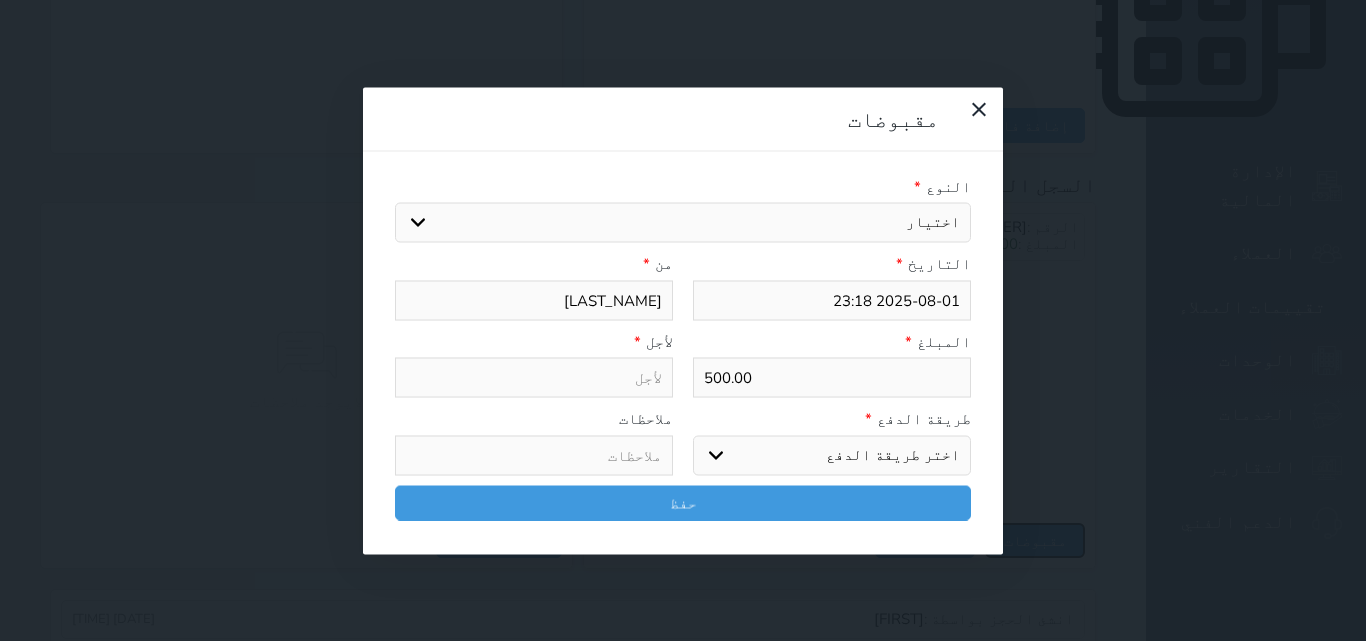 select 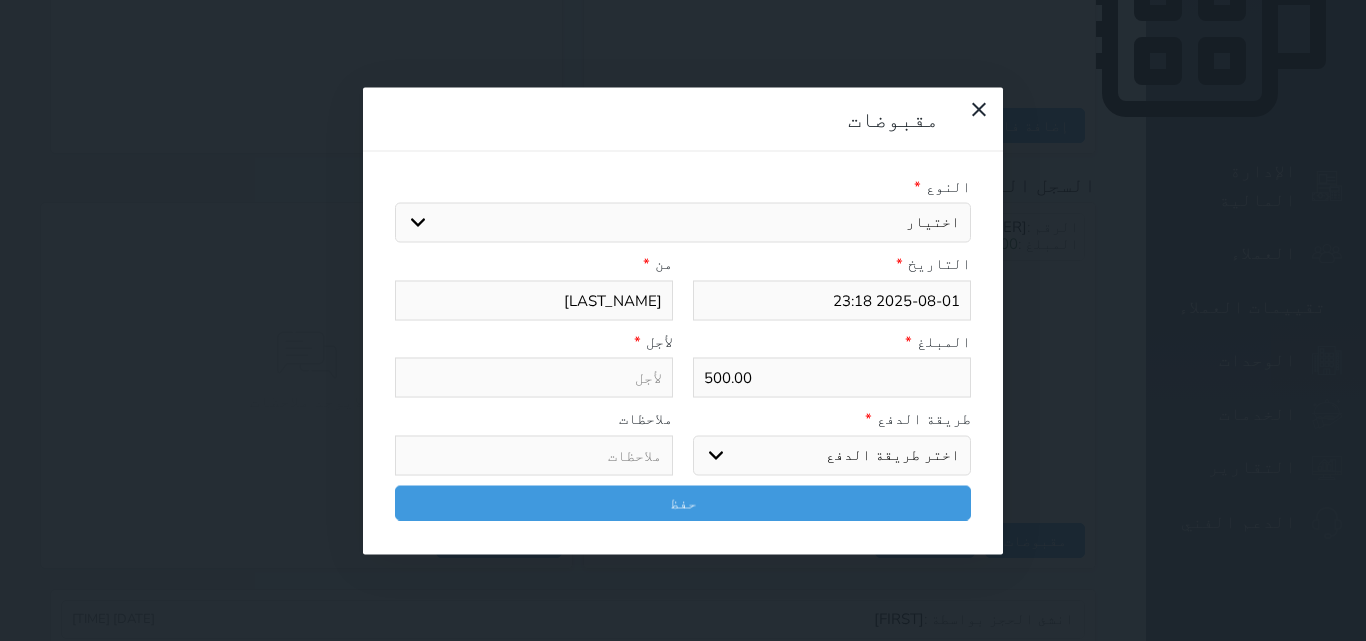 drag, startPoint x: 858, startPoint y: 108, endPoint x: 874, endPoint y: 131, distance: 28.01785 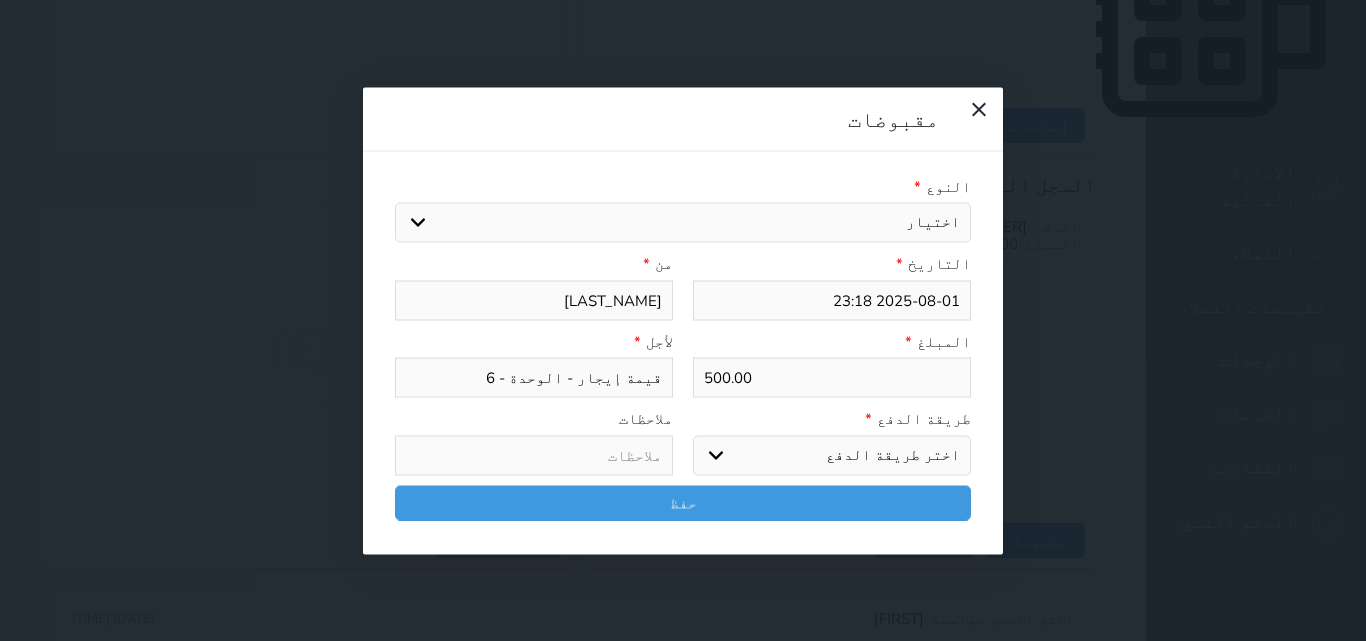 click on "طريقة الدفع *" at bounding box center (832, 419) 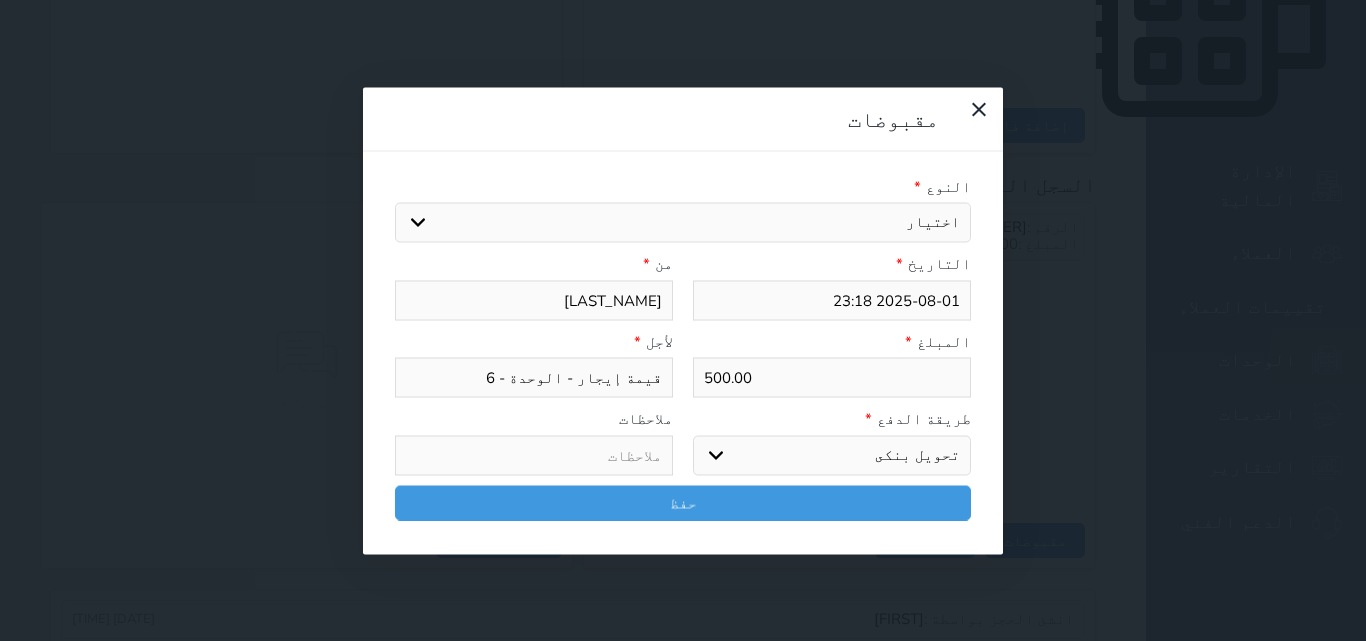 click on "اختر طريقة الدفع   دفع نقدى   تحويل بنكى   مدى   بطاقة ائتمان   آجل" at bounding box center [832, 455] 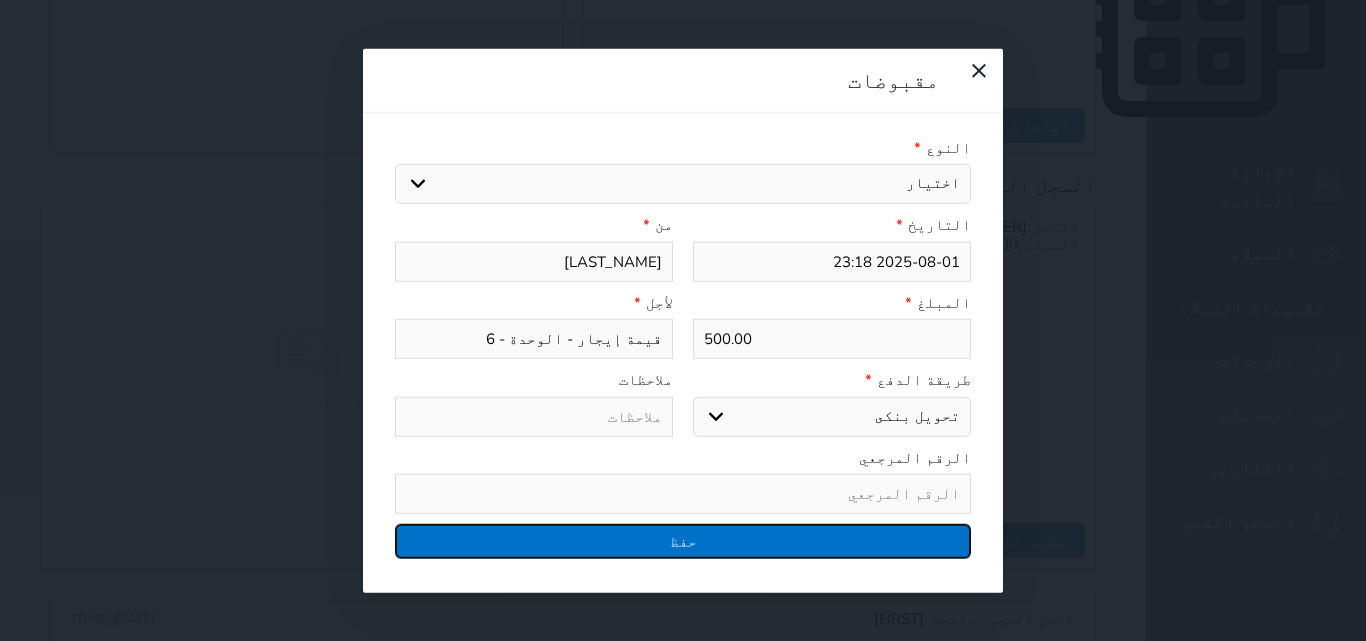 click on "حفظ" at bounding box center [683, 541] 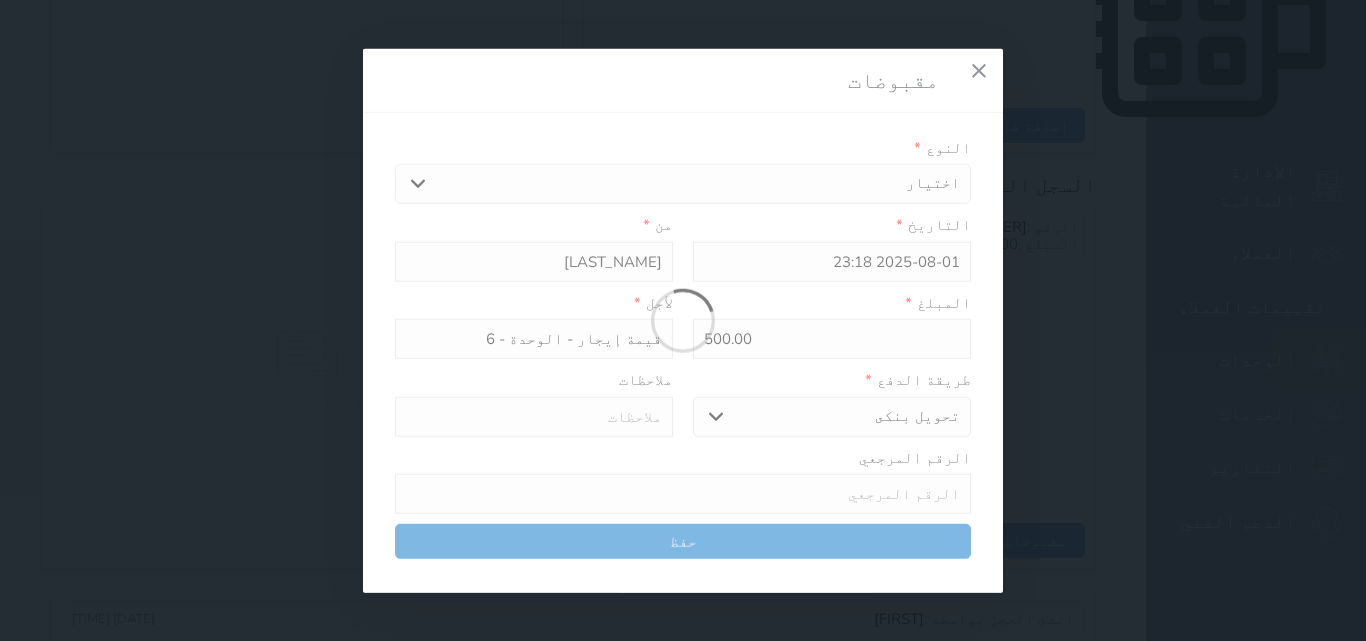 select 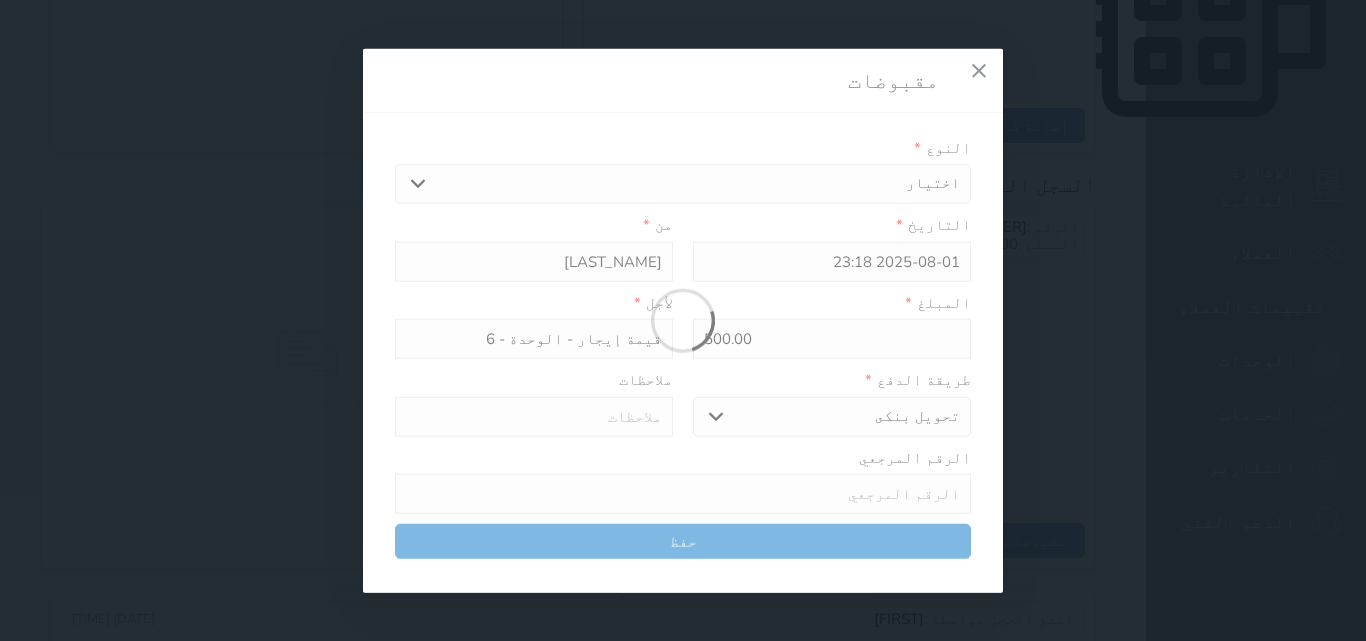 type 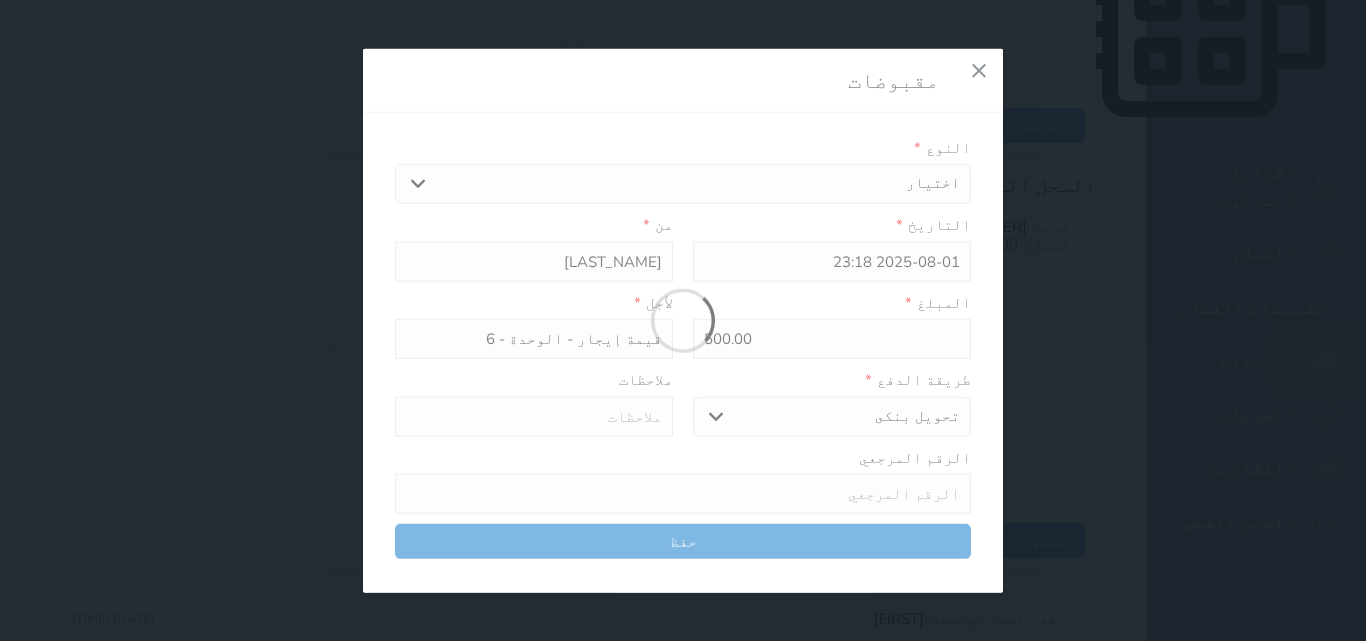 type on "0" 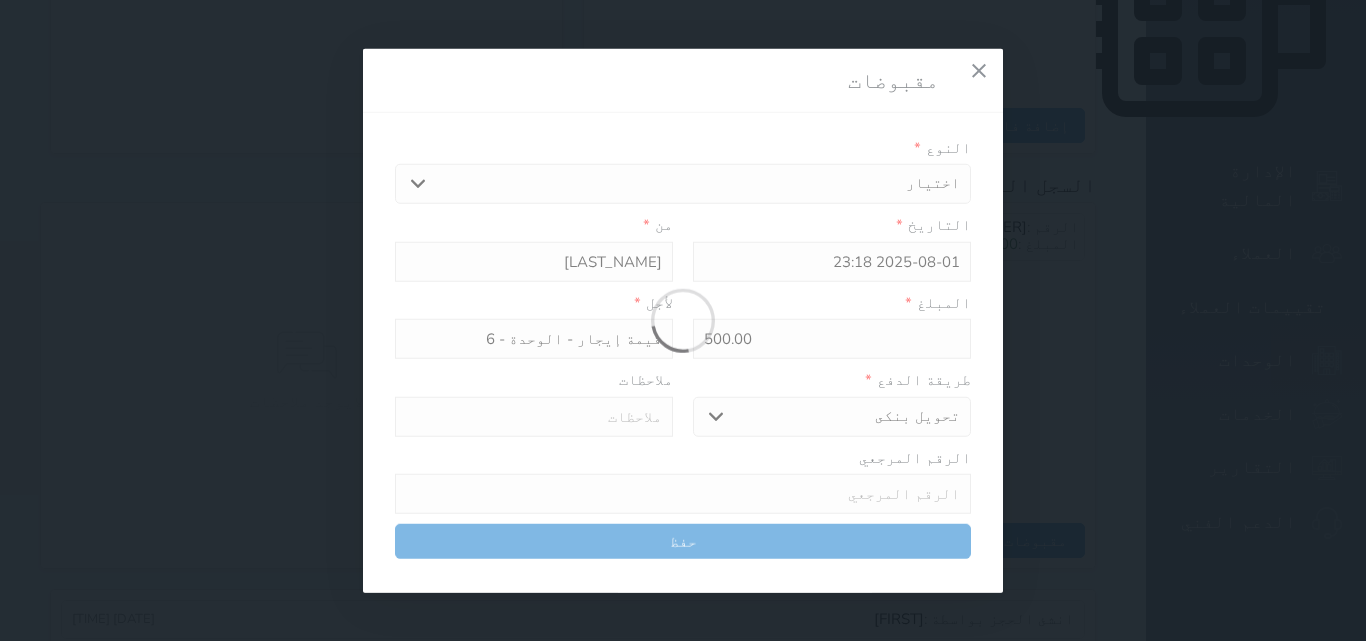 select 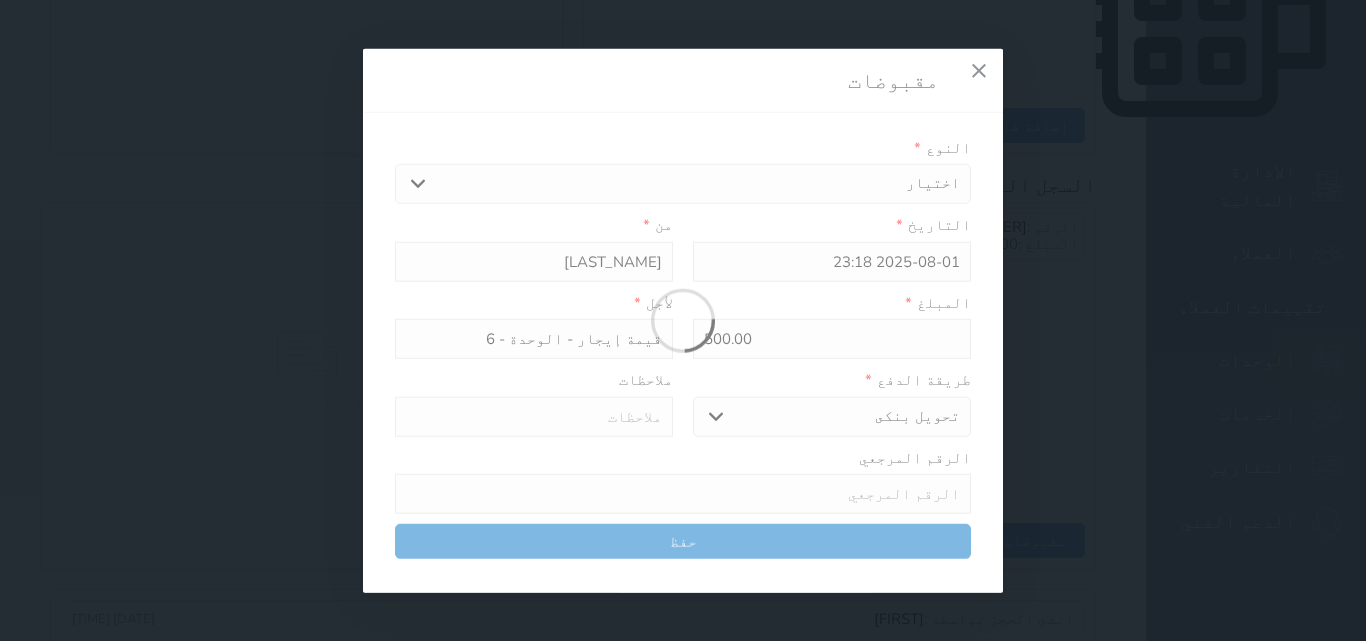 type on "0" 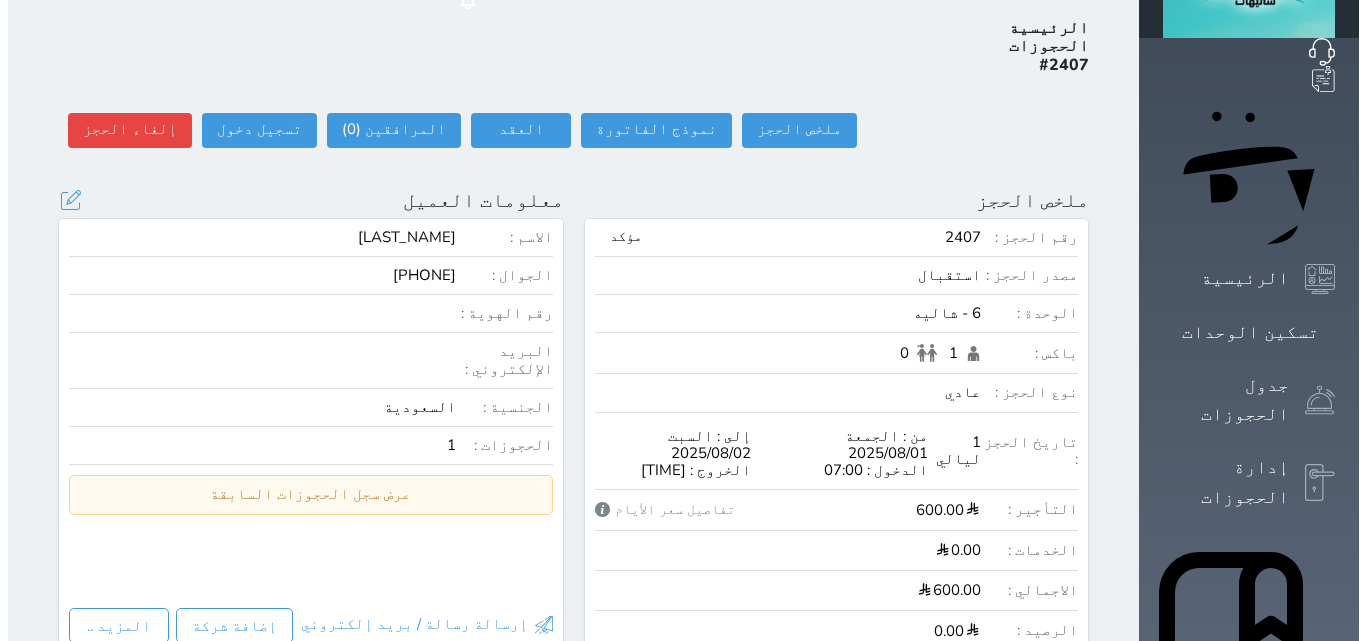 scroll, scrollTop: 0, scrollLeft: 0, axis: both 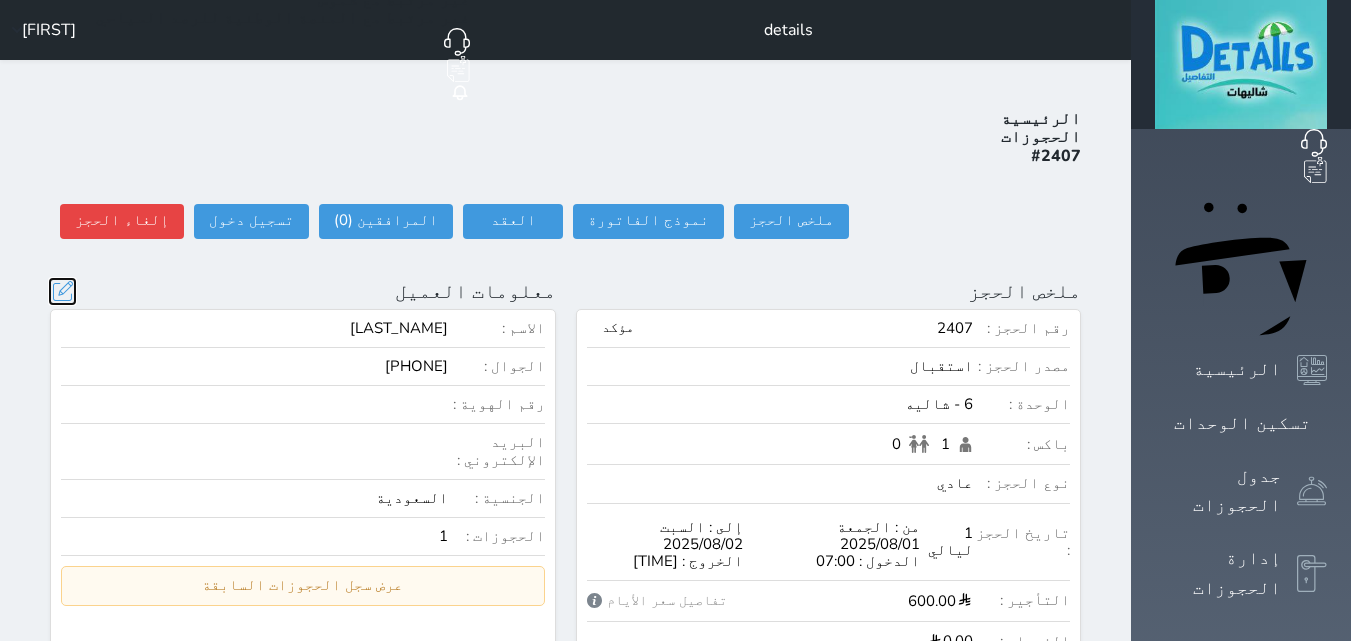 click at bounding box center (62, 291) 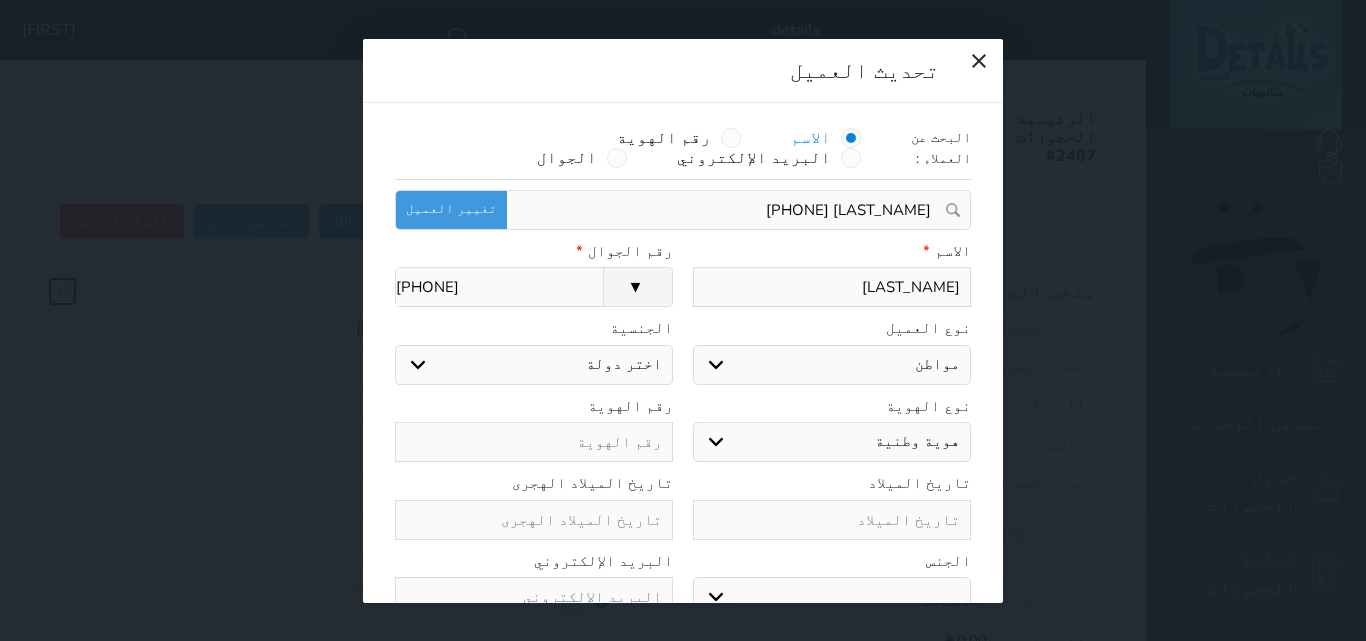 select 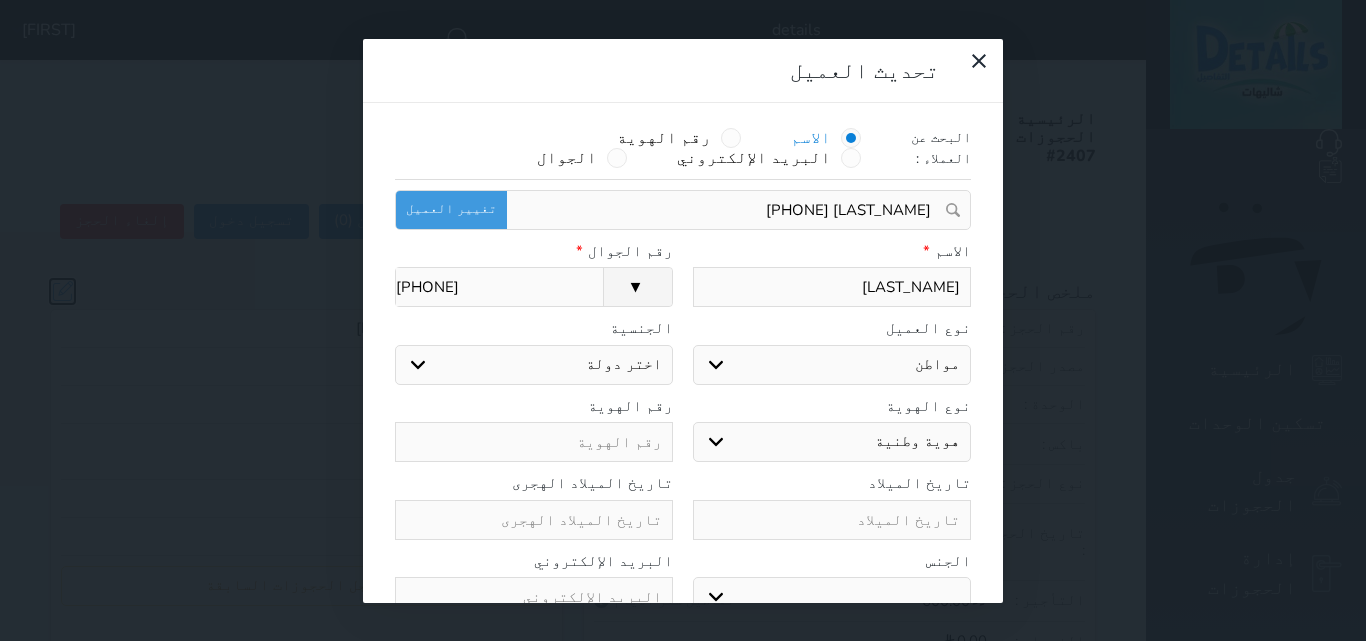 select on "113" 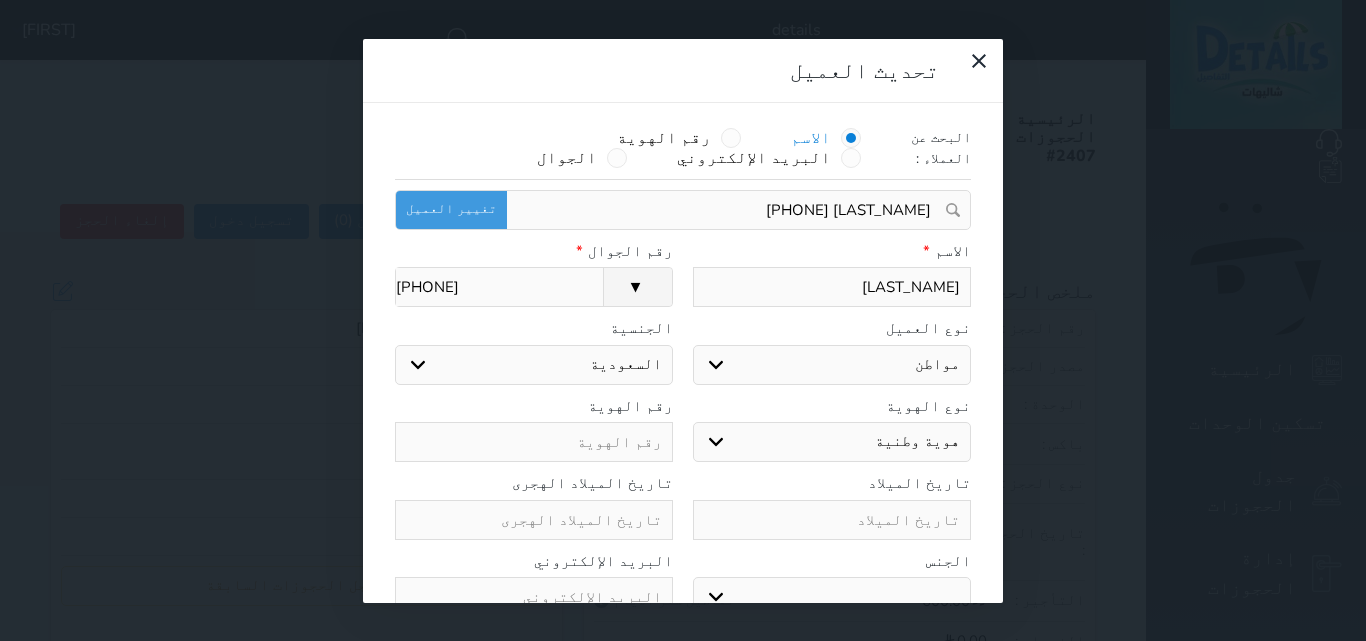 click at bounding box center [534, 442] 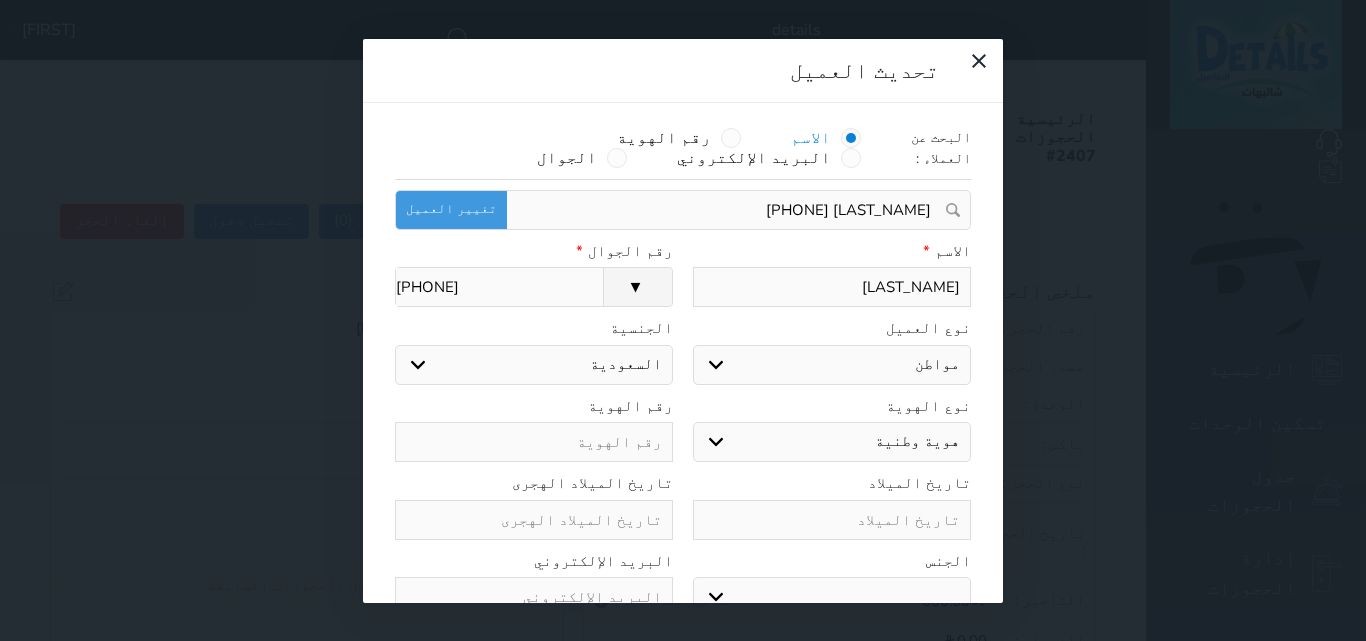 type on "0" 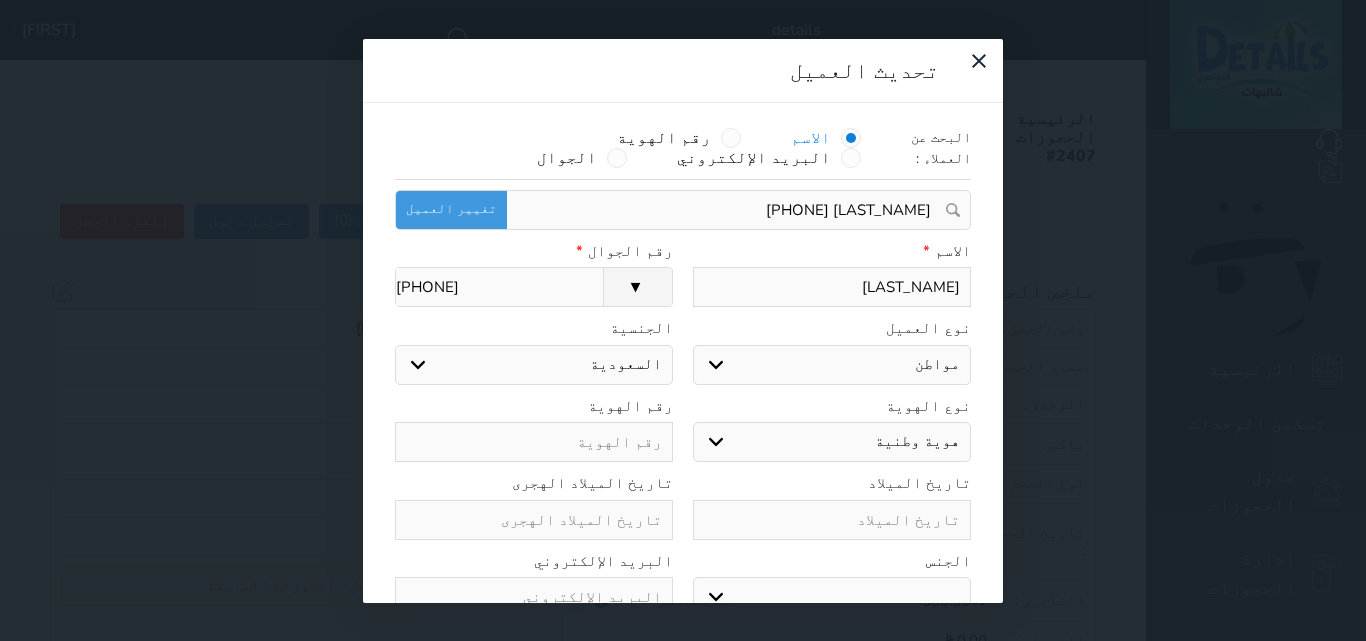 select 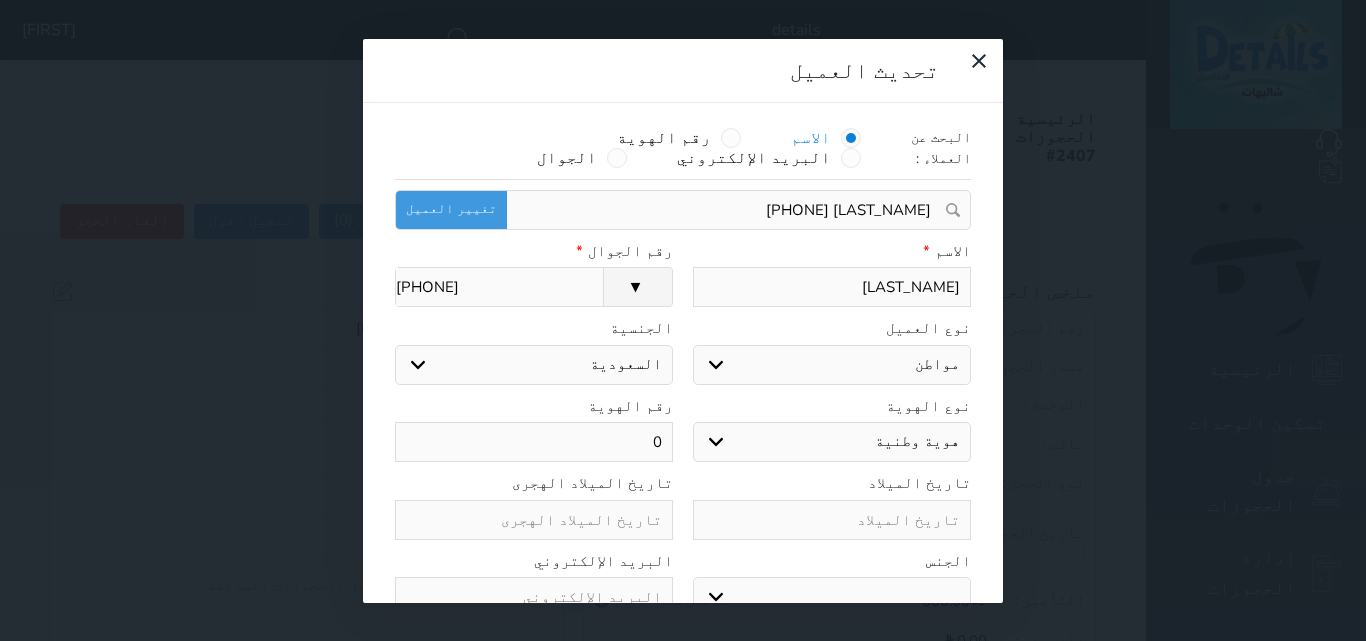 type on "00" 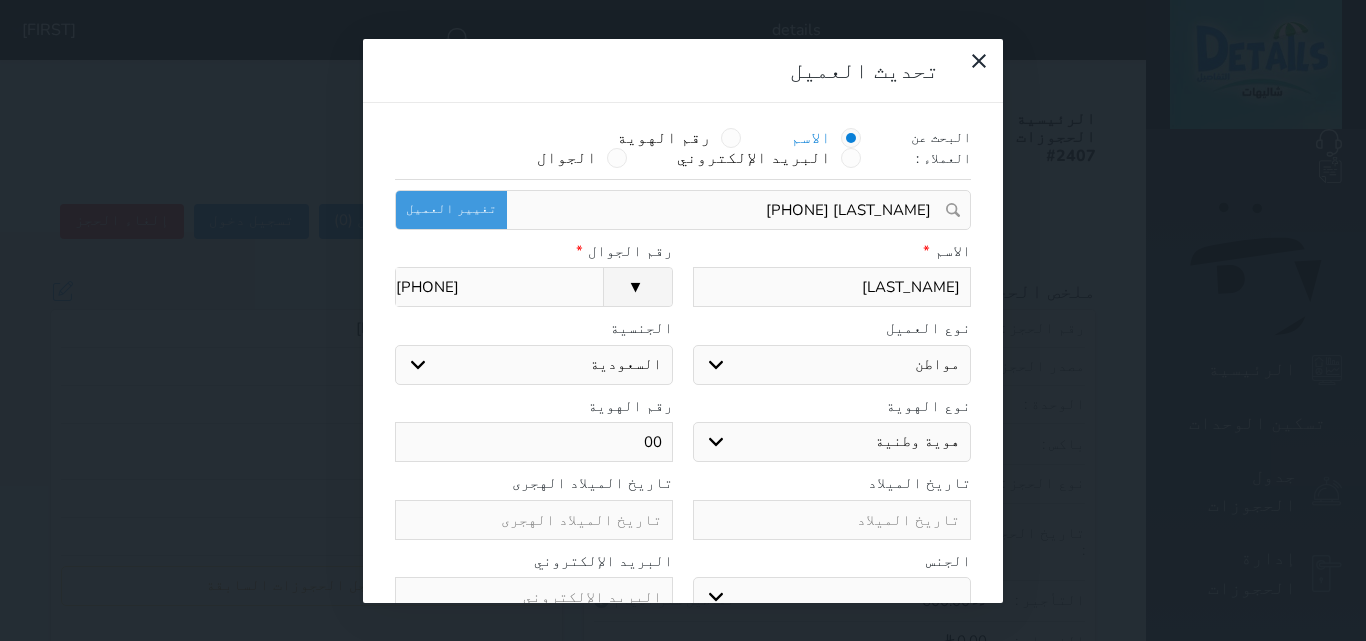 select 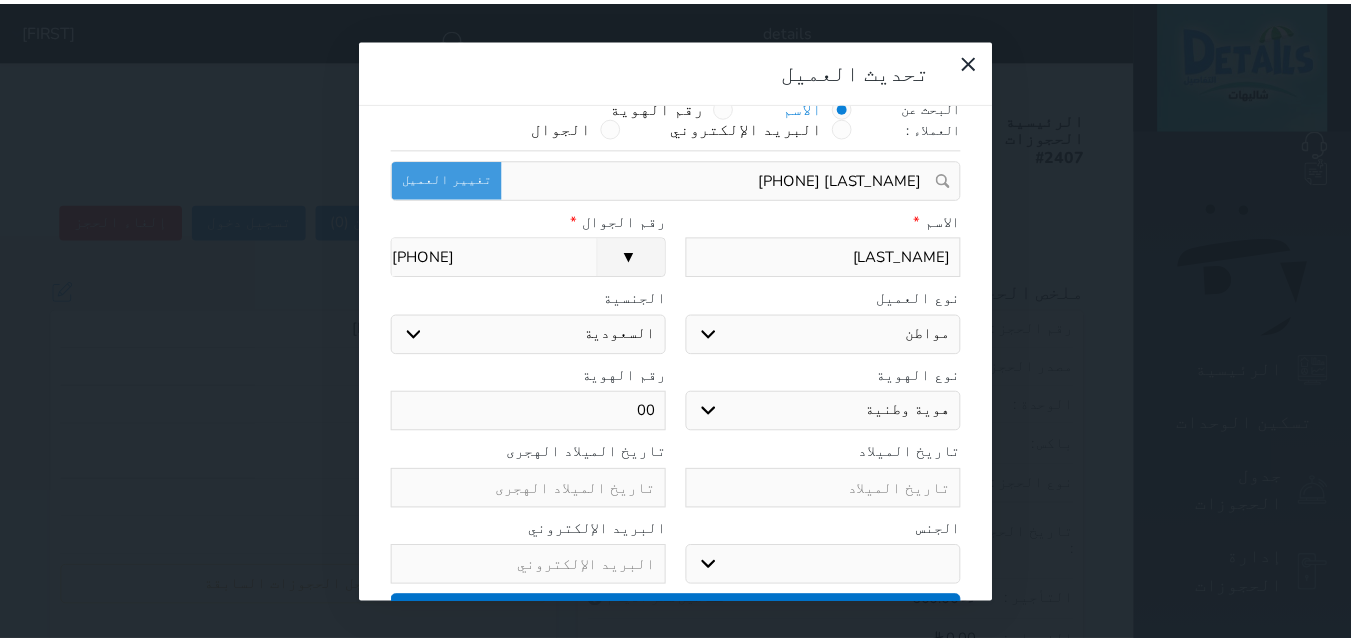 scroll, scrollTop: 45, scrollLeft: 0, axis: vertical 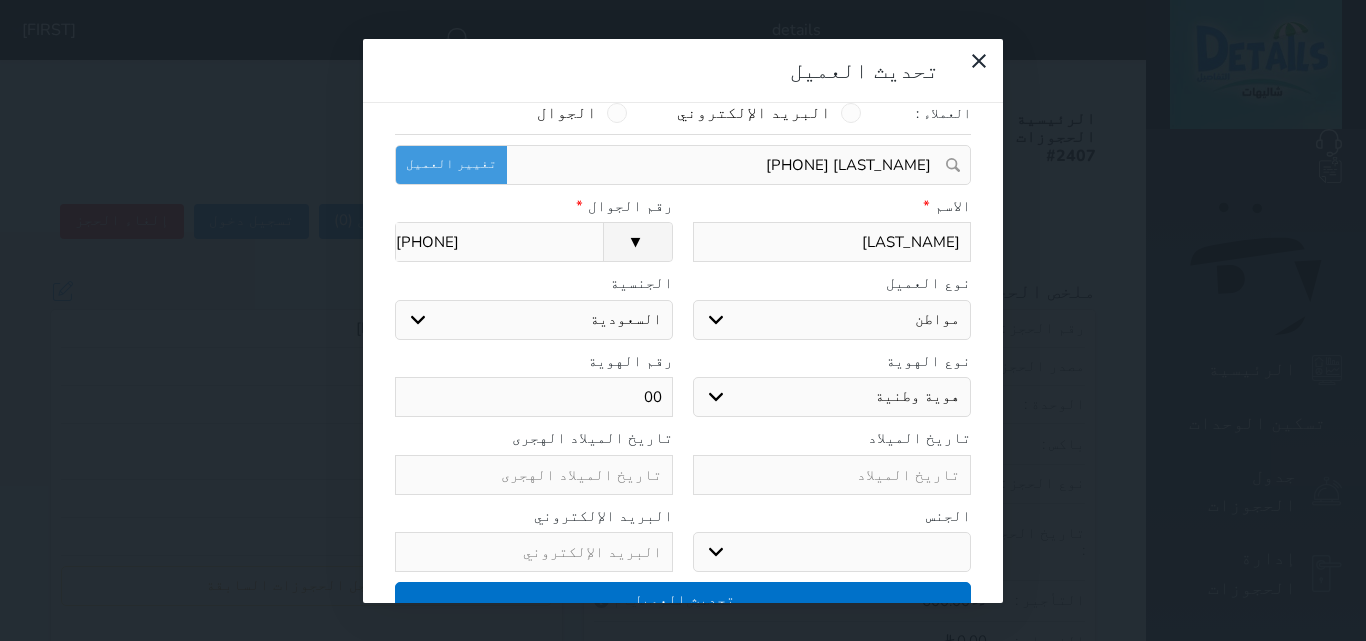 type on "00" 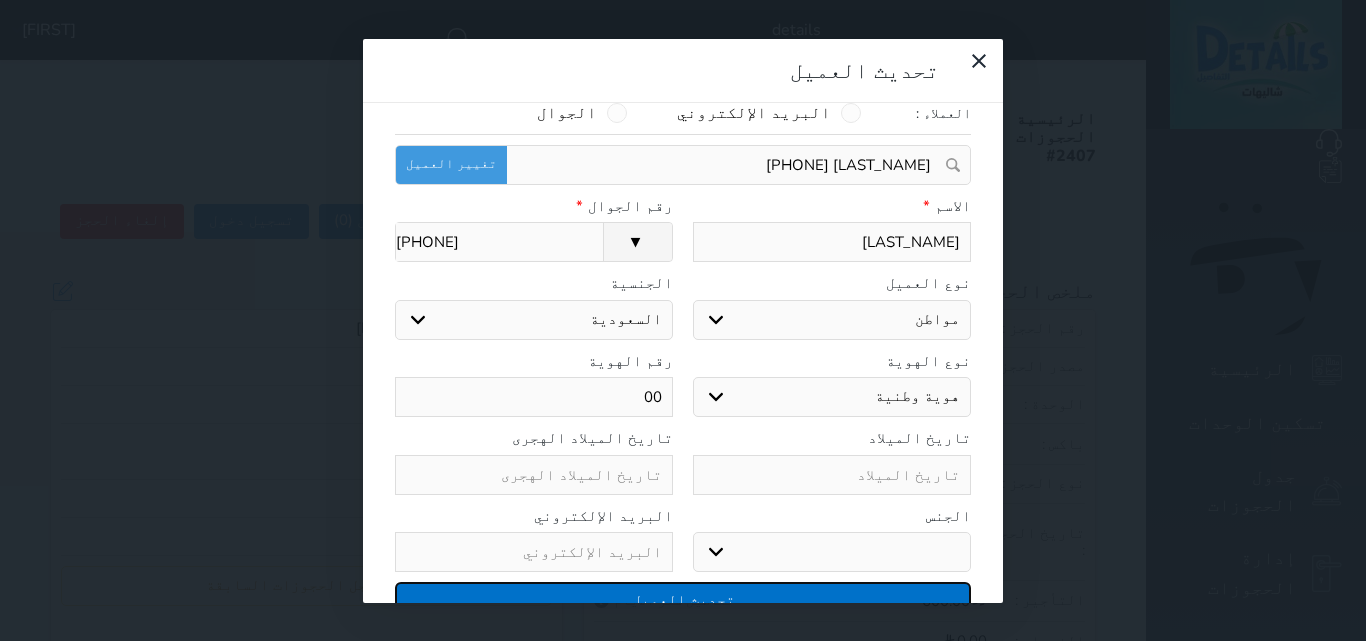 click on "تحديث العميل" at bounding box center [683, 599] 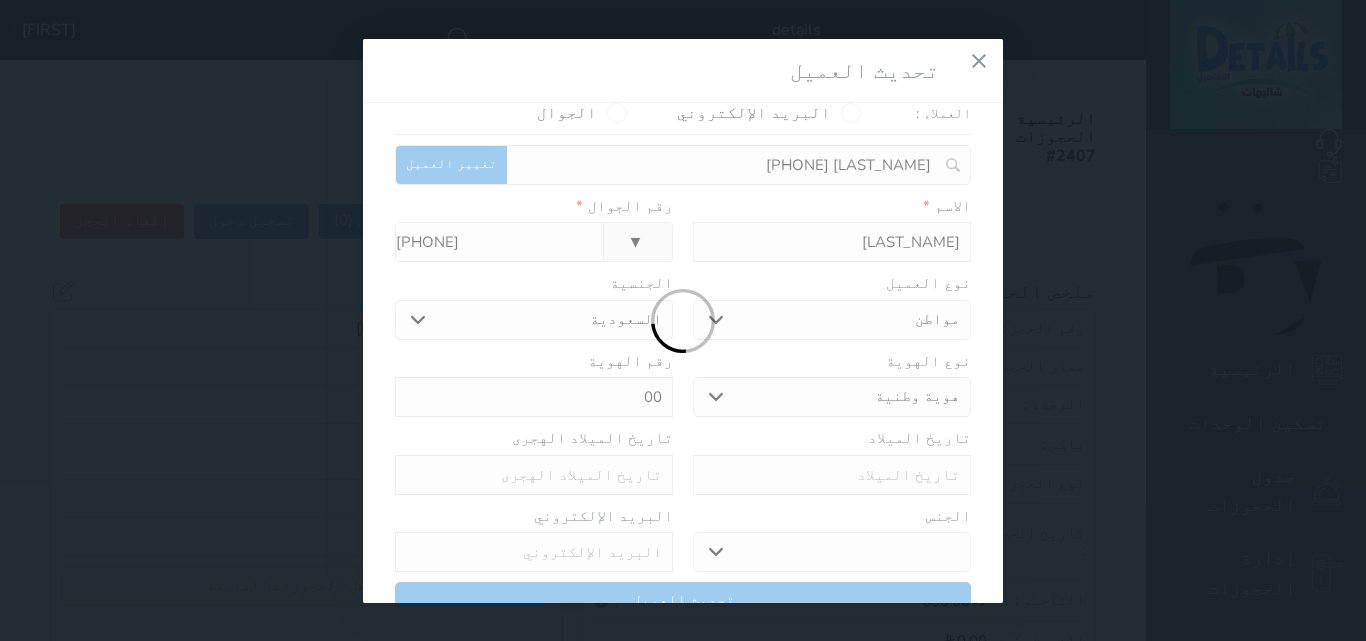 select 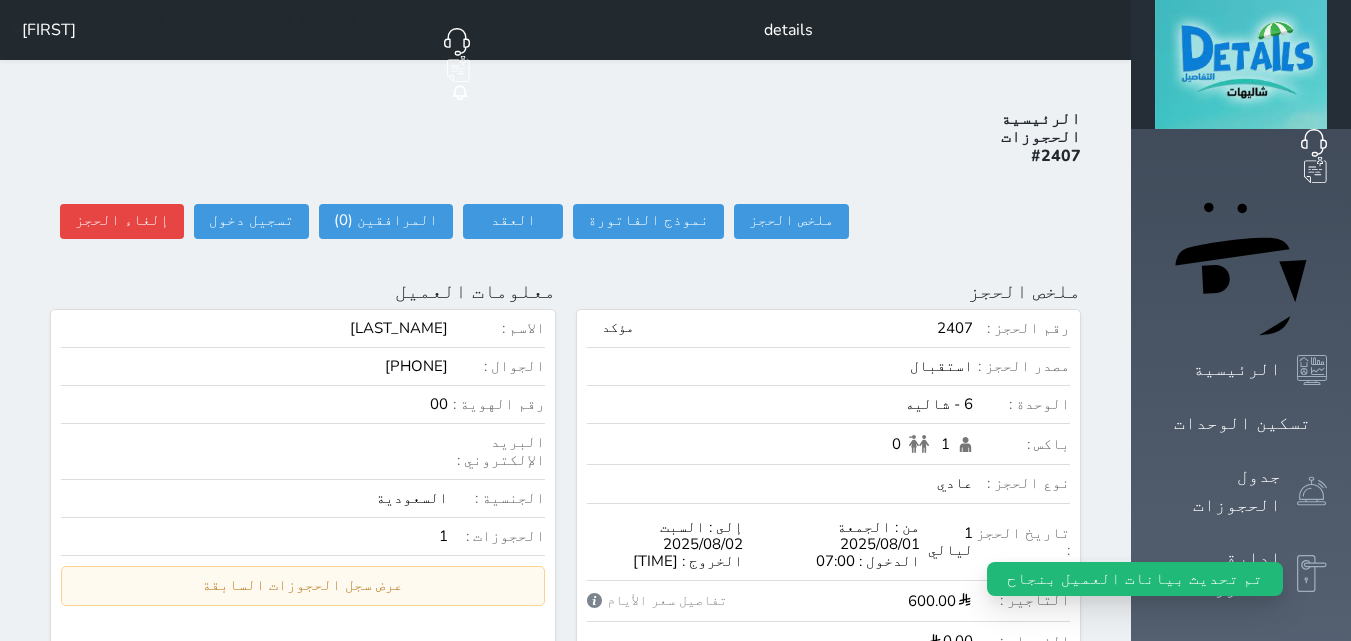 click on "الرئيسية   الحجوزات   #2407         ملخص الحجز         ملخص الحجز #2407                           نموذج الفاتورة           العقد         العقد #2407                                   العقود الموقعه #2407
العقود الموقعه (0)
#   تاريخ التوقيع   الاجرائات       المرافقين (0)         المرافقين                 البحث عن المرافقين :        الاسم       رقم الهوية       البريد الإلكتروني       الجوال       عوض الاحمري +966545881890     تغيير العميل              الاسم *     الجنس    اختر الجنس   ذكر انثى   تاريخ الميلاد         تاريخ الميلاد الهجرى         صلة القرابة
اختر صلة القرابة   ابن ابنه زوجة اخ اخت اب ام زوج أخرى   نوع العميل   اختر نوع" at bounding box center [565, 894] 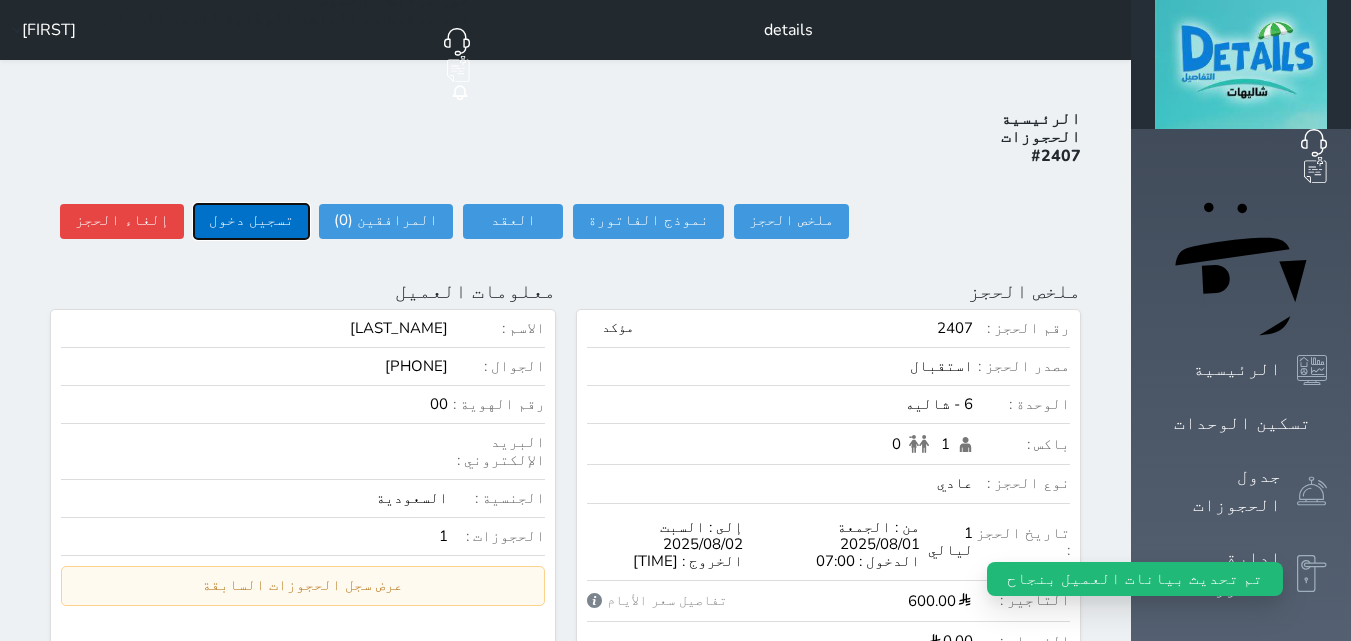 click on "تسجيل دخول" at bounding box center [251, 221] 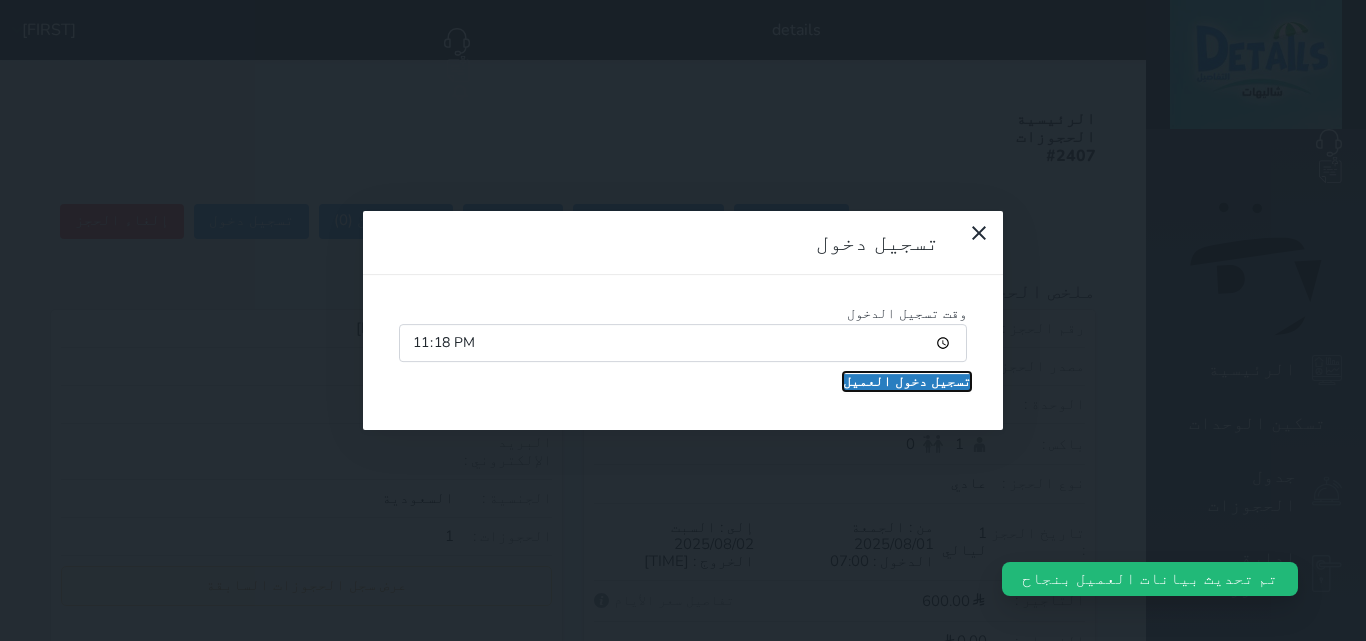 click on "تسجيل دخول العميل" at bounding box center [907, 382] 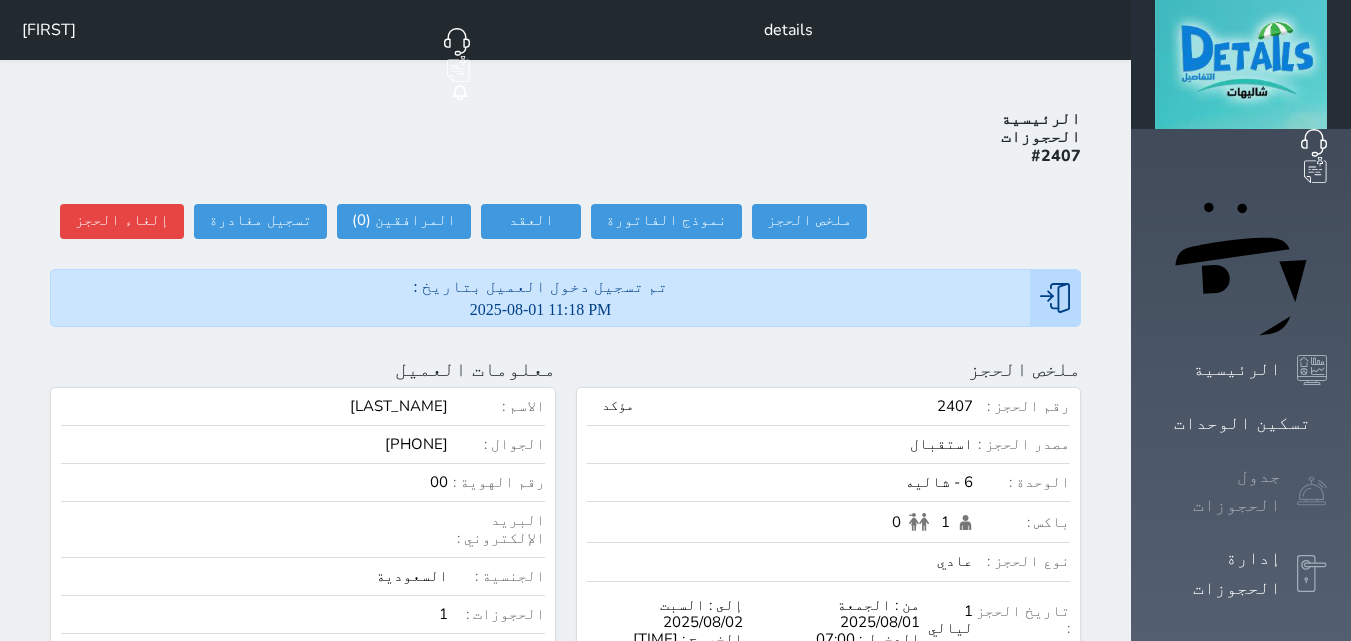 click at bounding box center [1312, 491] 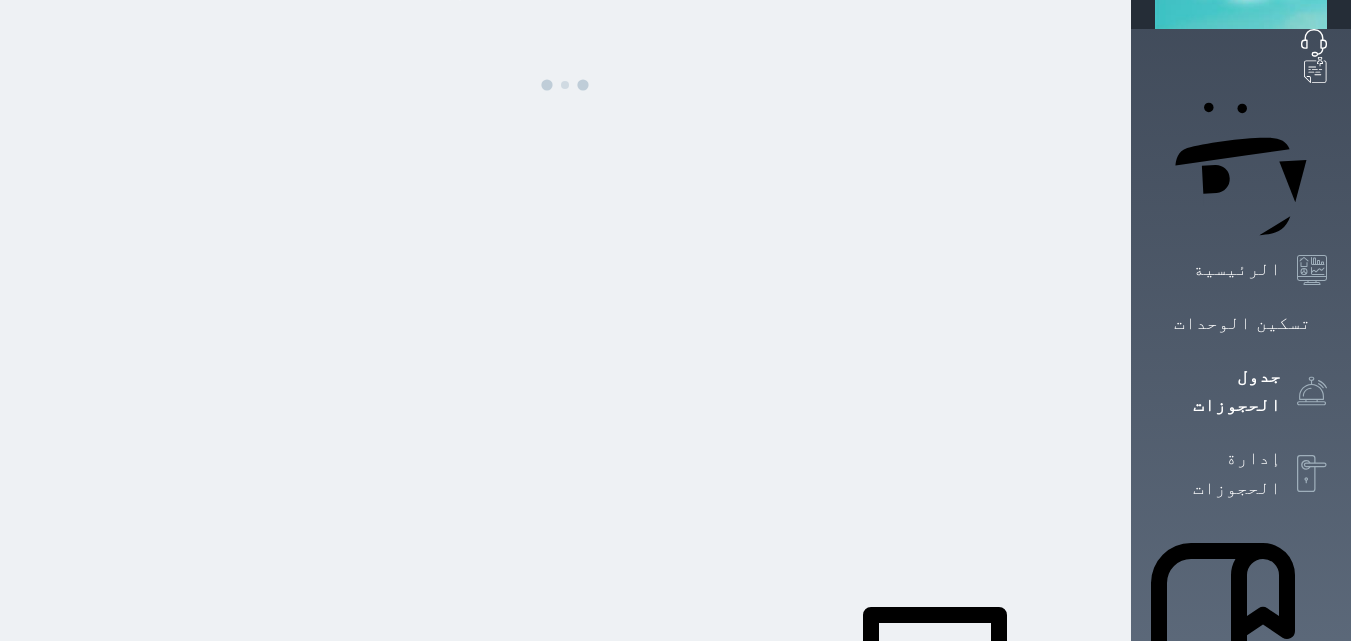 scroll, scrollTop: 0, scrollLeft: 0, axis: both 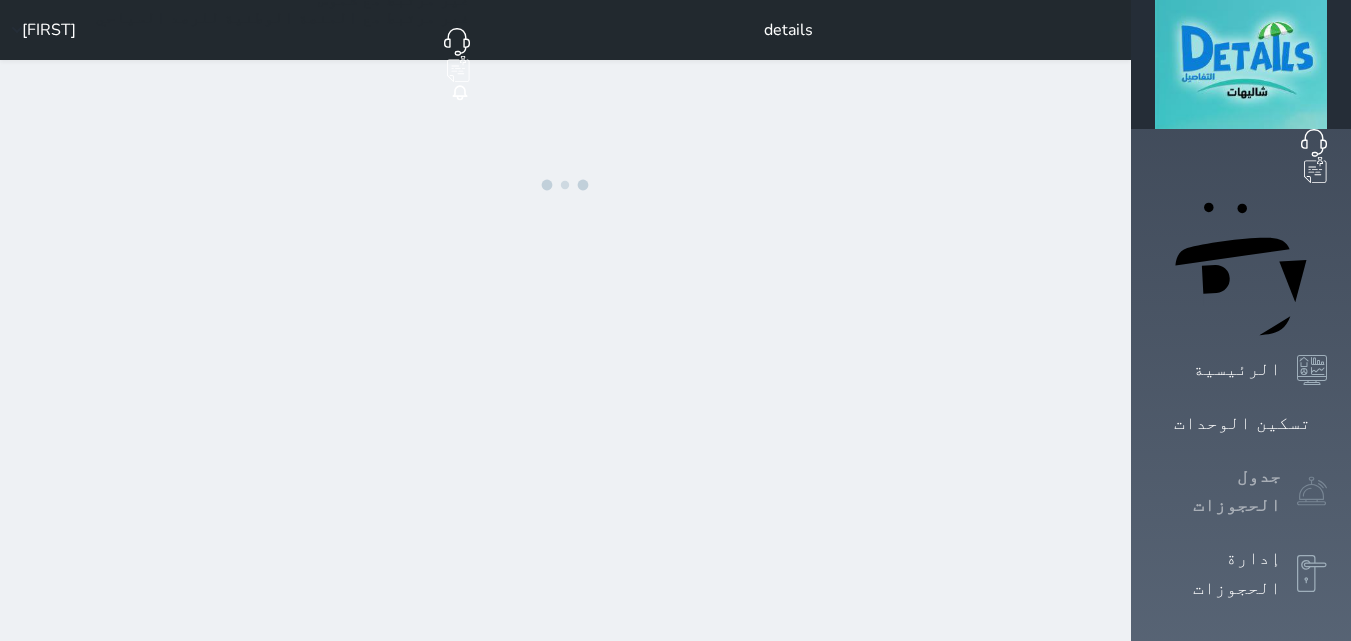 click 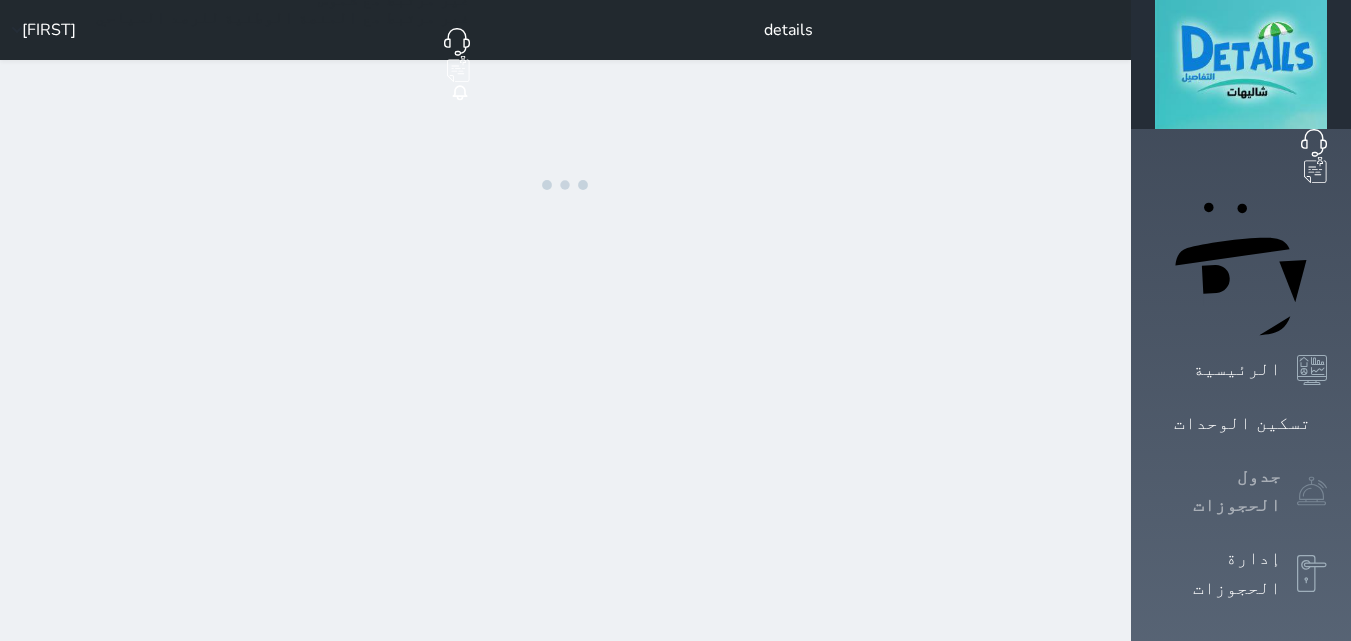 click 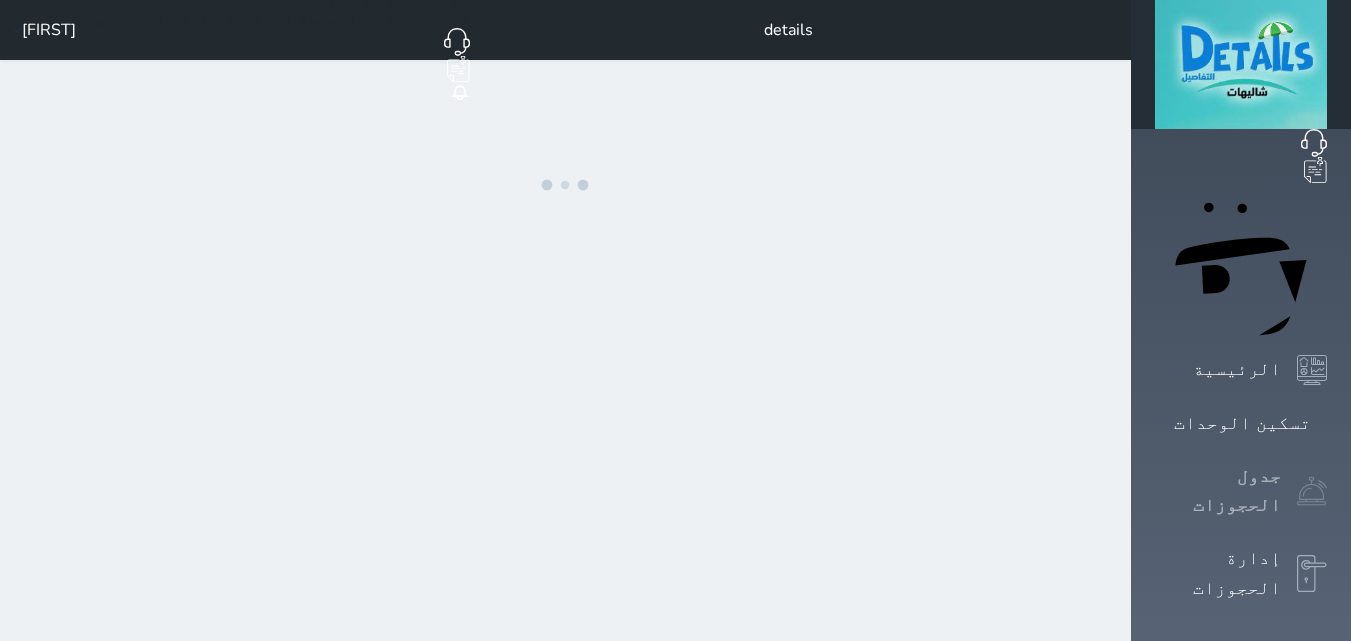 click 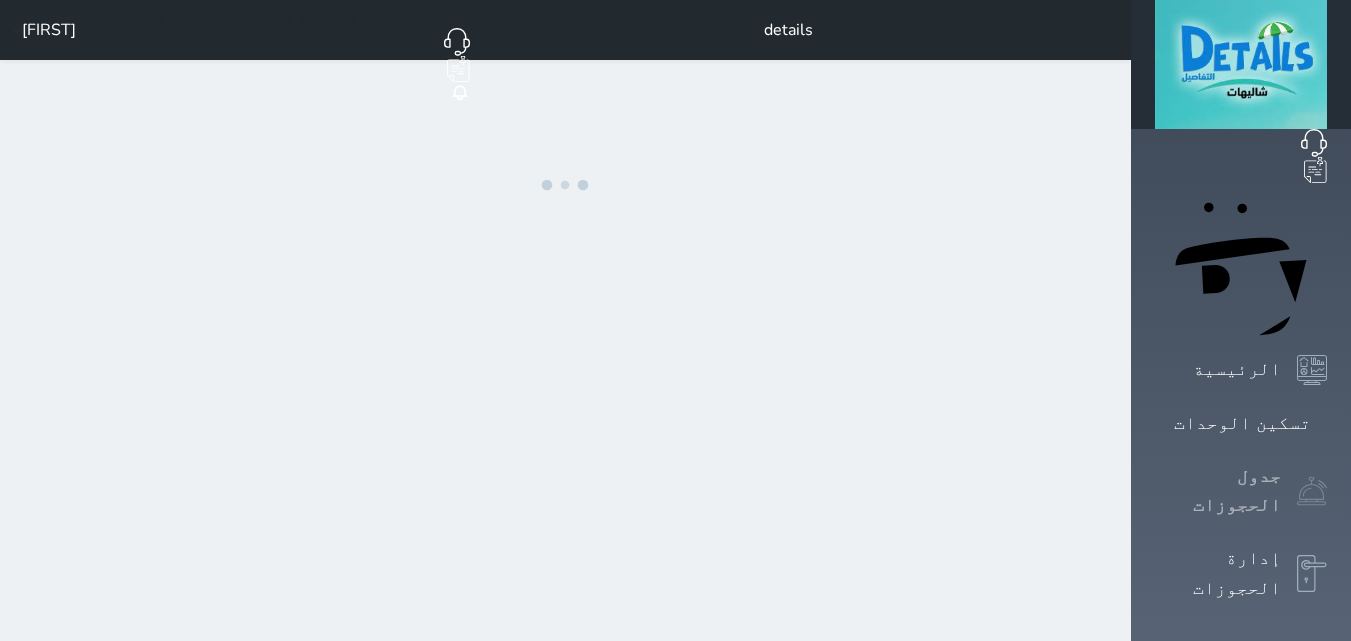 click at bounding box center [1312, 491] 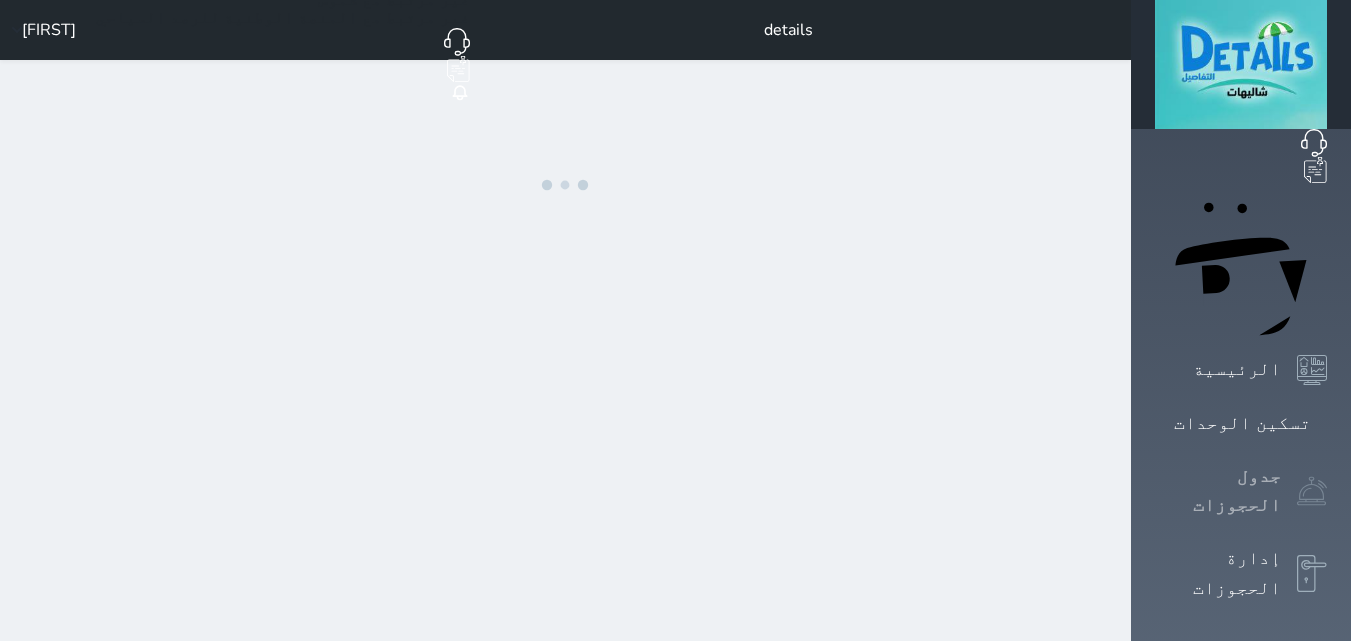 click at bounding box center [1312, 491] 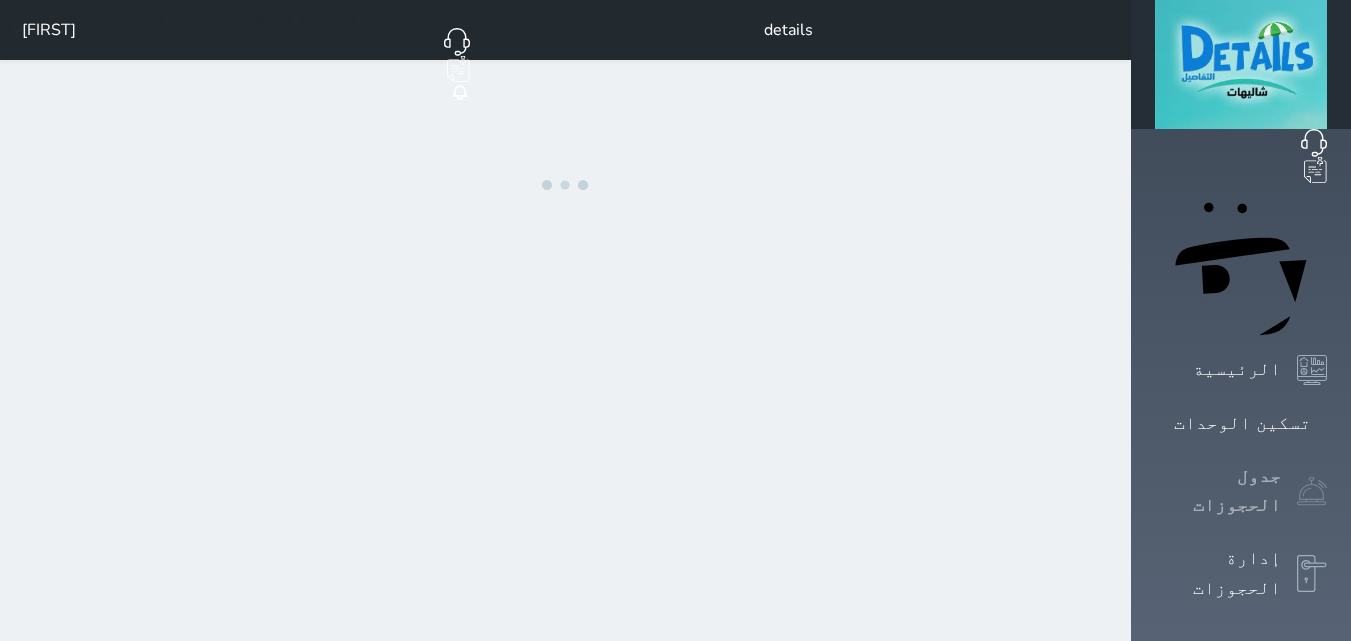 click at bounding box center (1312, 491) 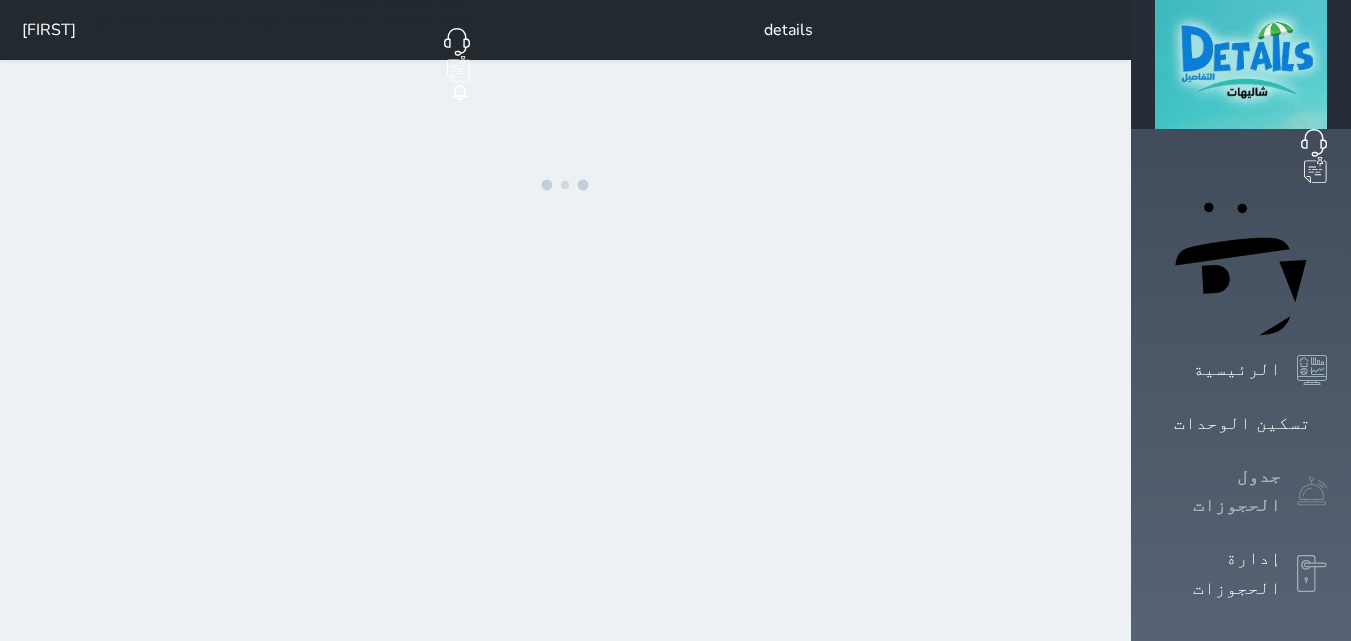 click at bounding box center (1312, 491) 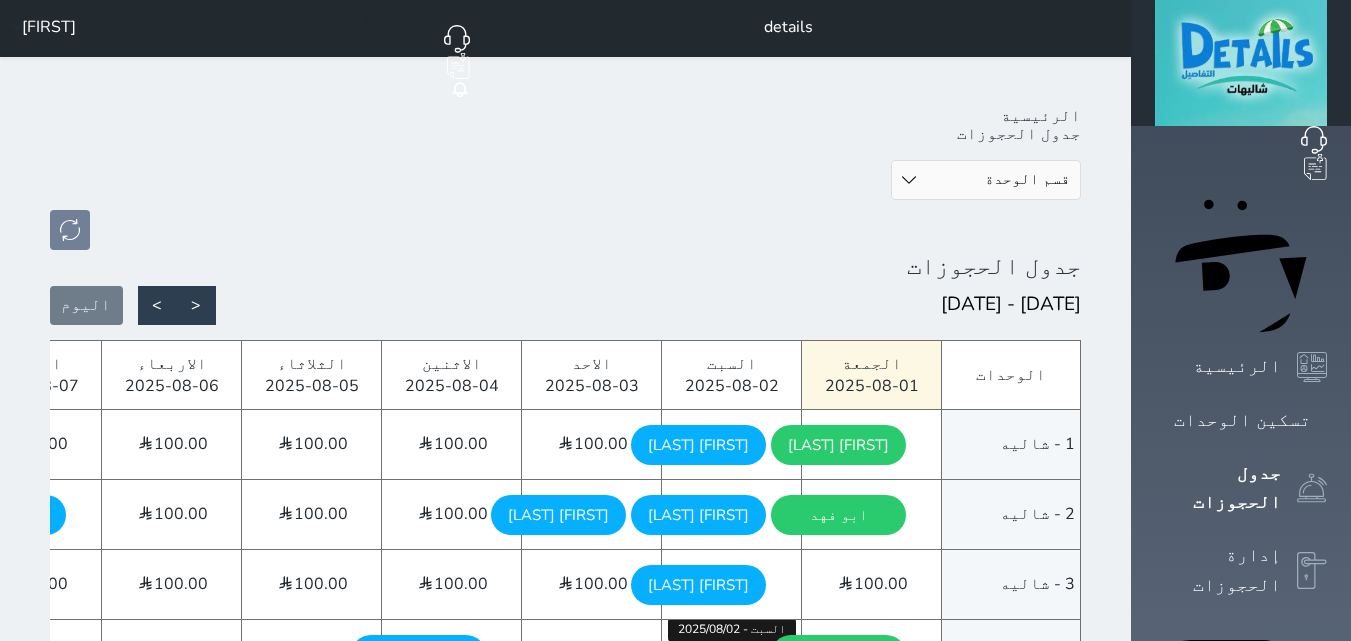 scroll, scrollTop: 0, scrollLeft: 0, axis: both 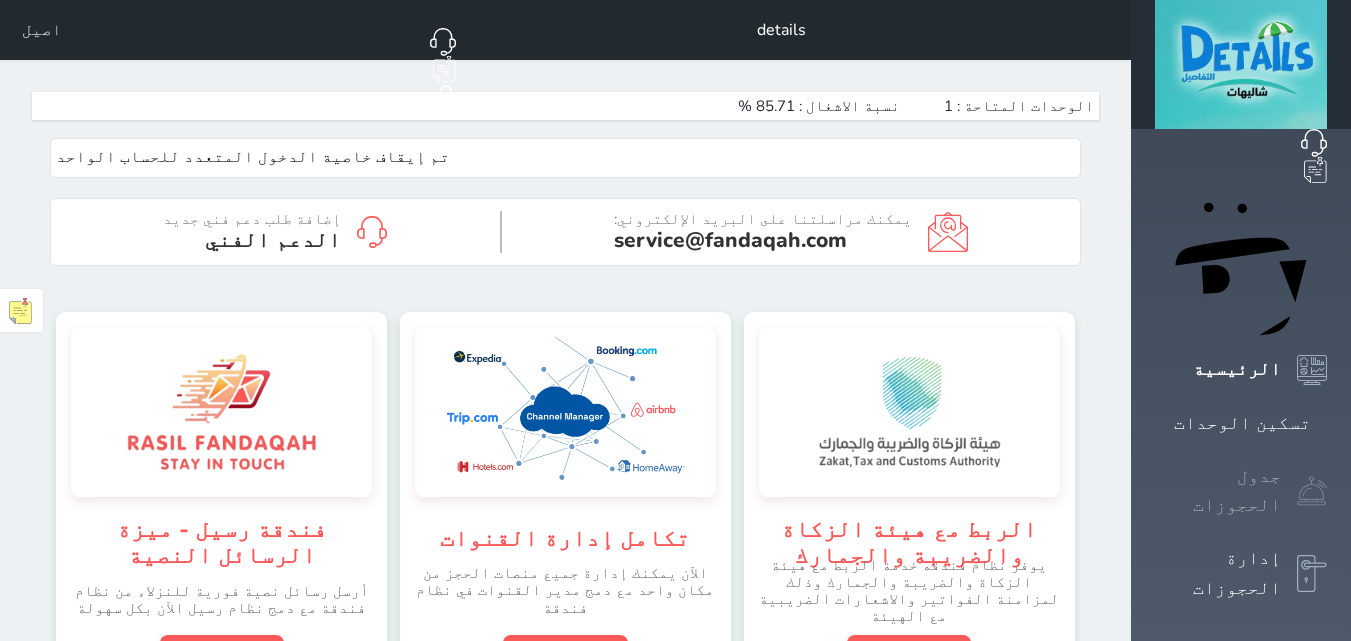 click on "جدول الحجوزات" at bounding box center (1218, 491) 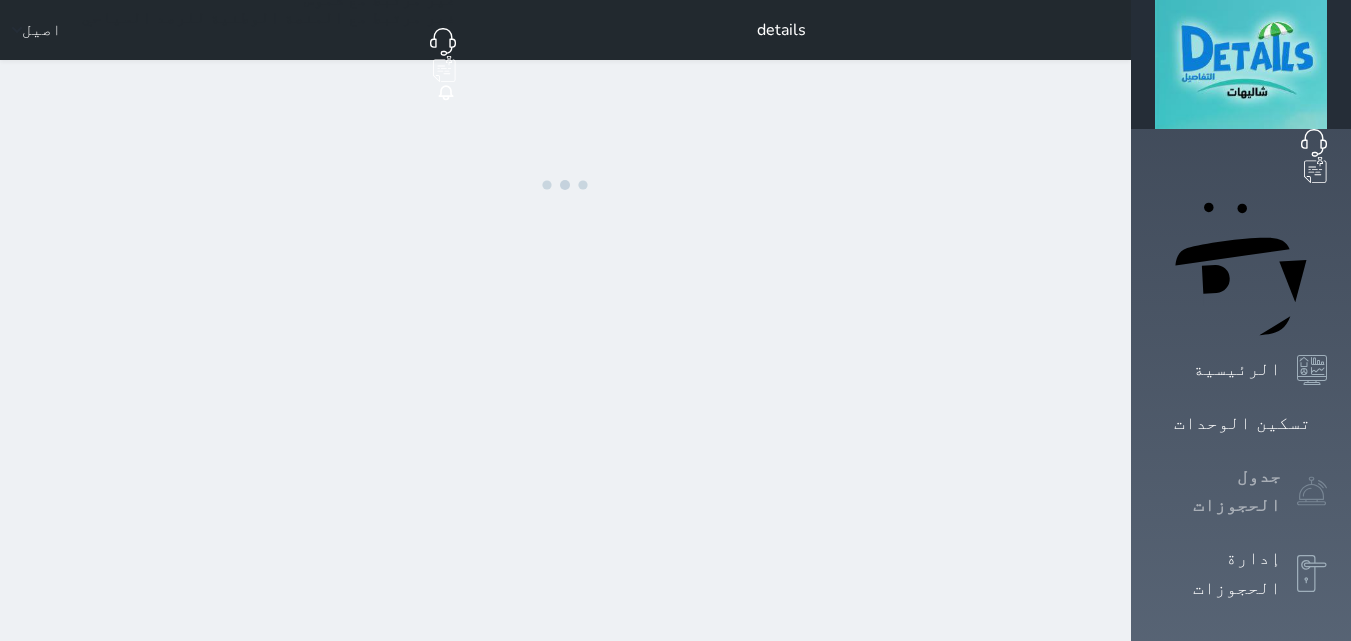click on "جدول الحجوزات" at bounding box center [1241, 491] 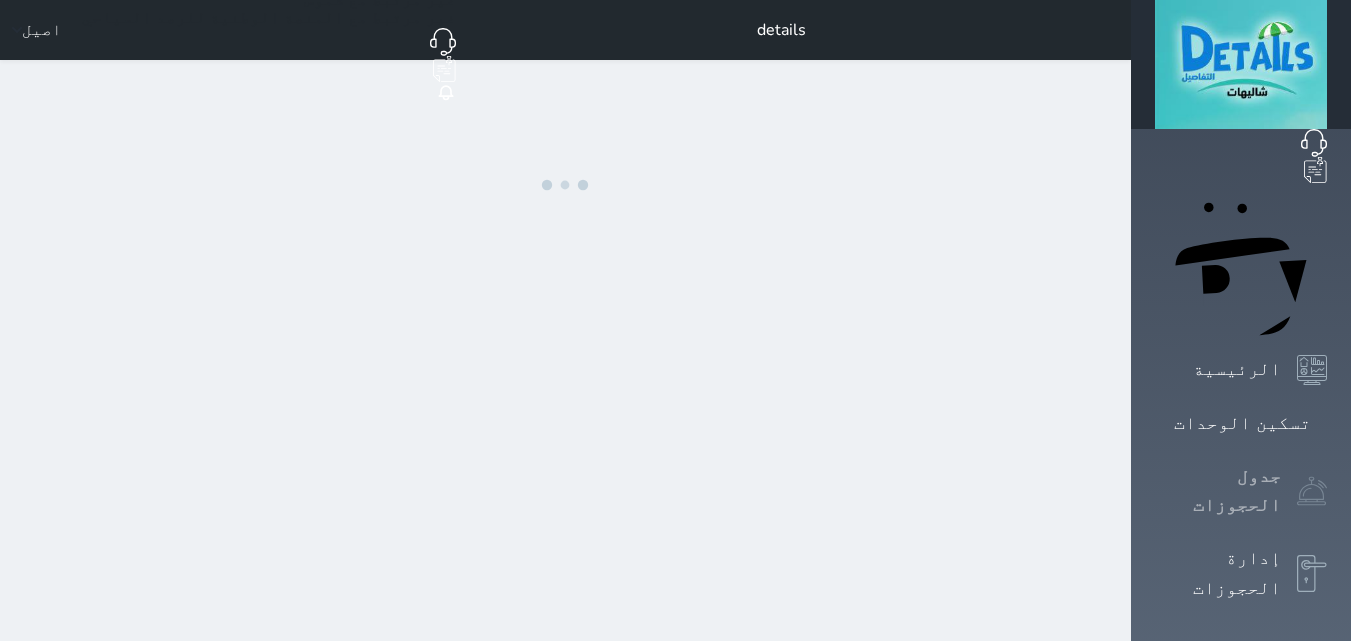 click on "جدول الحجوزات" at bounding box center [1218, 491] 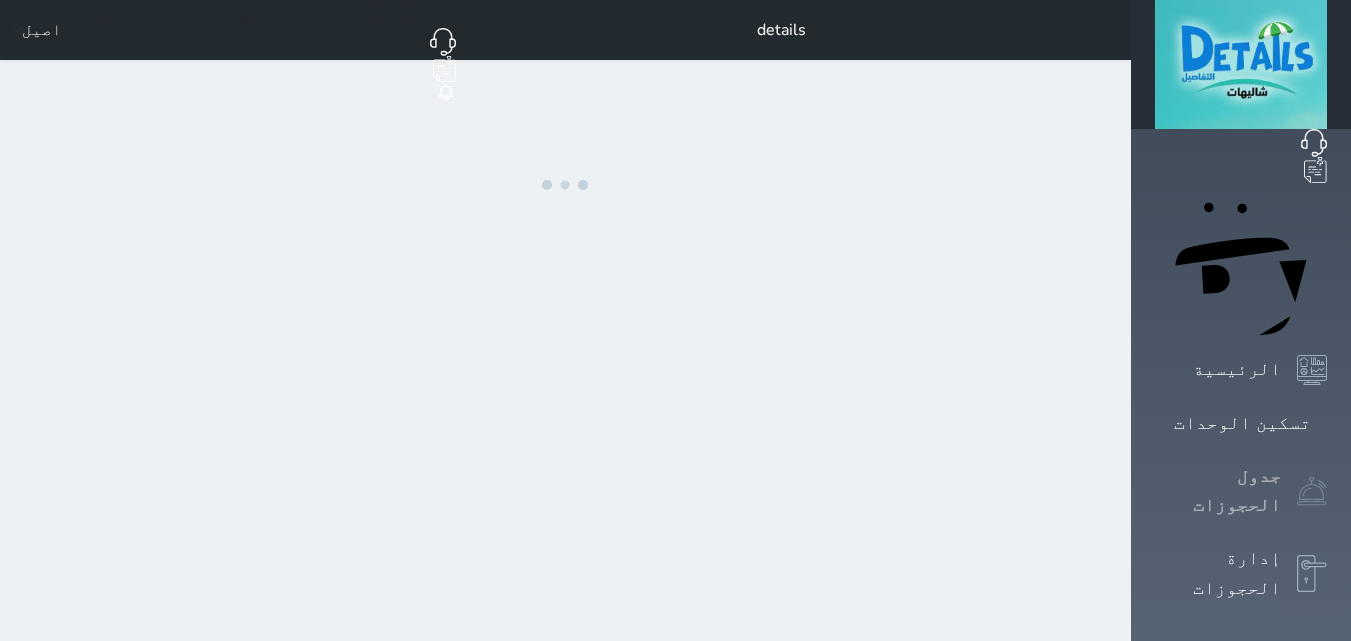 click on "جدول الحجوزات" at bounding box center (1218, 491) 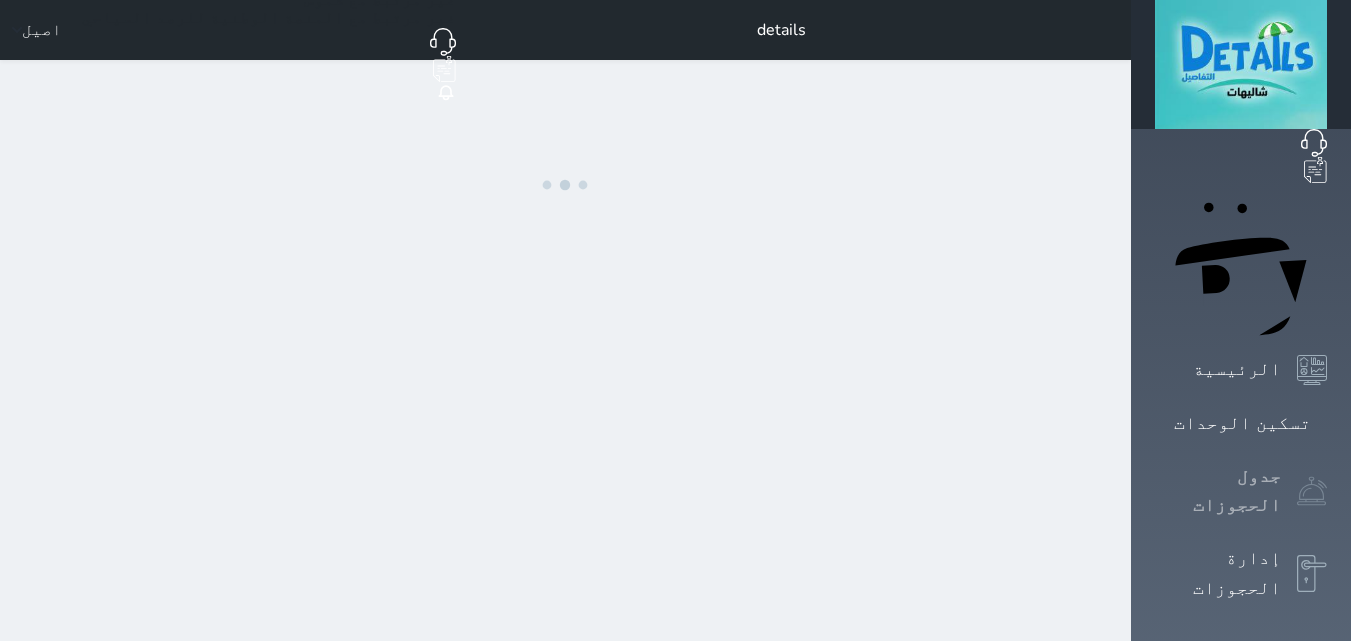 click on "جدول الحجوزات" at bounding box center (1218, 491) 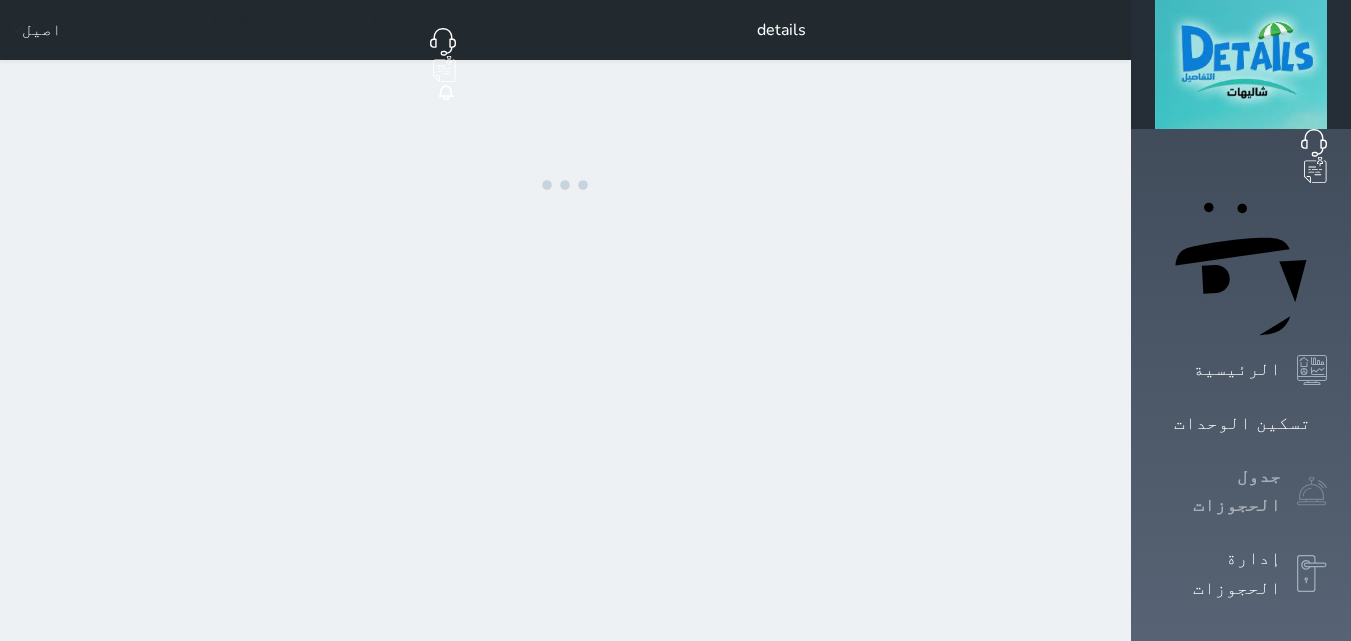 click on "جدول الحجوزات" at bounding box center [1218, 491] 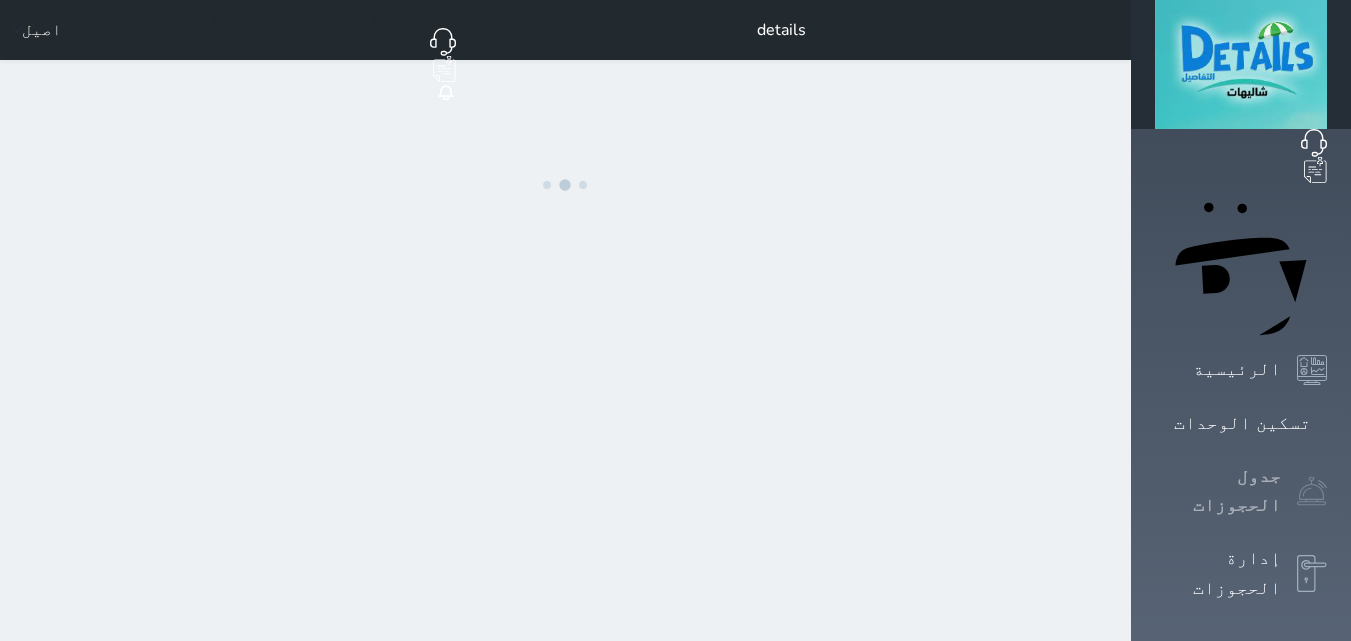 click on "جدول الحجوزات" at bounding box center [1218, 491] 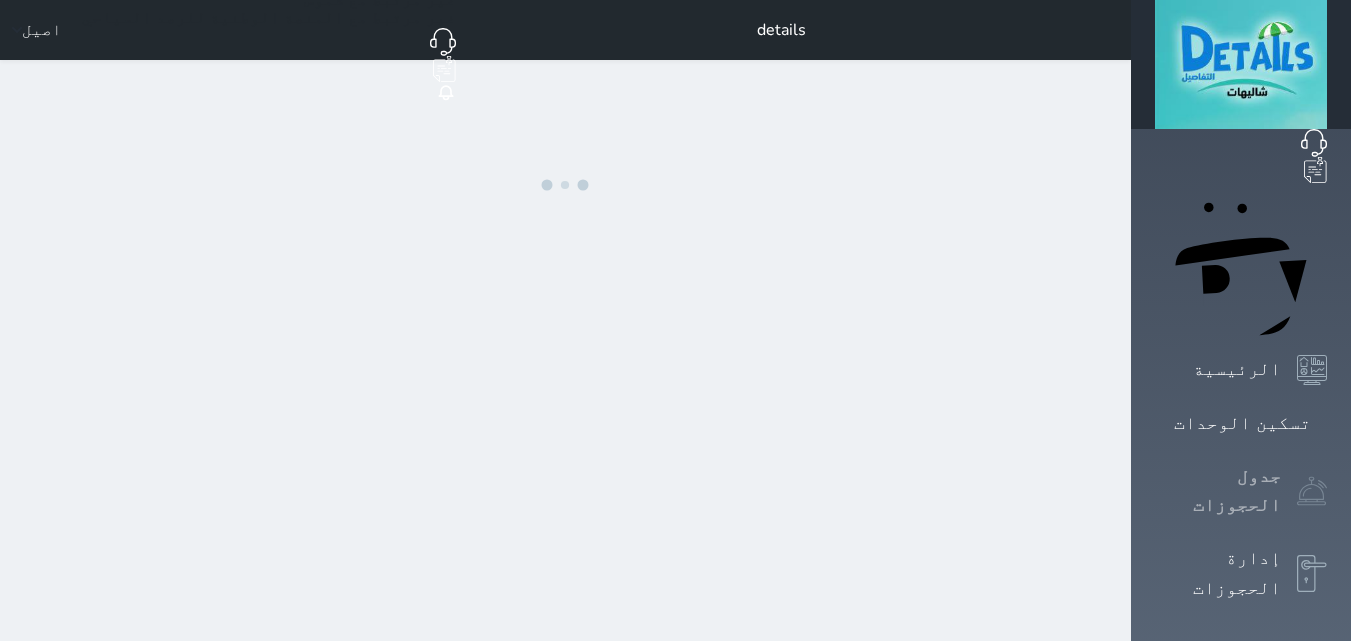 click on "جدول الحجوزات" at bounding box center [1218, 491] 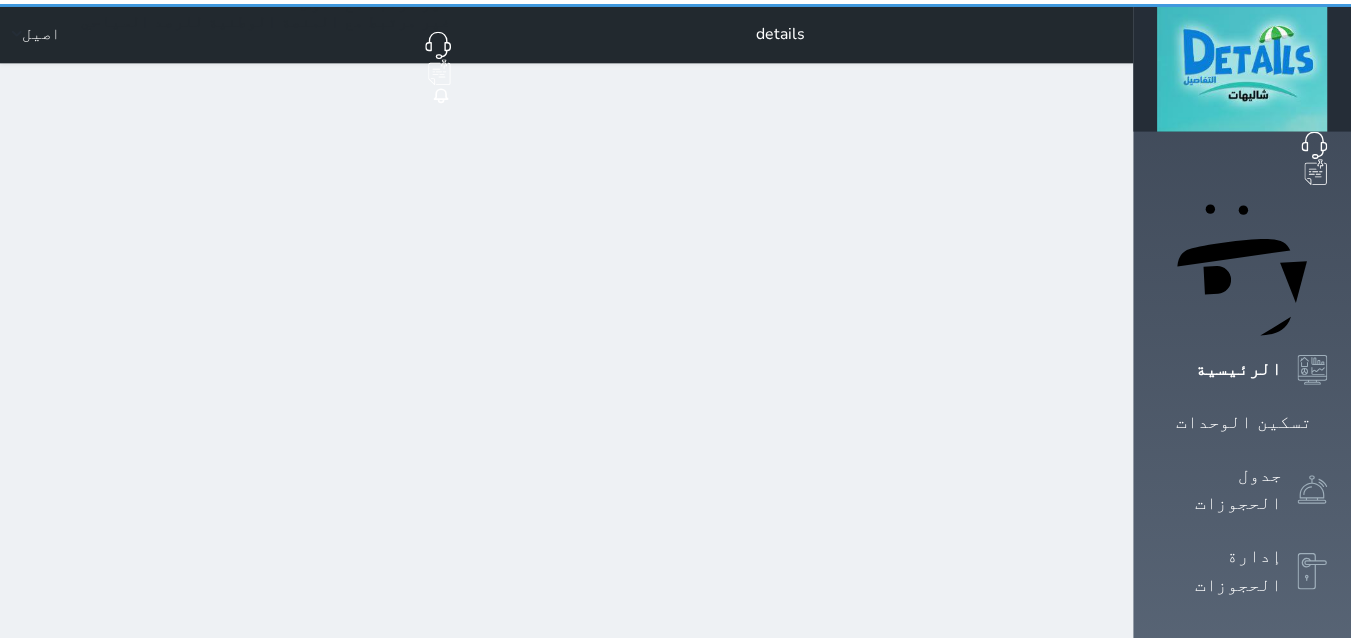 scroll, scrollTop: 0, scrollLeft: 0, axis: both 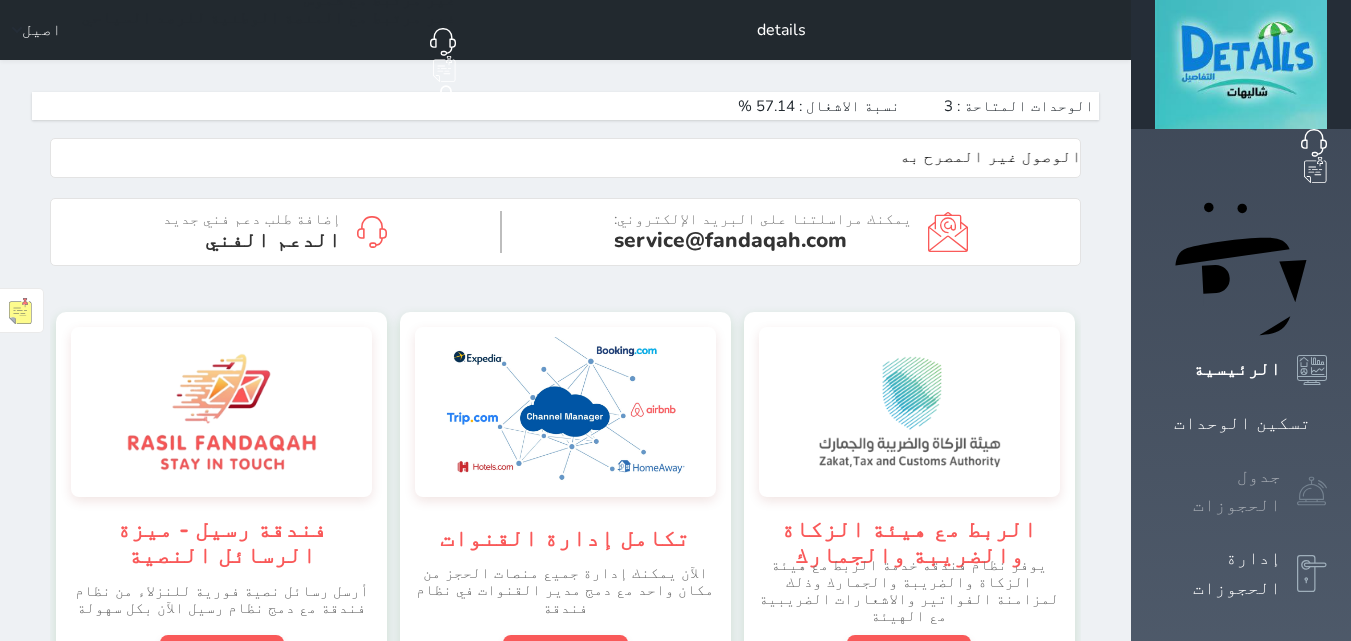 click at bounding box center [1312, 491] 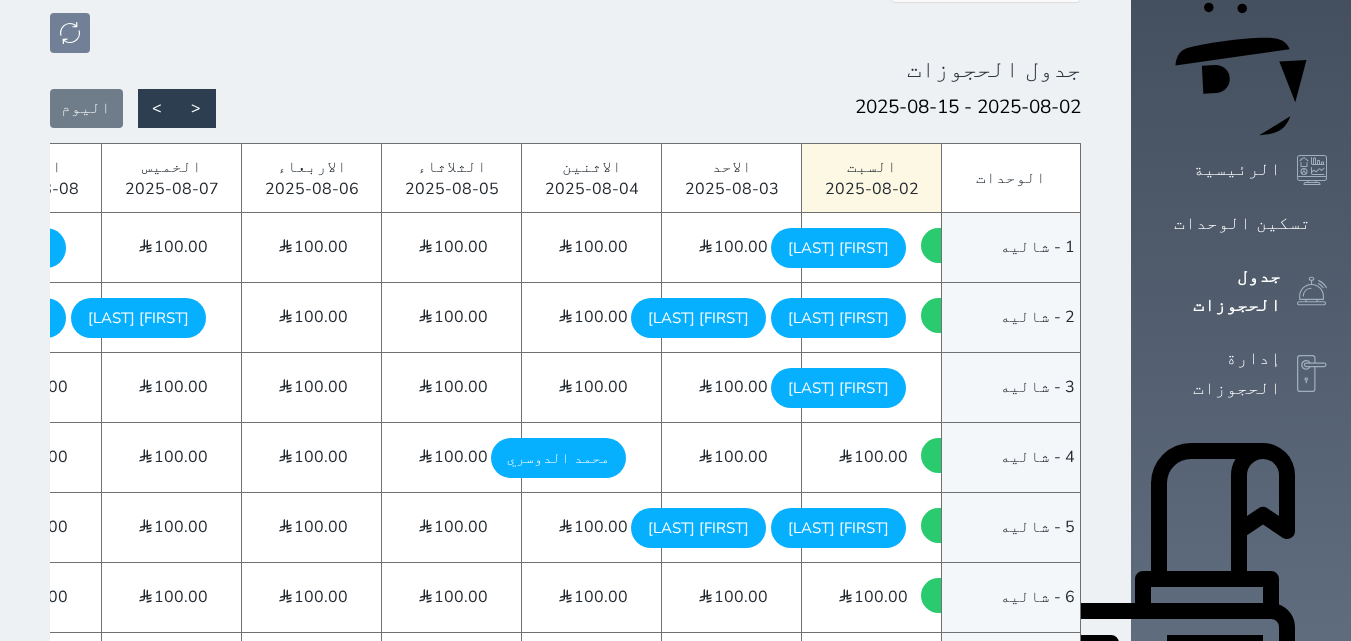 scroll, scrollTop: 300, scrollLeft: 0, axis: vertical 